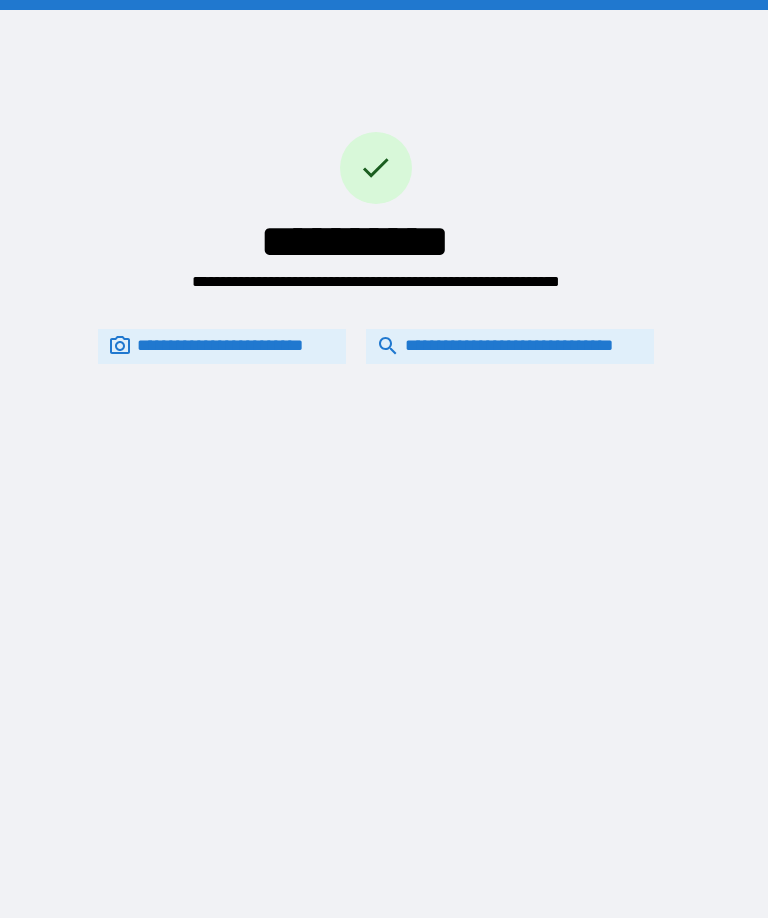 scroll, scrollTop: 66, scrollLeft: 0, axis: vertical 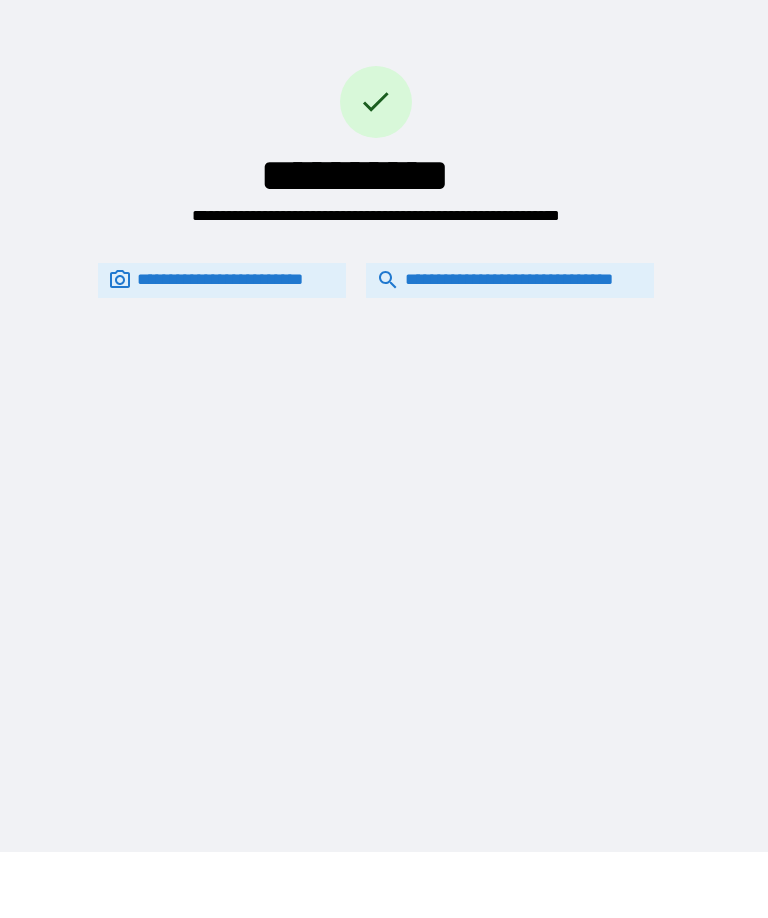 click on "**********" at bounding box center [510, 280] 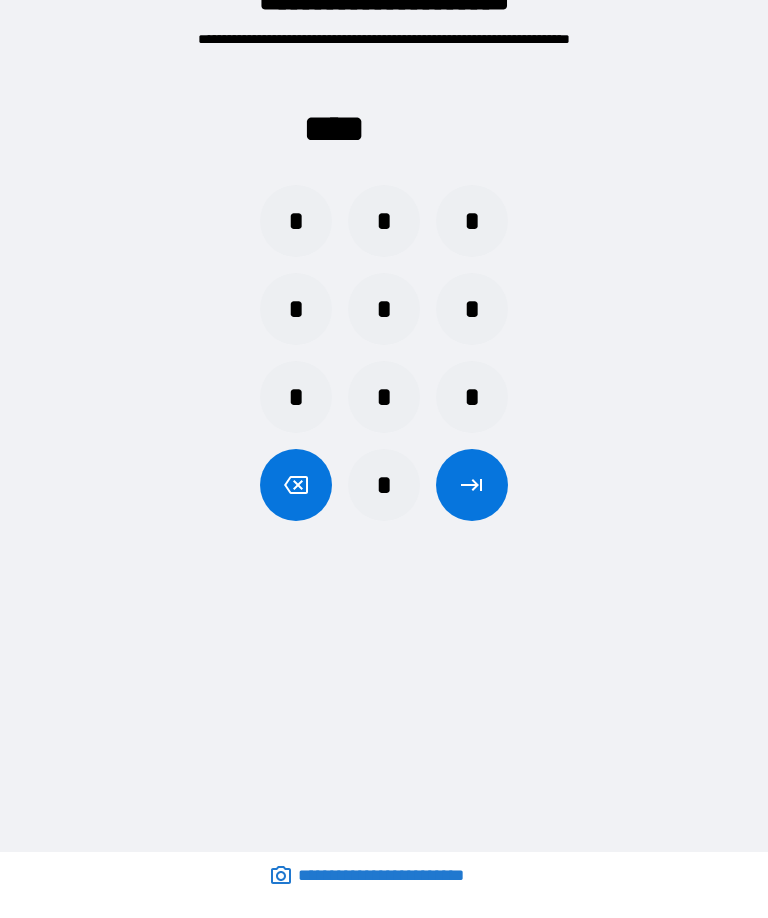 click on "*" at bounding box center [296, 309] 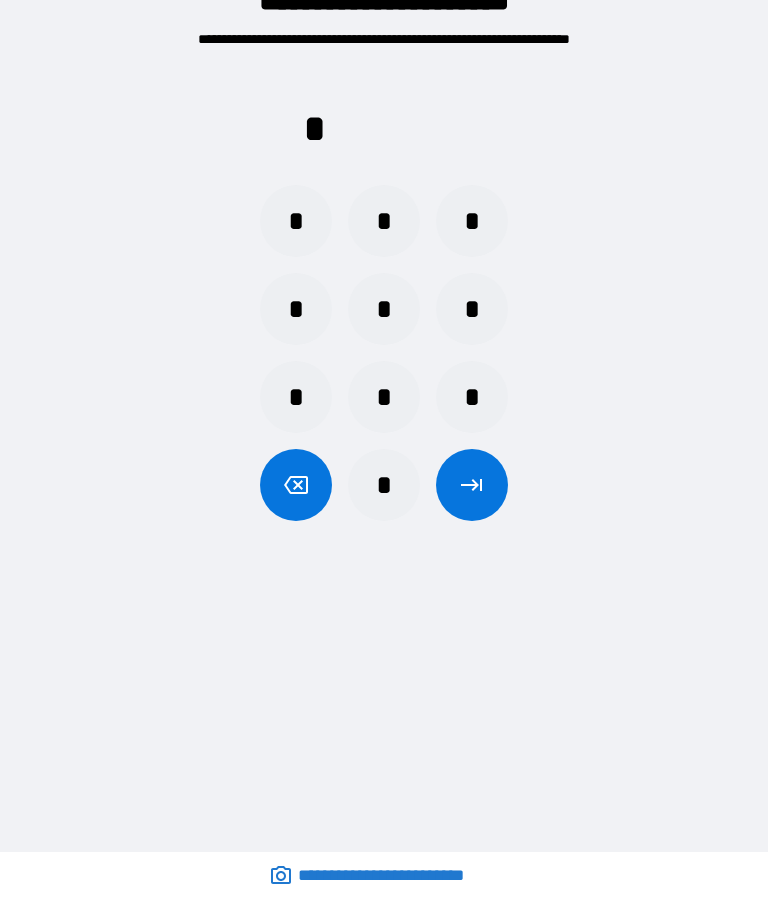 click on "*" at bounding box center [296, 309] 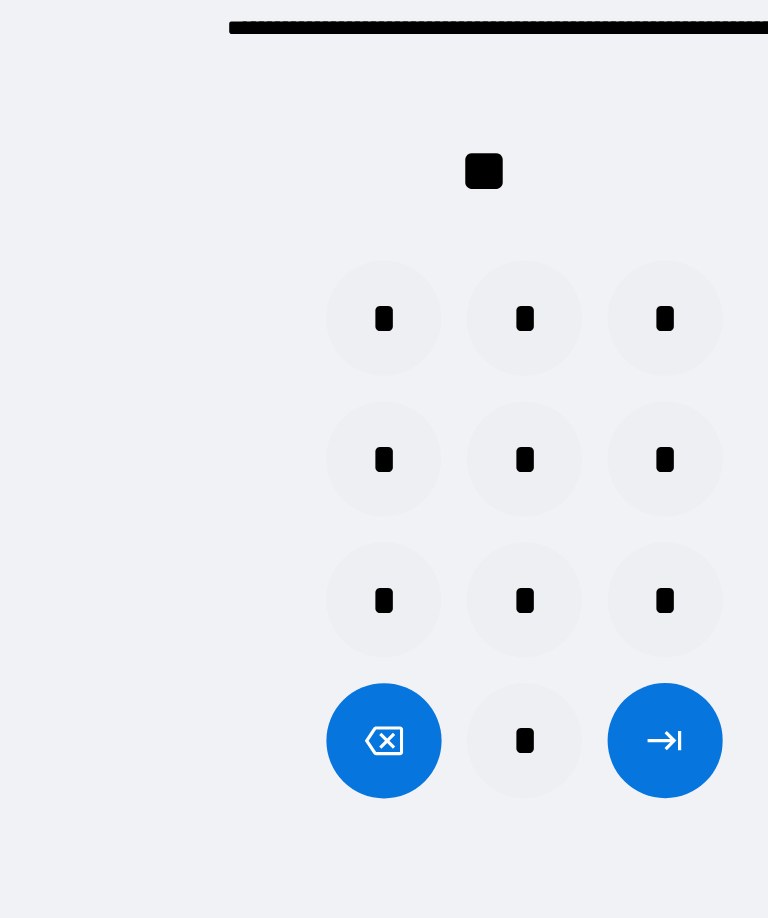 scroll, scrollTop: 0, scrollLeft: 0, axis: both 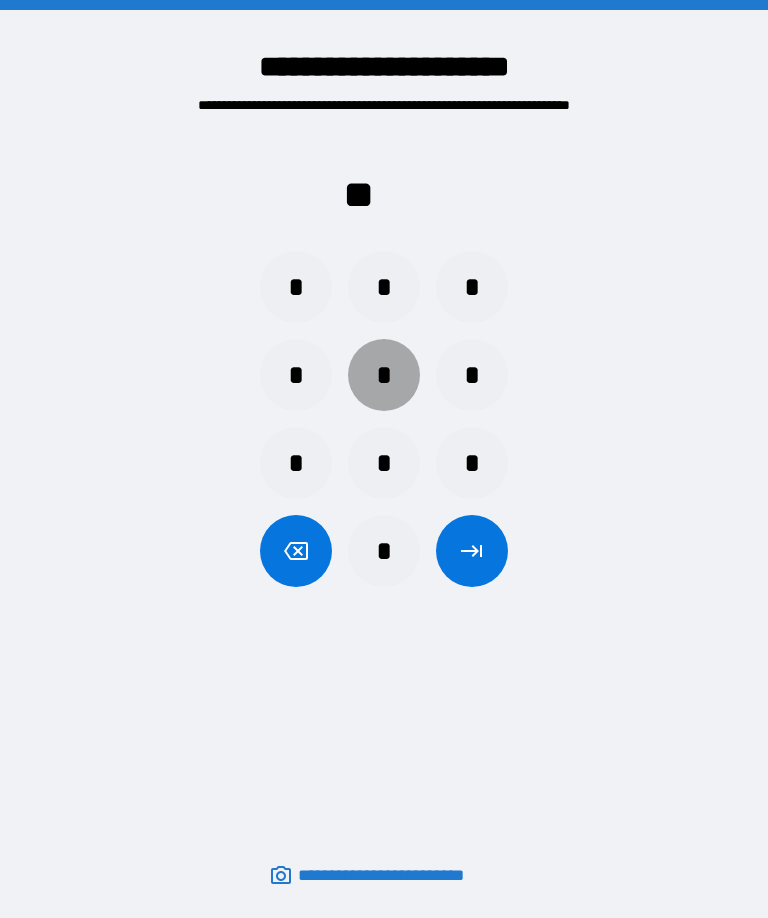 click on "*" at bounding box center [384, 375] 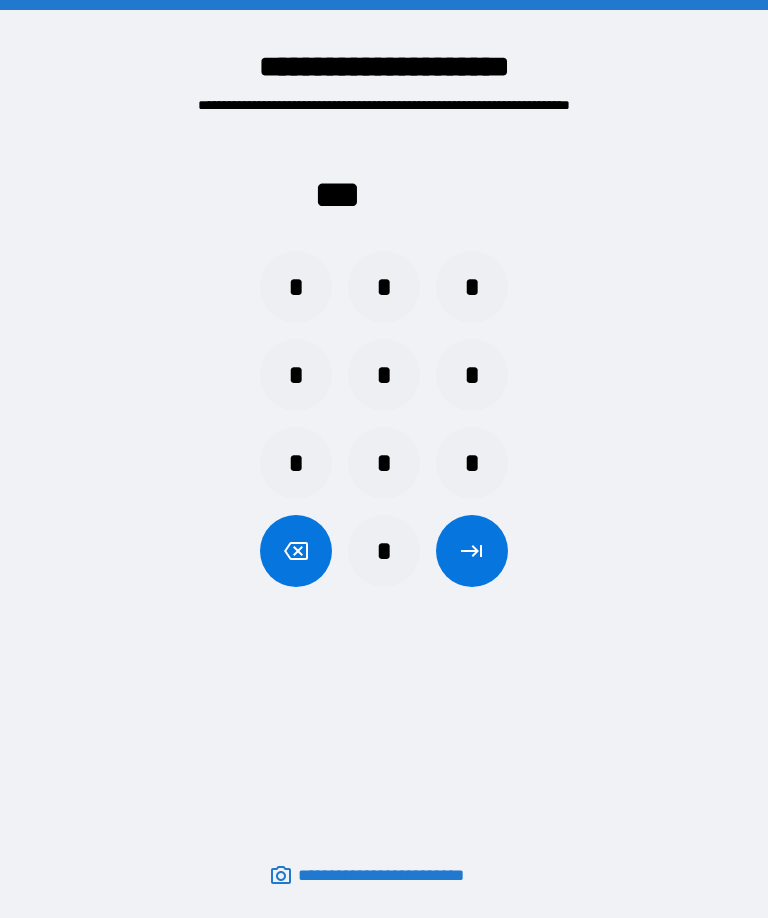 click on "*" at bounding box center (384, 375) 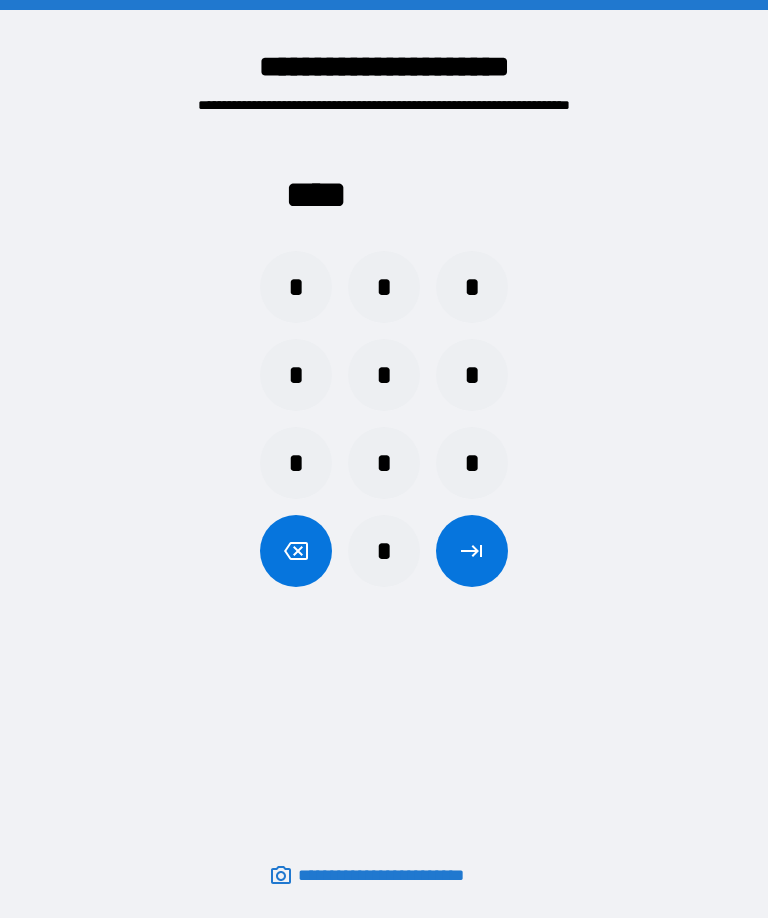 click 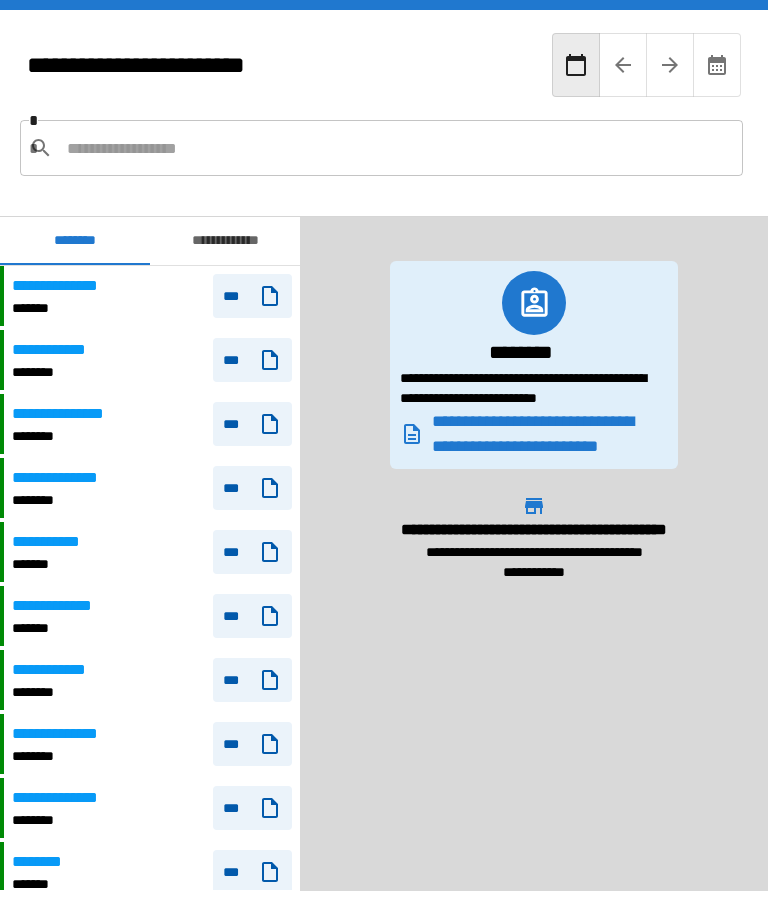 scroll, scrollTop: 120, scrollLeft: 0, axis: vertical 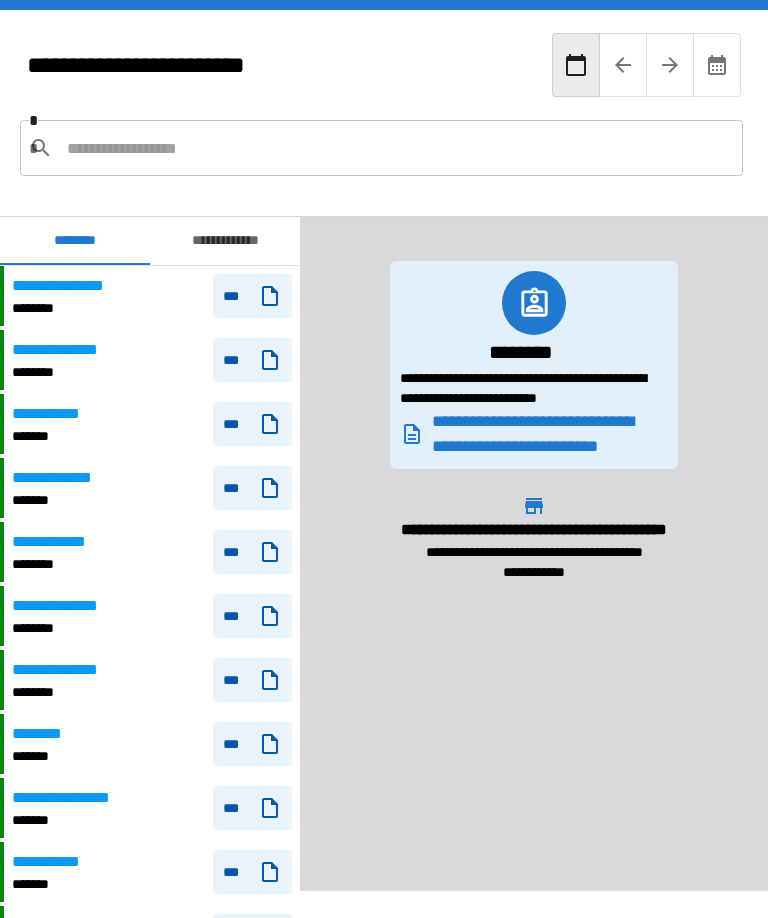 click on "**********" at bounding box center (72, 286) 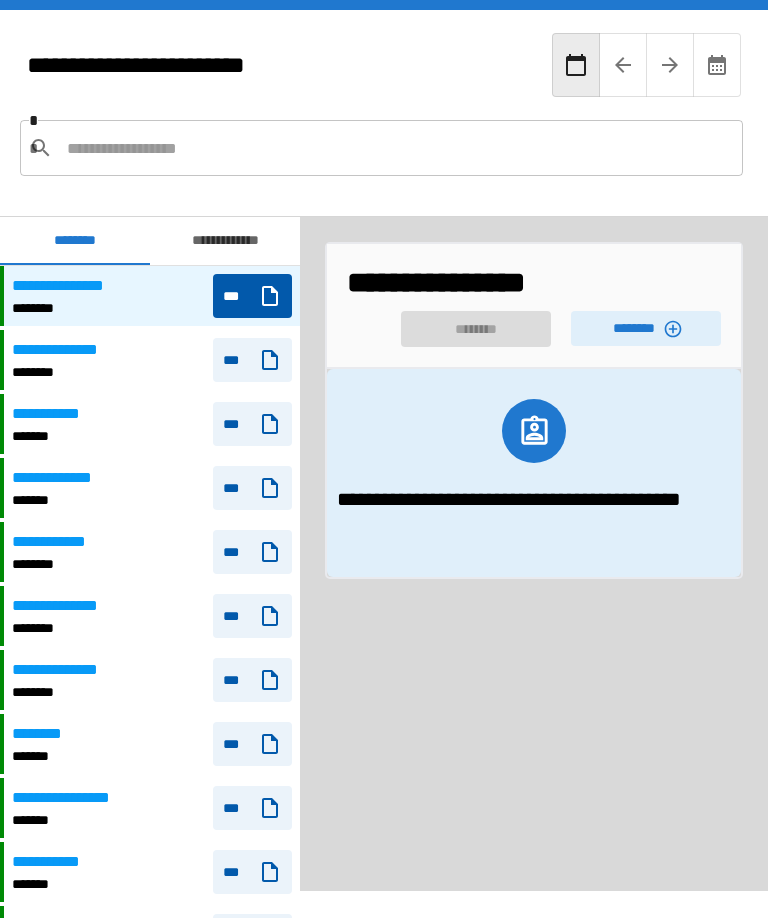 click on "********" at bounding box center (646, 328) 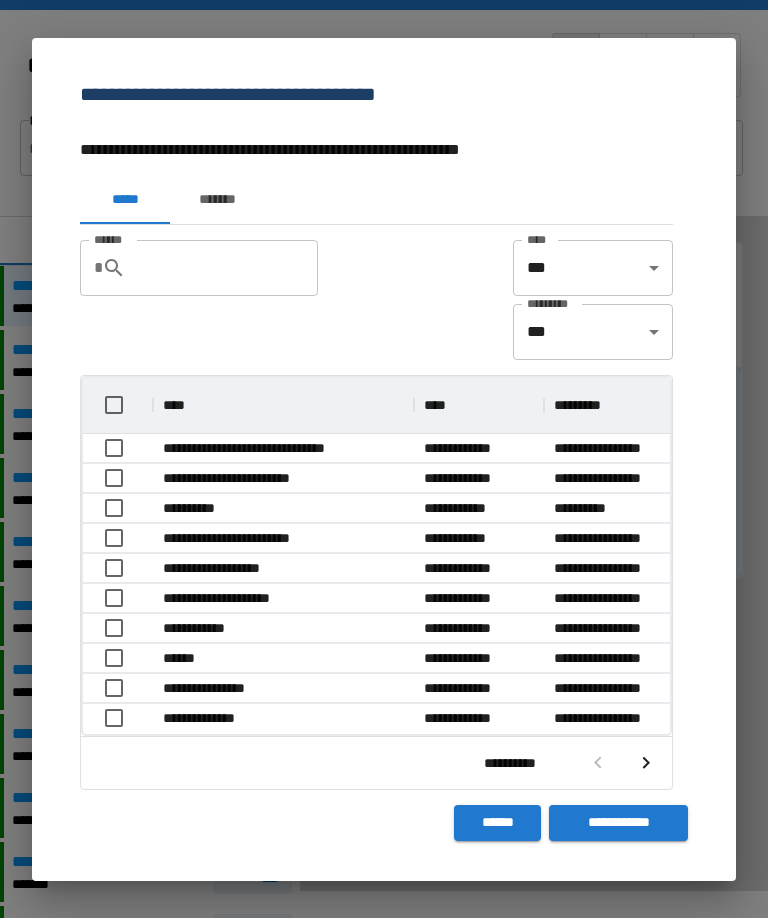 scroll, scrollTop: 356, scrollLeft: 587, axis: both 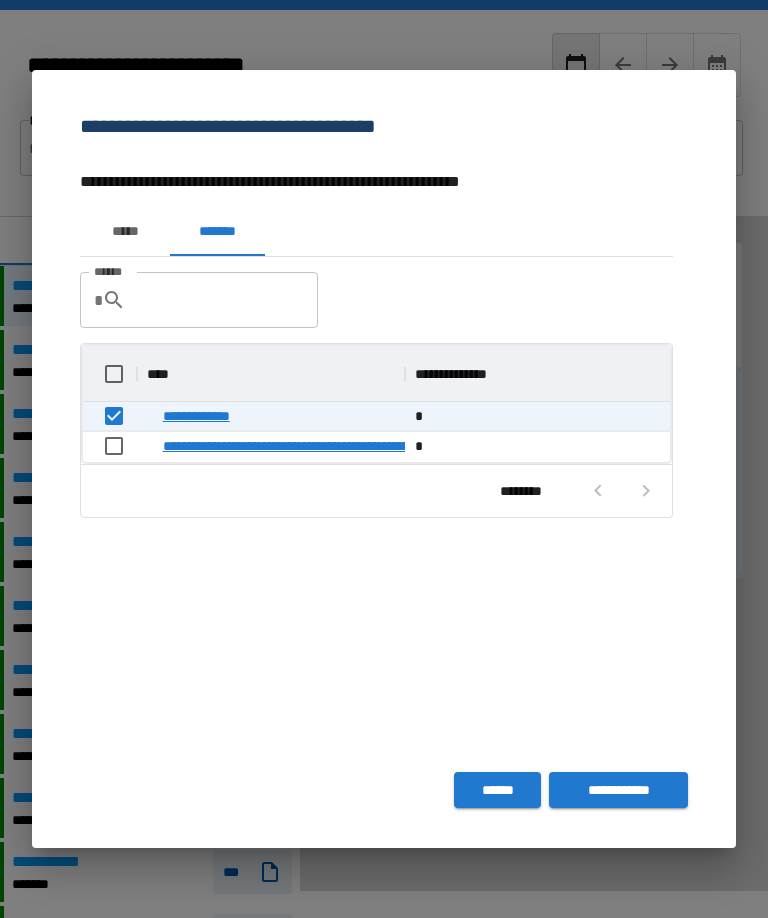 click on "**********" at bounding box center [618, 790] 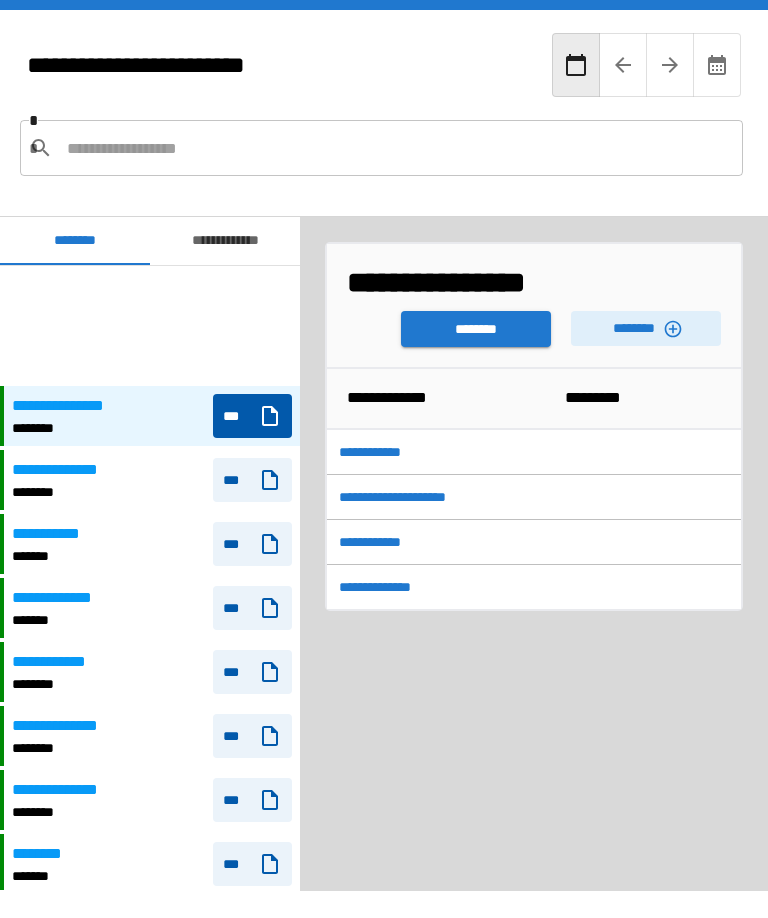 scroll, scrollTop: 120, scrollLeft: 0, axis: vertical 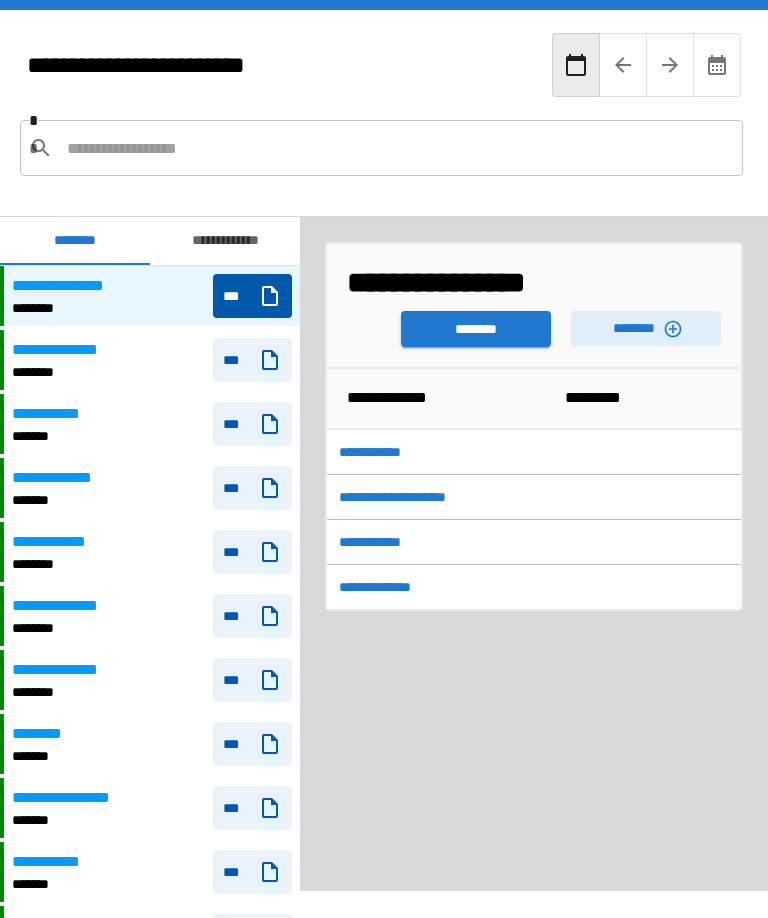 click on "********" at bounding box center [476, 329] 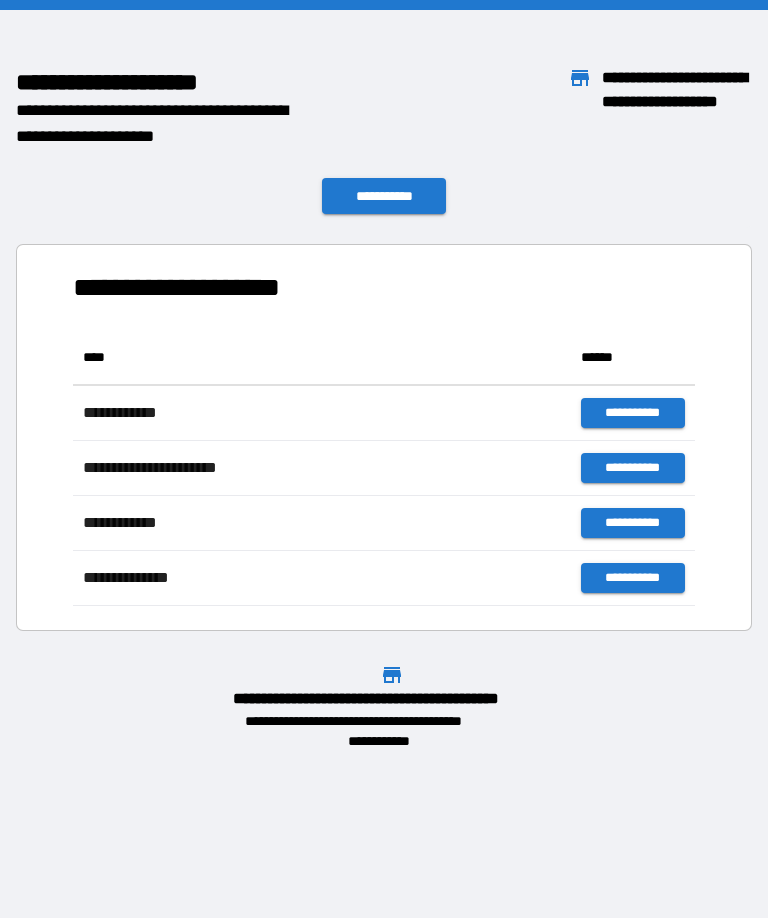 scroll, scrollTop: 276, scrollLeft: 622, axis: both 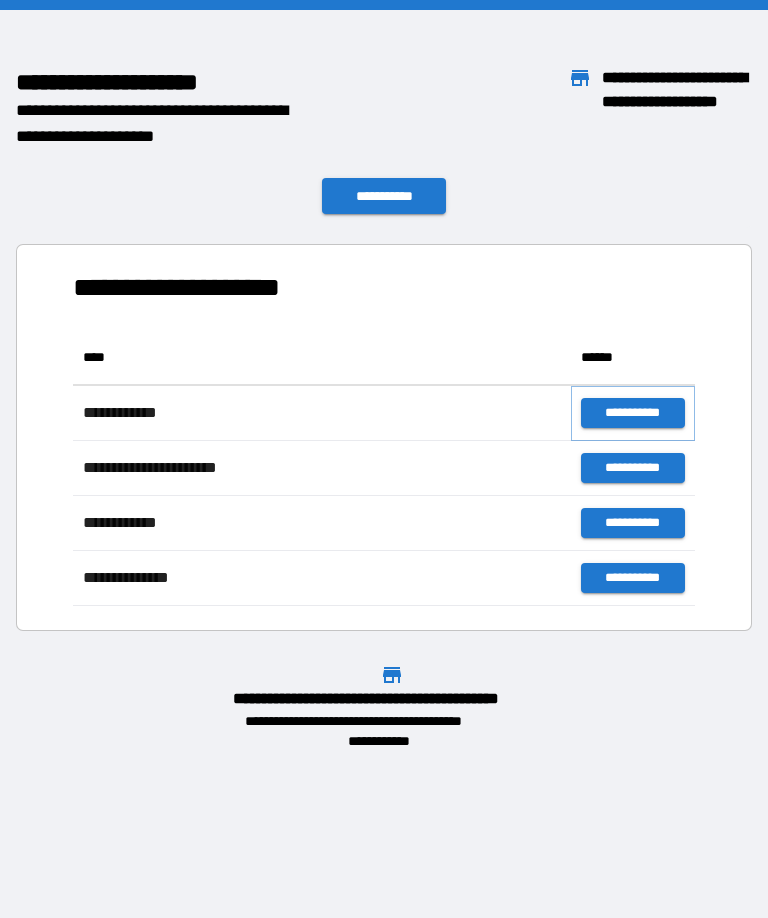 click on "**********" at bounding box center (633, 413) 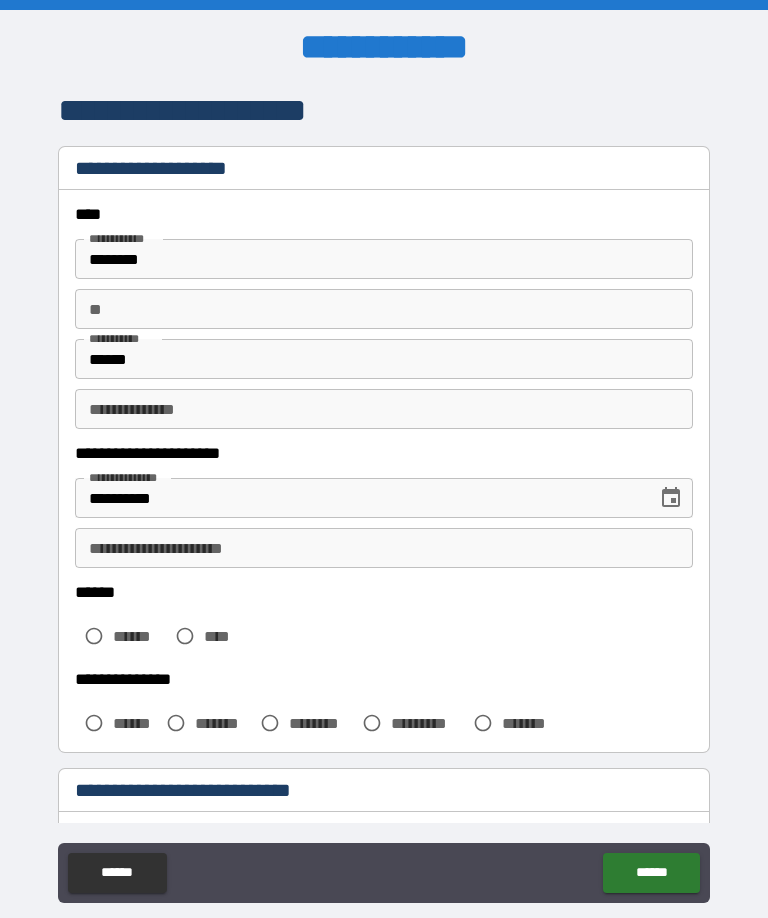 click on "**********" at bounding box center [384, 409] 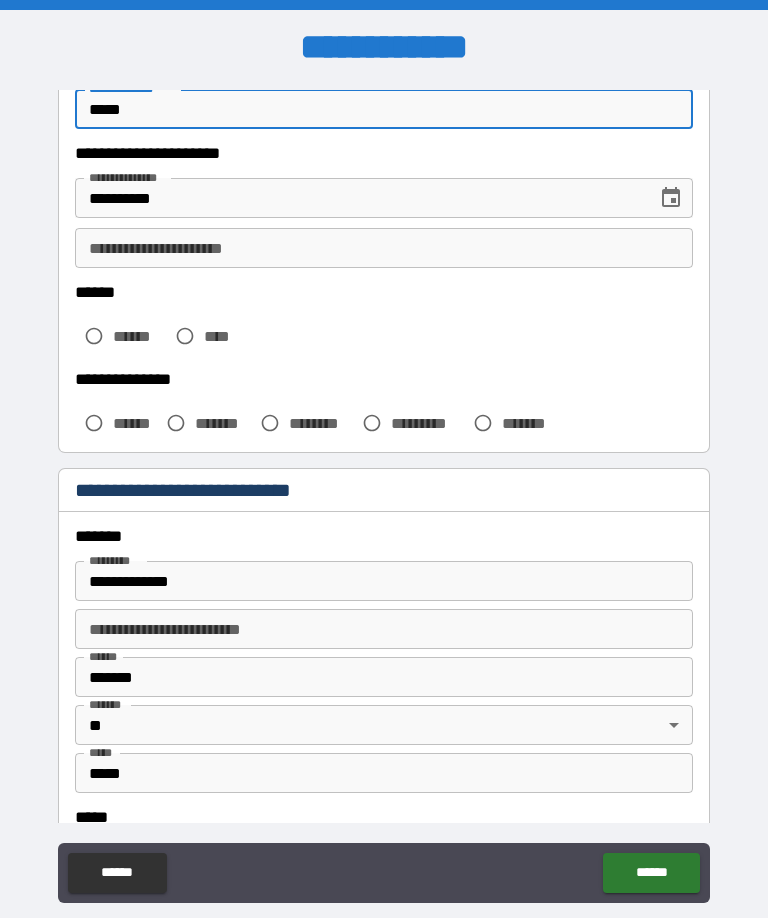 scroll, scrollTop: 305, scrollLeft: 0, axis: vertical 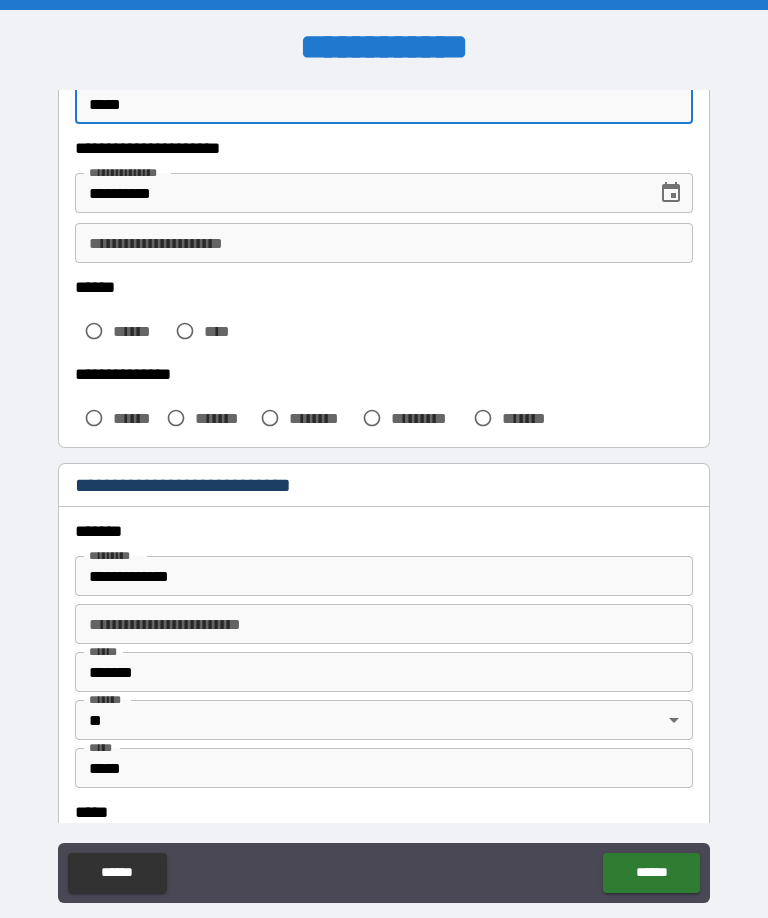 type on "*****" 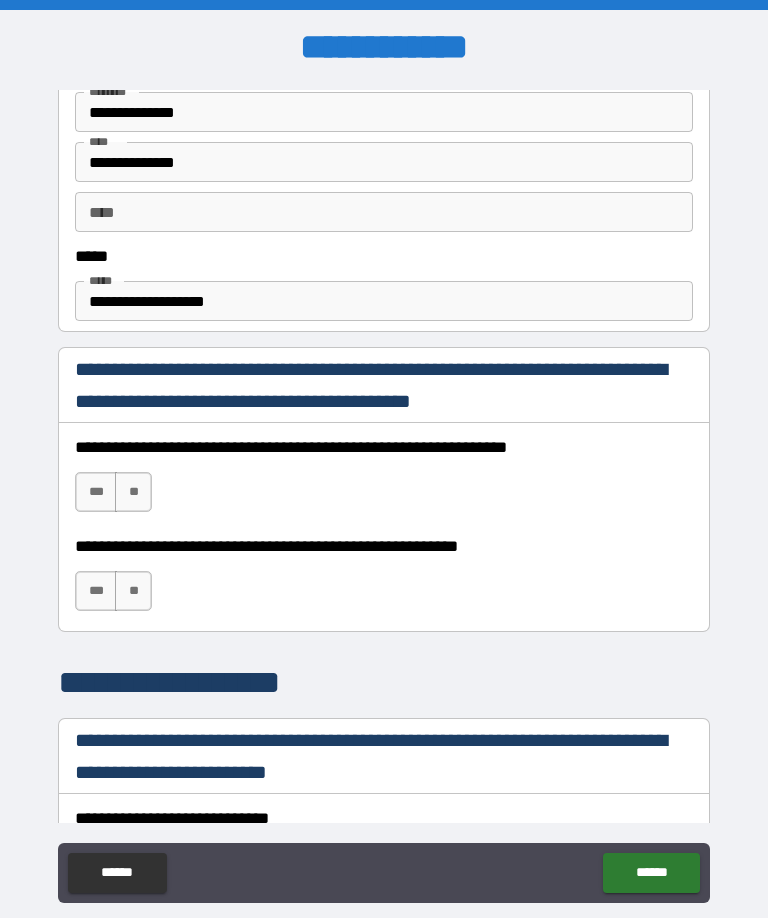 scroll, scrollTop: 1050, scrollLeft: 0, axis: vertical 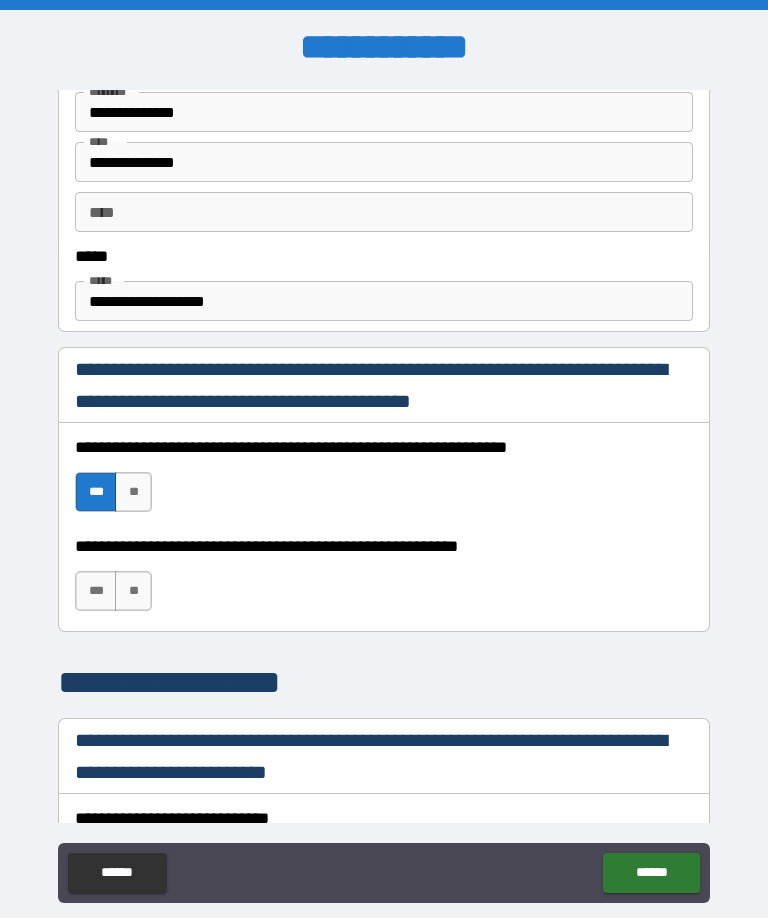 click on "***" at bounding box center [96, 591] 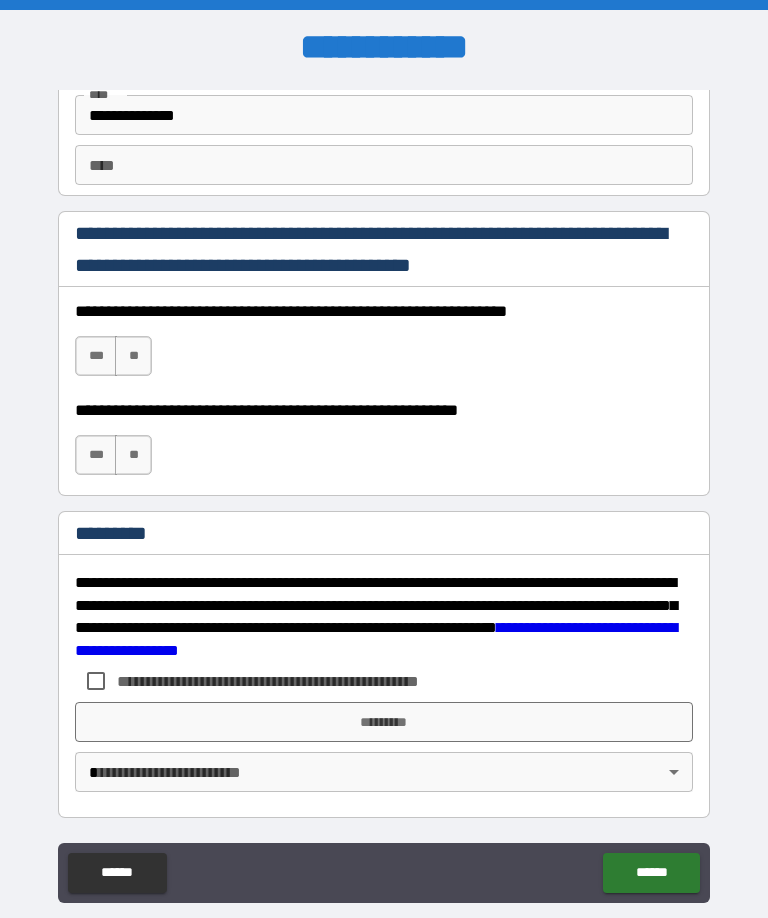 scroll, scrollTop: 2823, scrollLeft: 0, axis: vertical 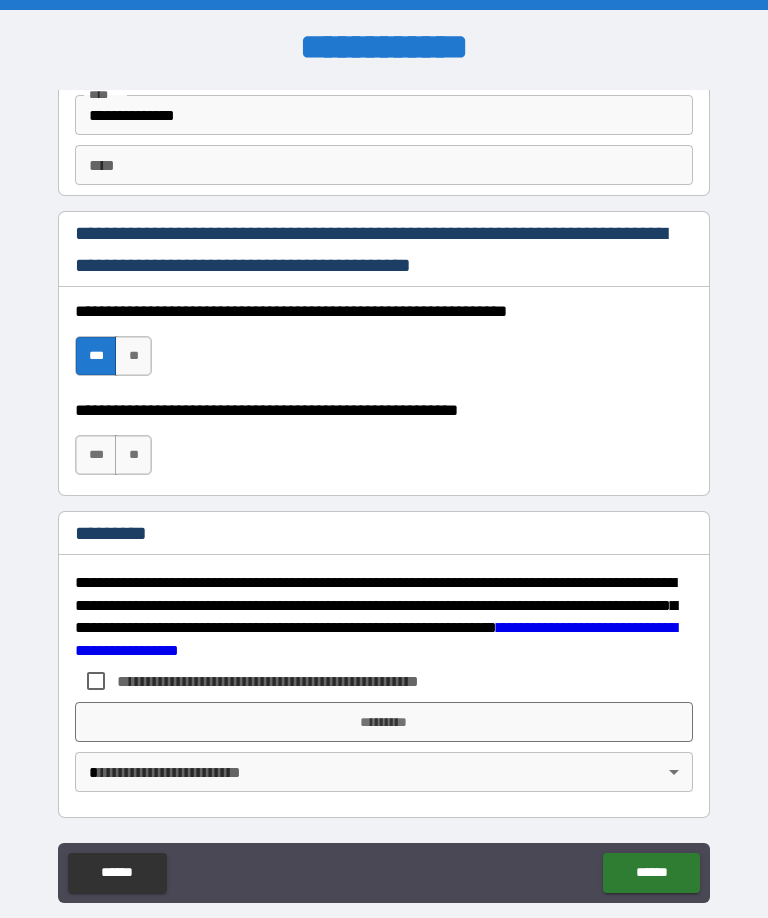 click on "***" at bounding box center [96, 455] 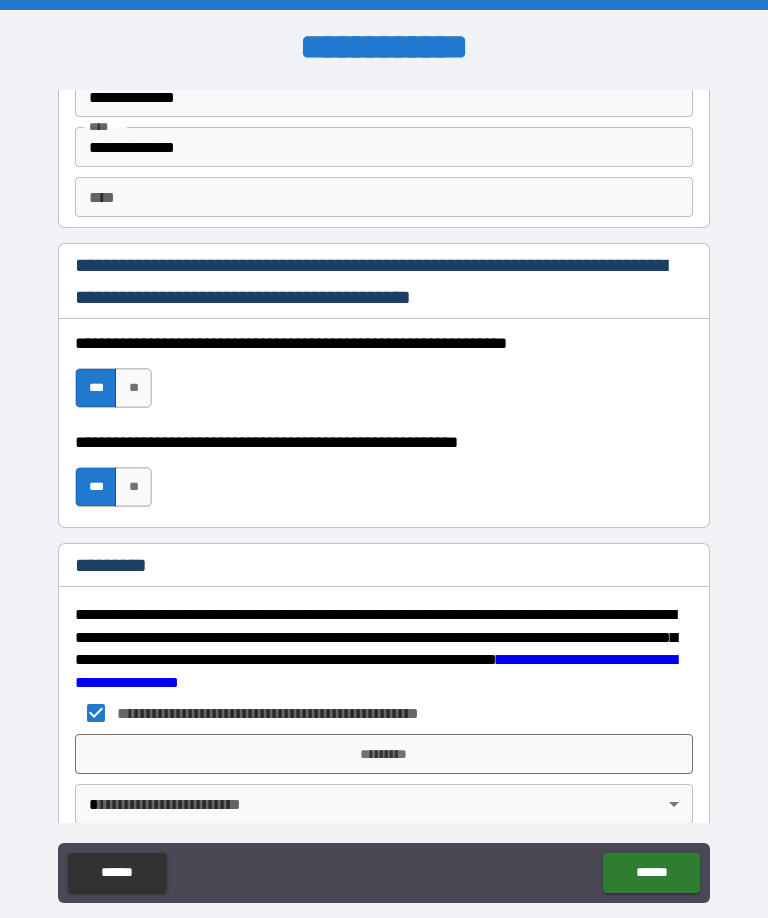 scroll, scrollTop: 2801, scrollLeft: 0, axis: vertical 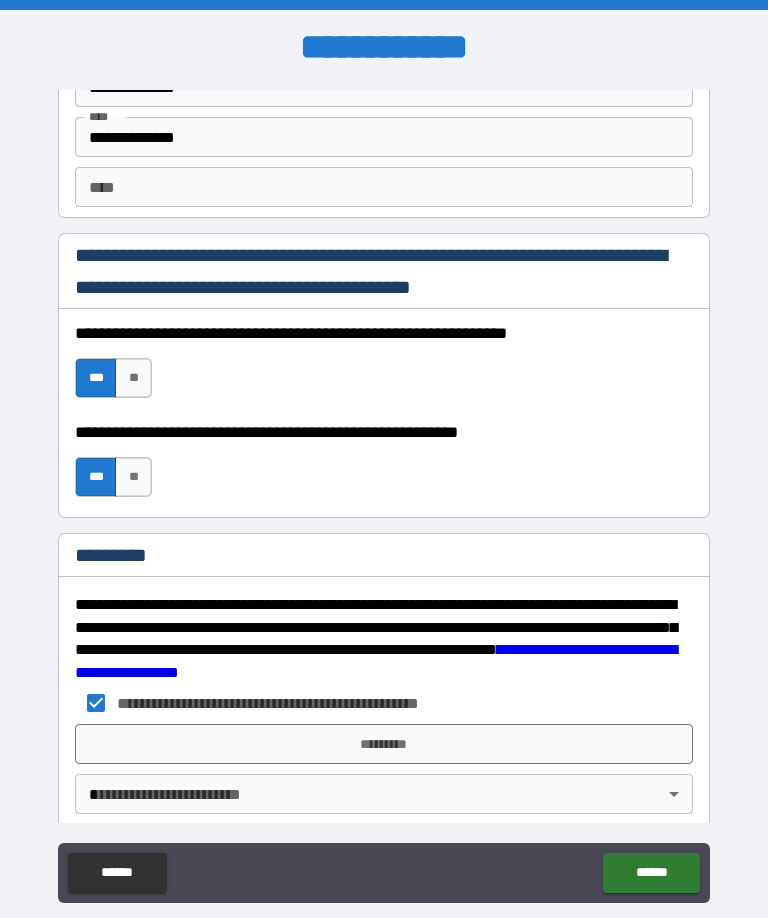 click on "*********" at bounding box center [384, 744] 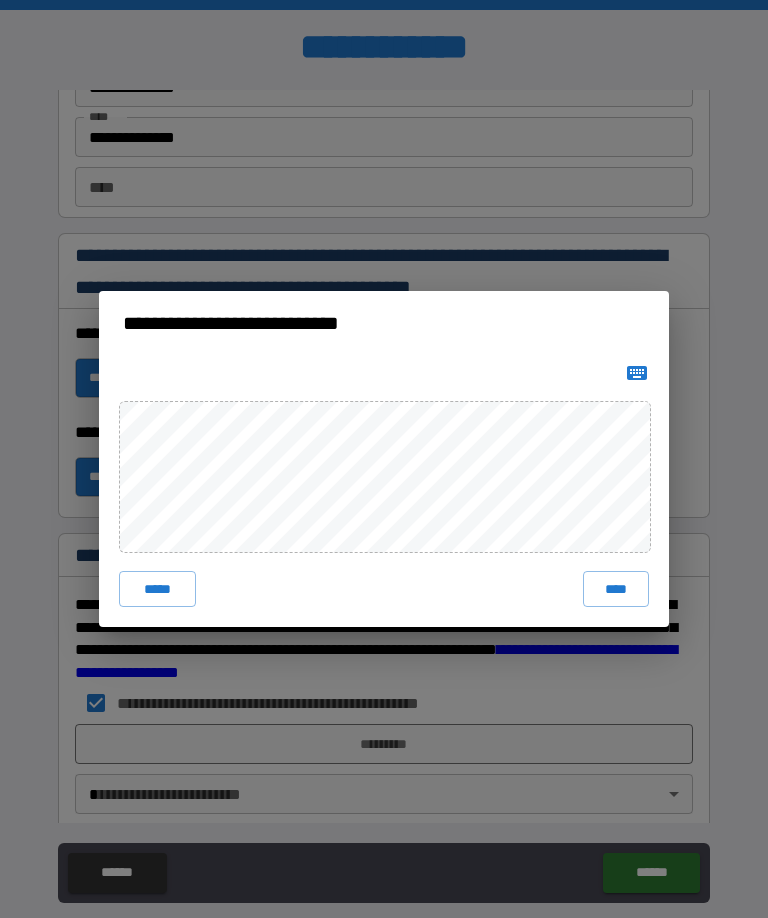 click on "****" at bounding box center [616, 589] 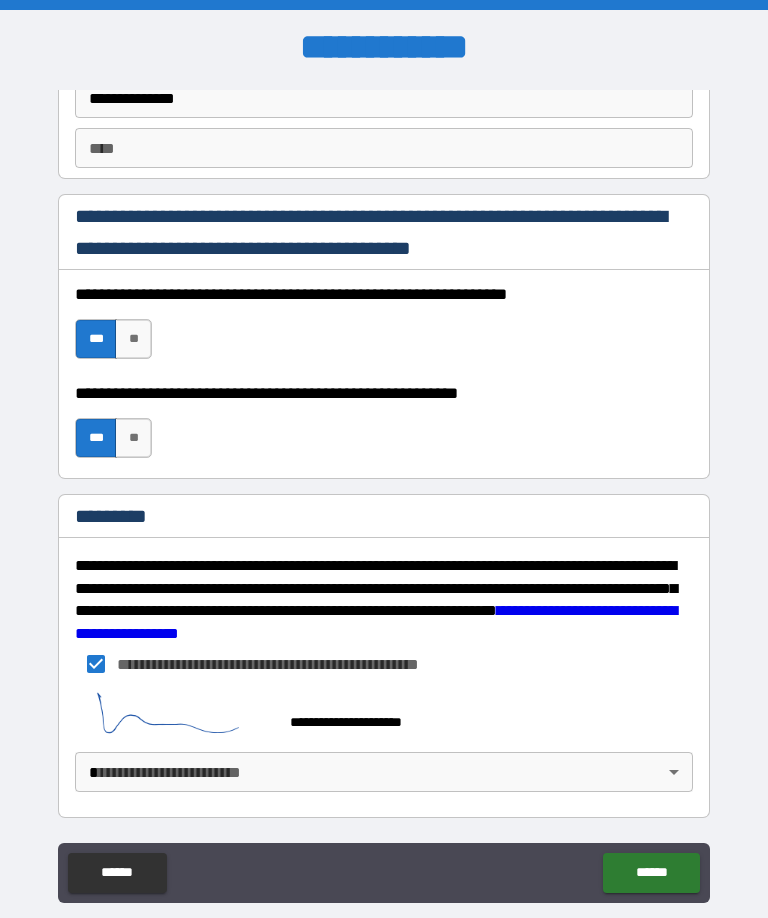 scroll, scrollTop: 2840, scrollLeft: 0, axis: vertical 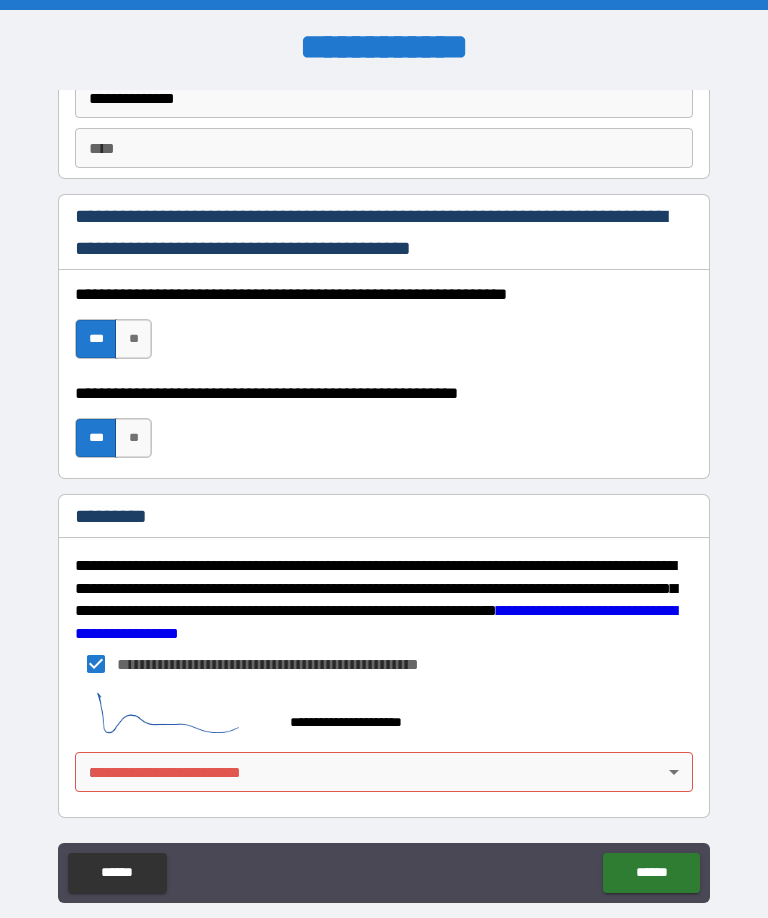 click on "**********" at bounding box center [384, 492] 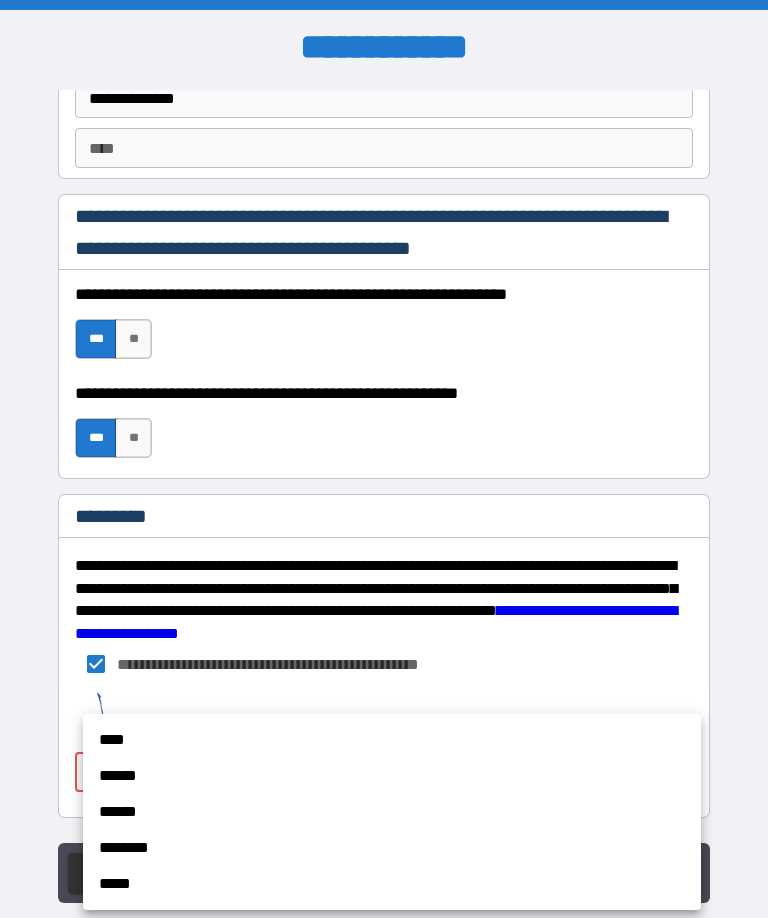 click on "****" at bounding box center [392, 740] 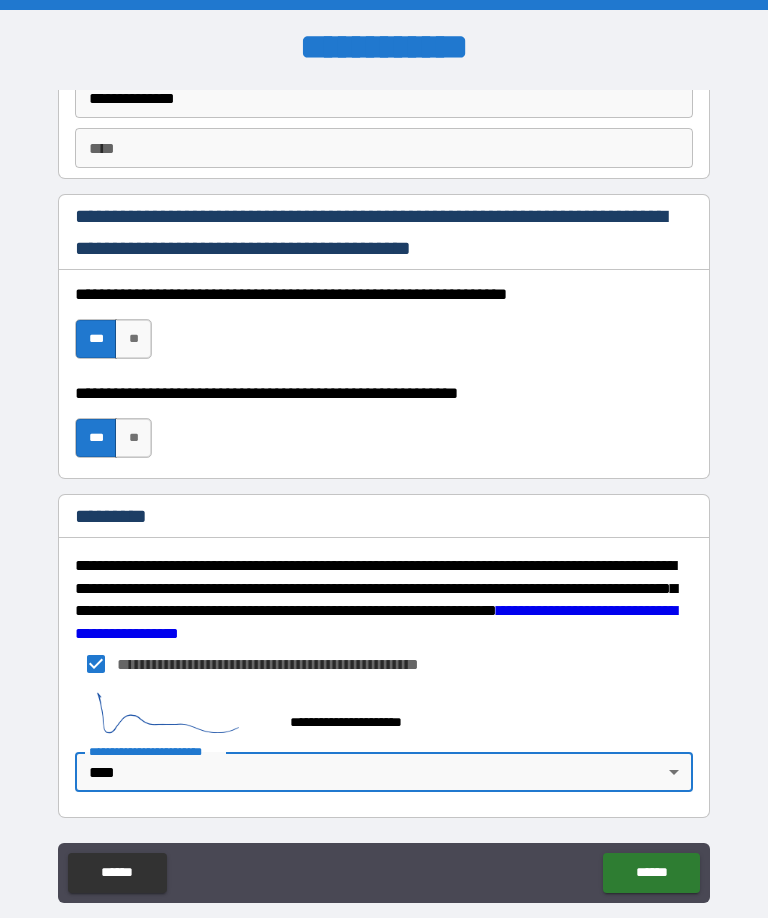 type on "*" 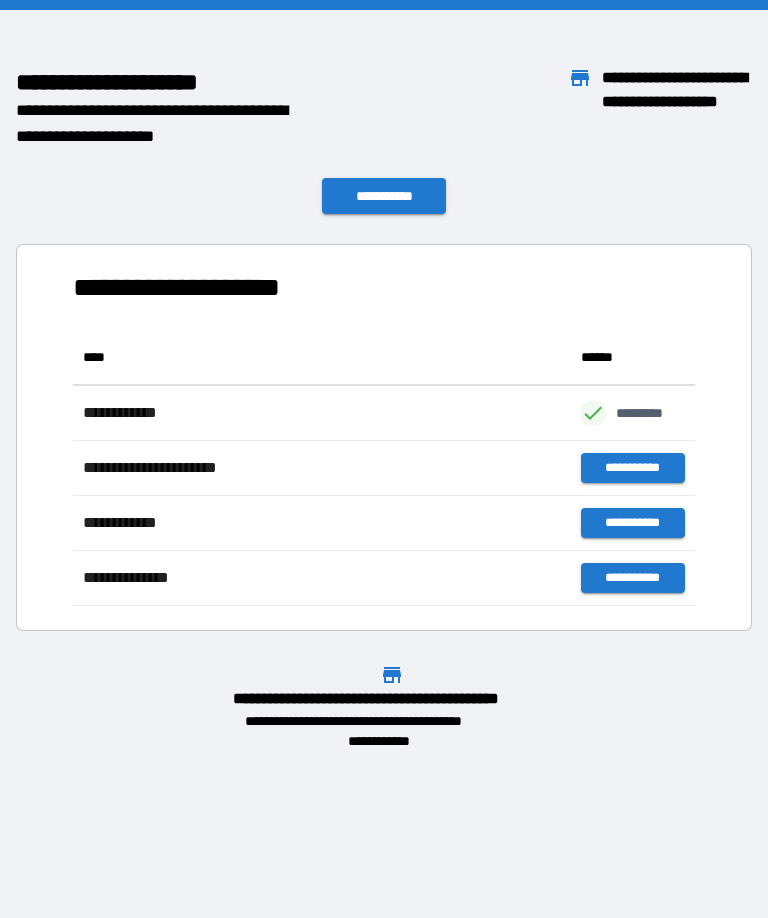 scroll, scrollTop: 276, scrollLeft: 622, axis: both 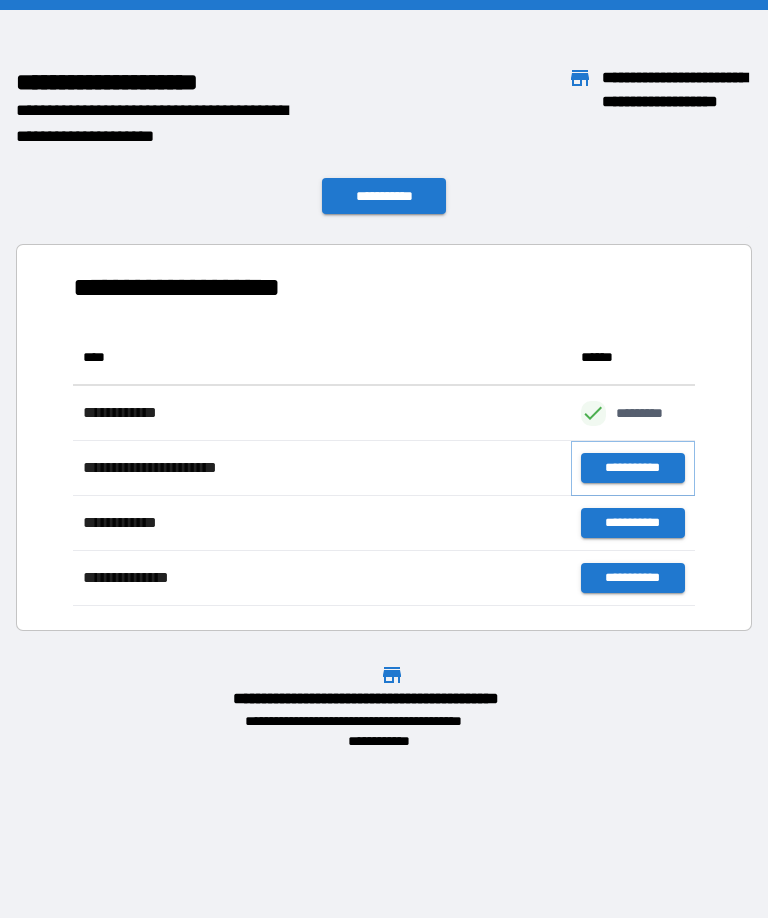 click on "**********" at bounding box center [633, 468] 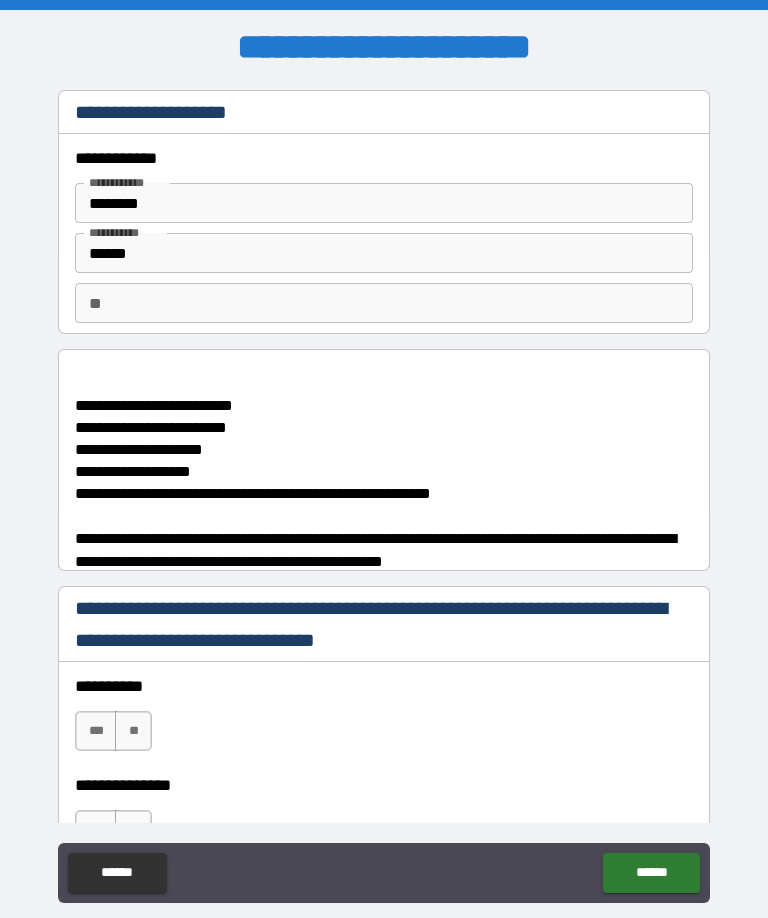 type on "*" 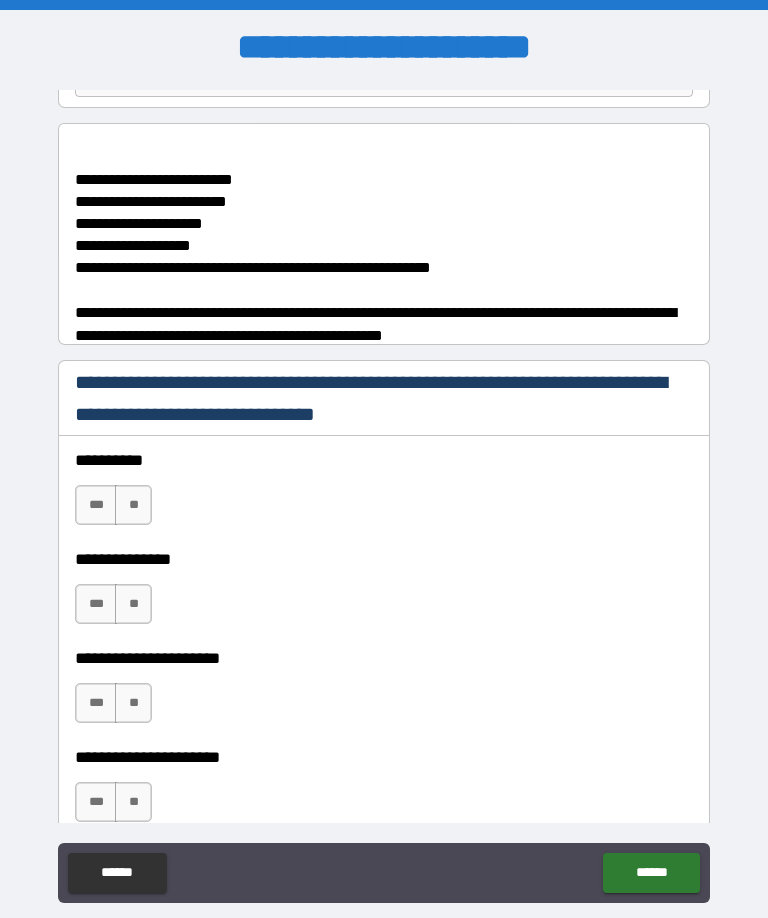 scroll, scrollTop: 235, scrollLeft: 0, axis: vertical 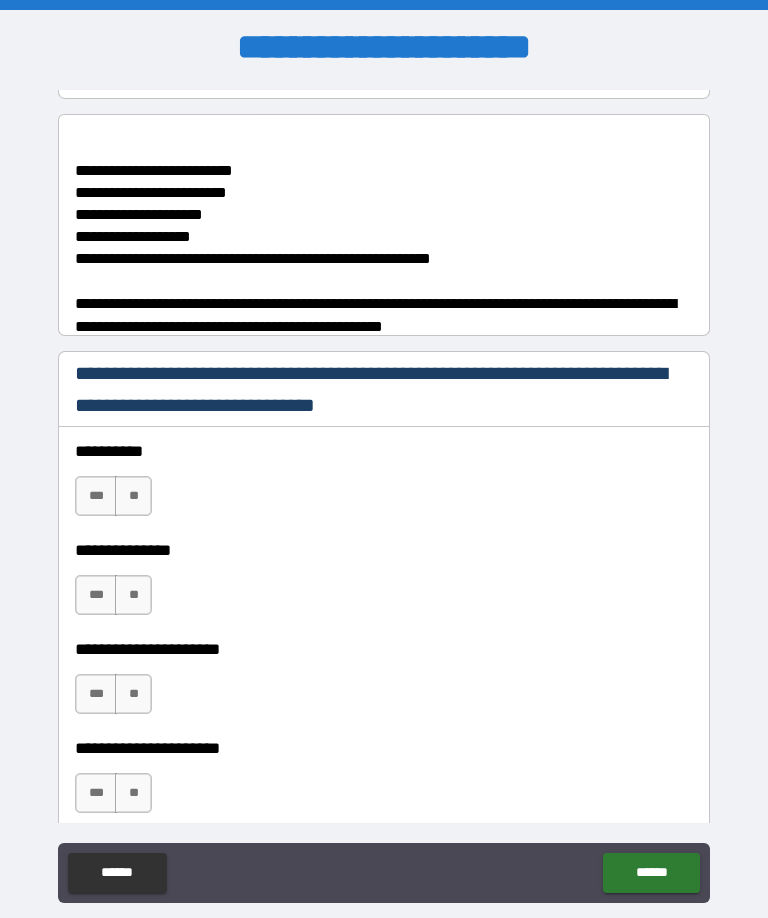 click on "***" at bounding box center (96, 496) 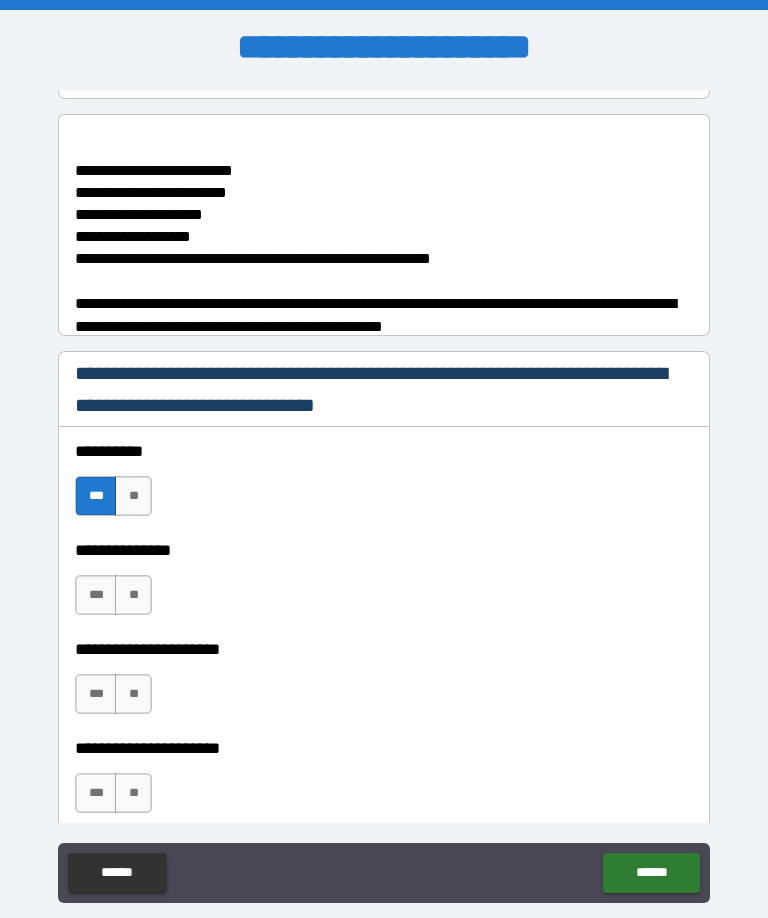 type on "*" 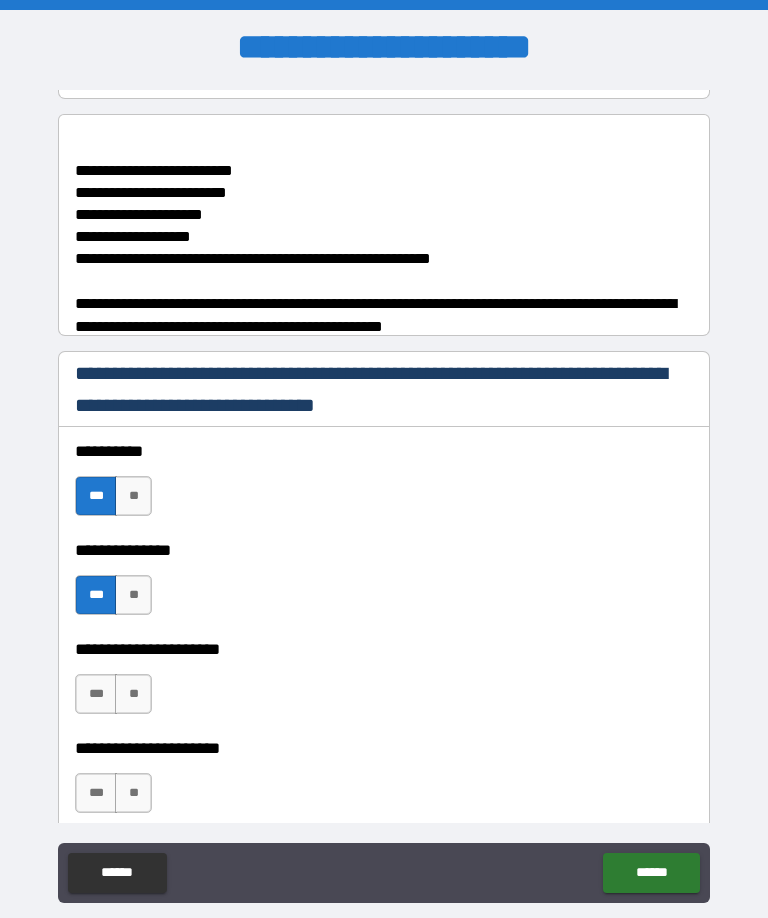 type on "*" 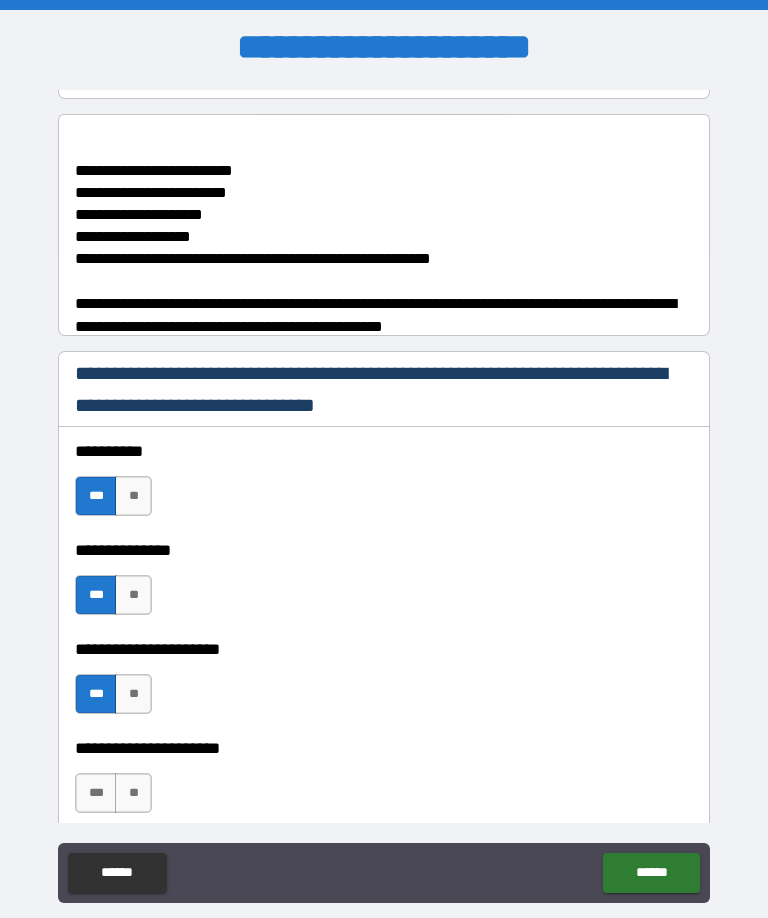type on "*" 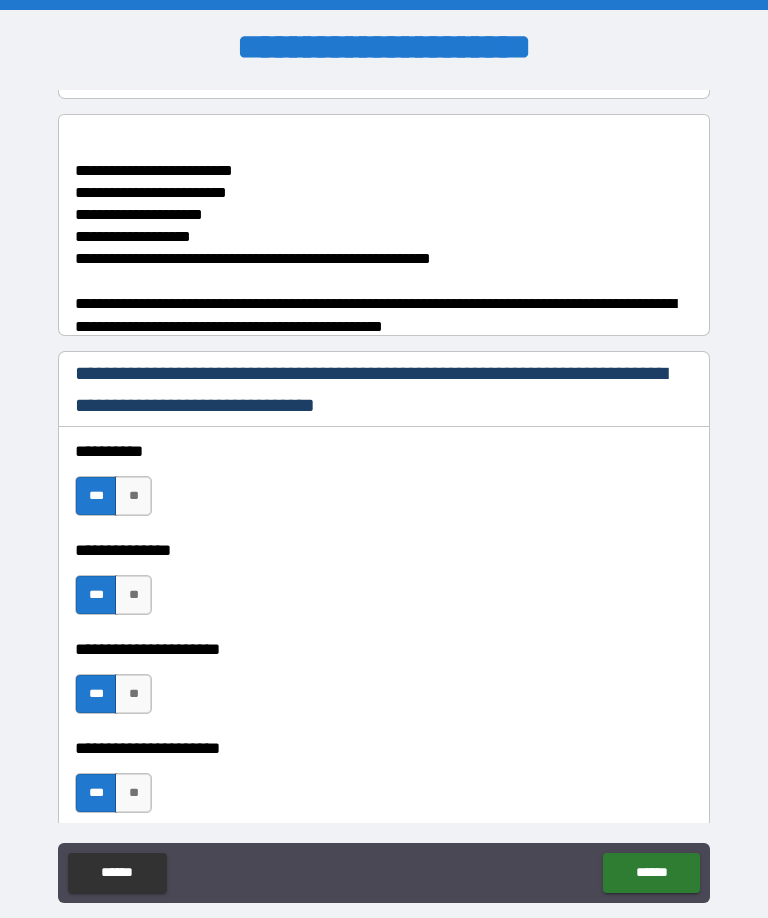 type on "*" 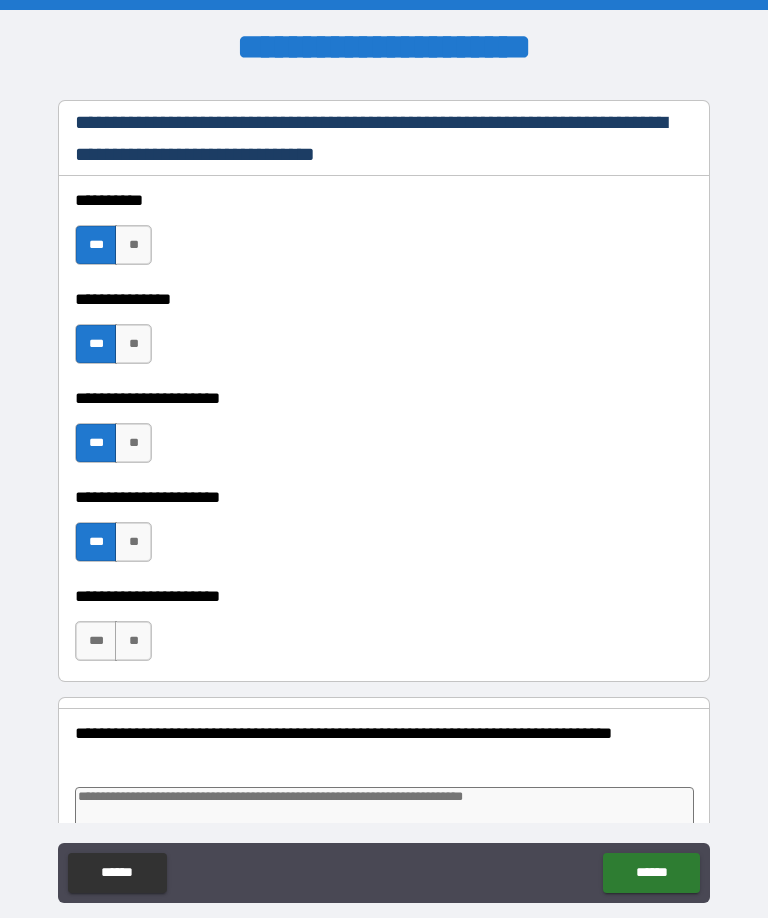scroll, scrollTop: 527, scrollLeft: 0, axis: vertical 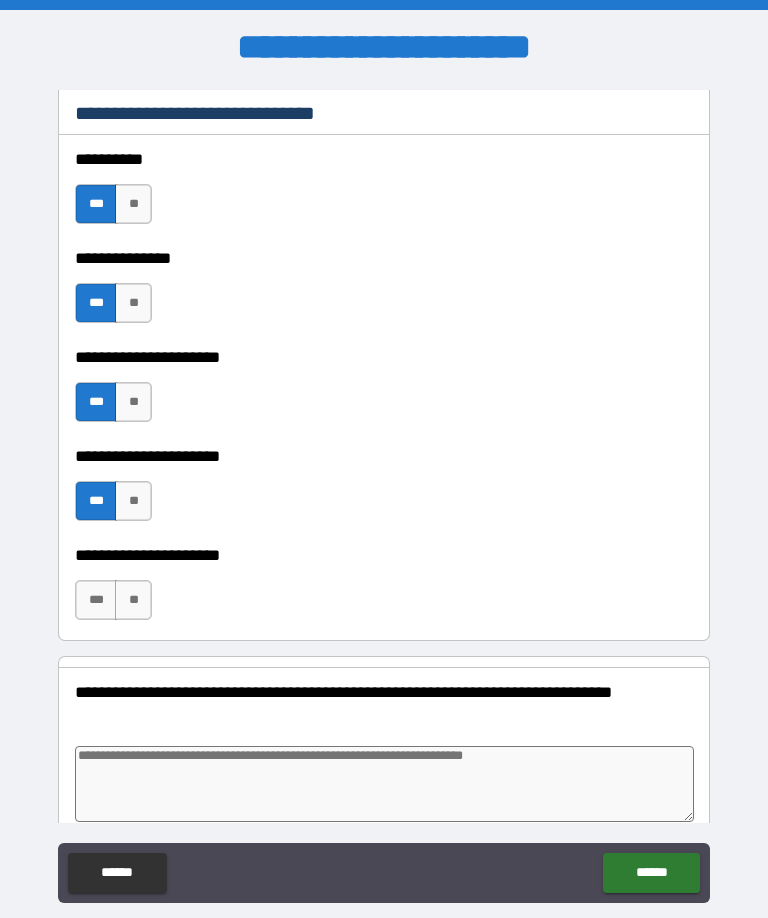 click on "***" at bounding box center [96, 600] 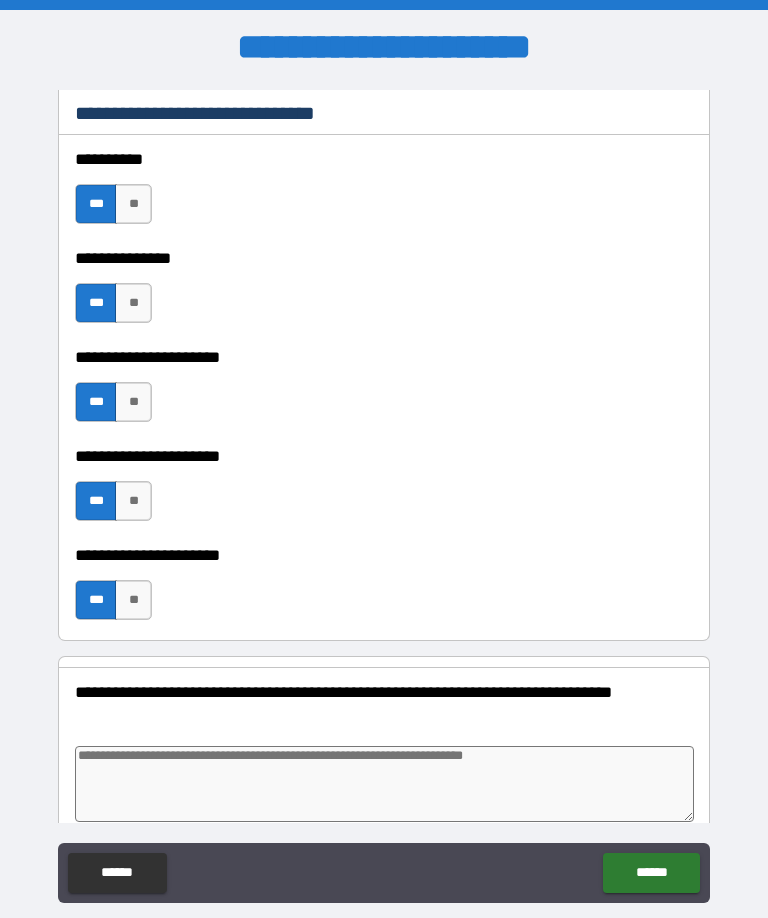 type on "*" 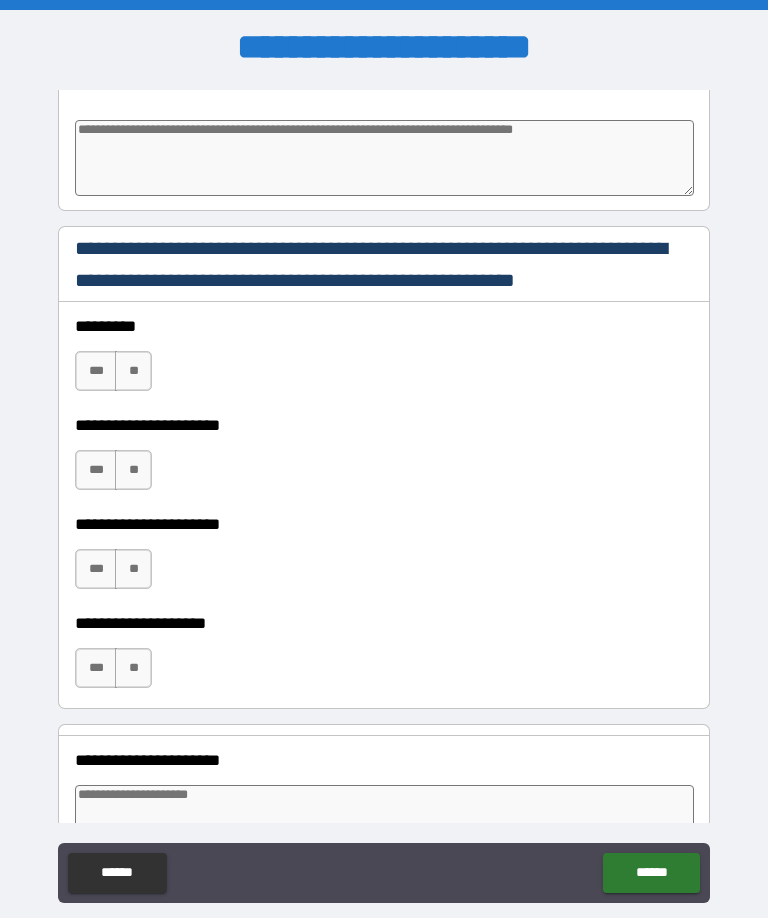 scroll, scrollTop: 1314, scrollLeft: 0, axis: vertical 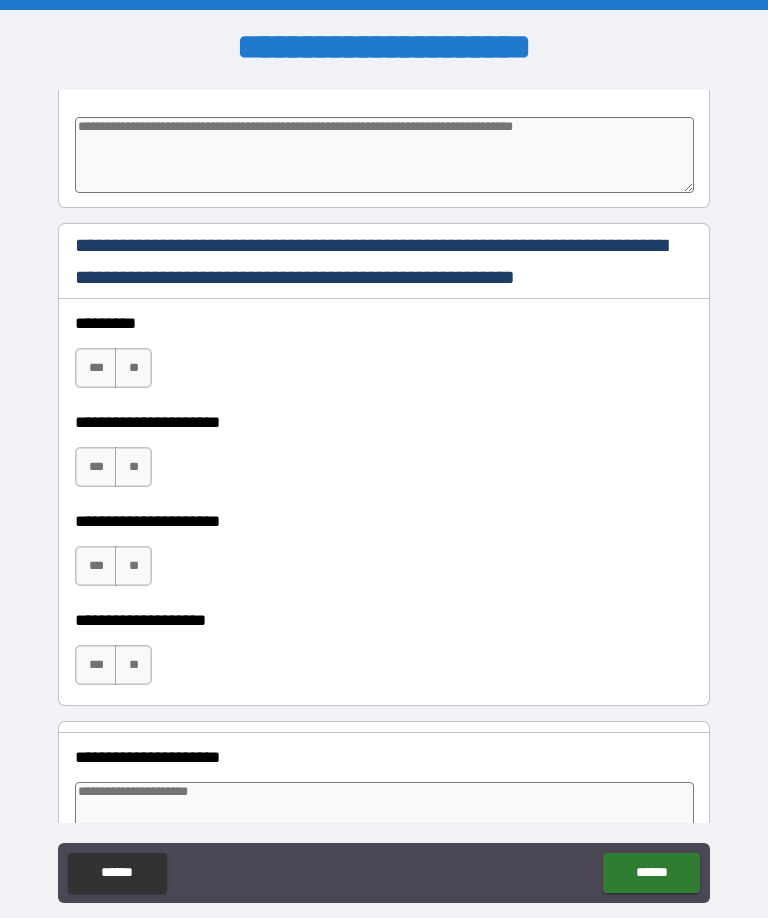 click on "***" at bounding box center (96, 368) 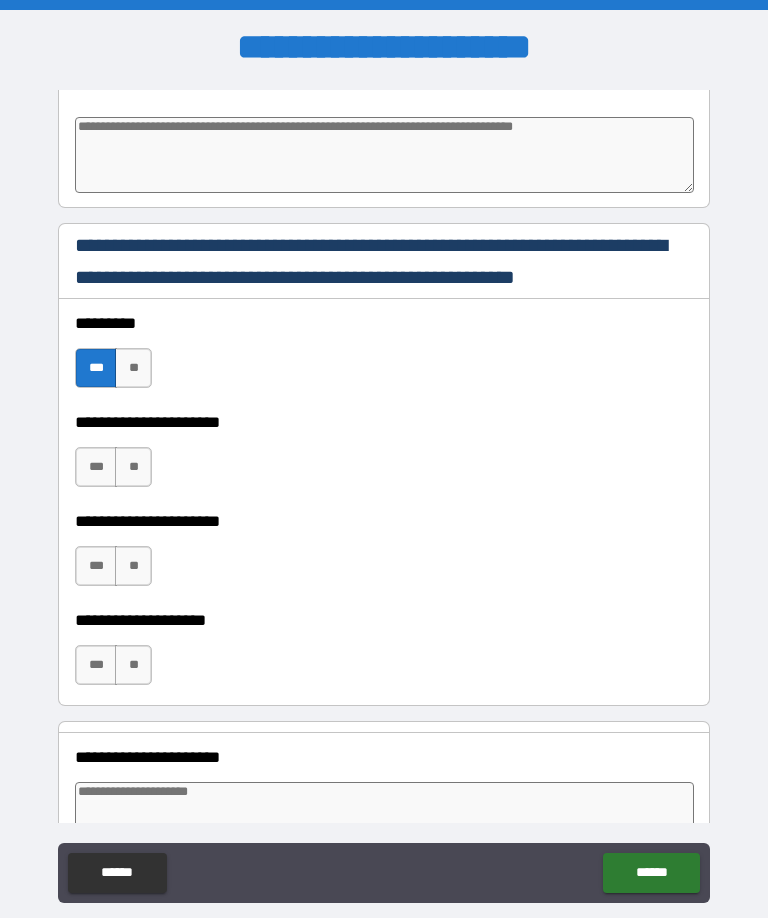 type on "*" 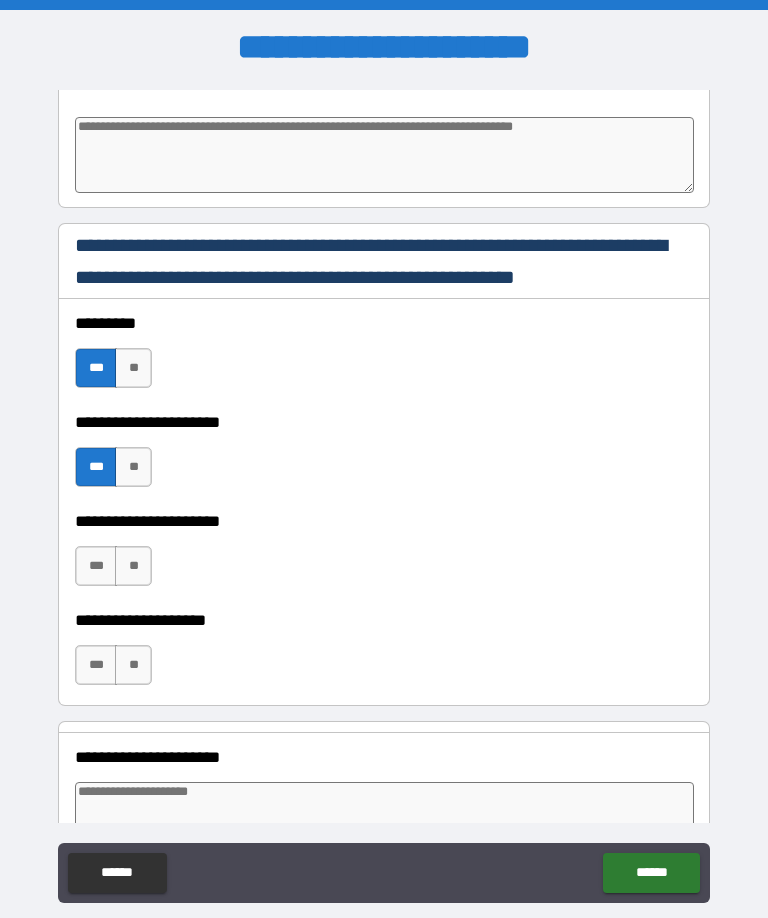type on "*" 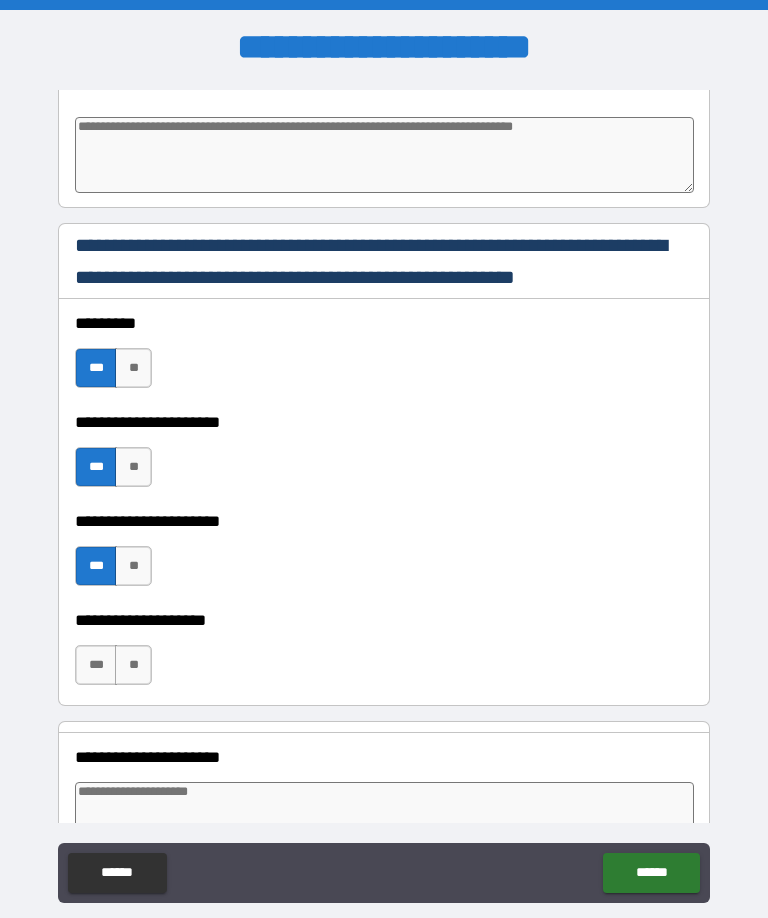type on "*" 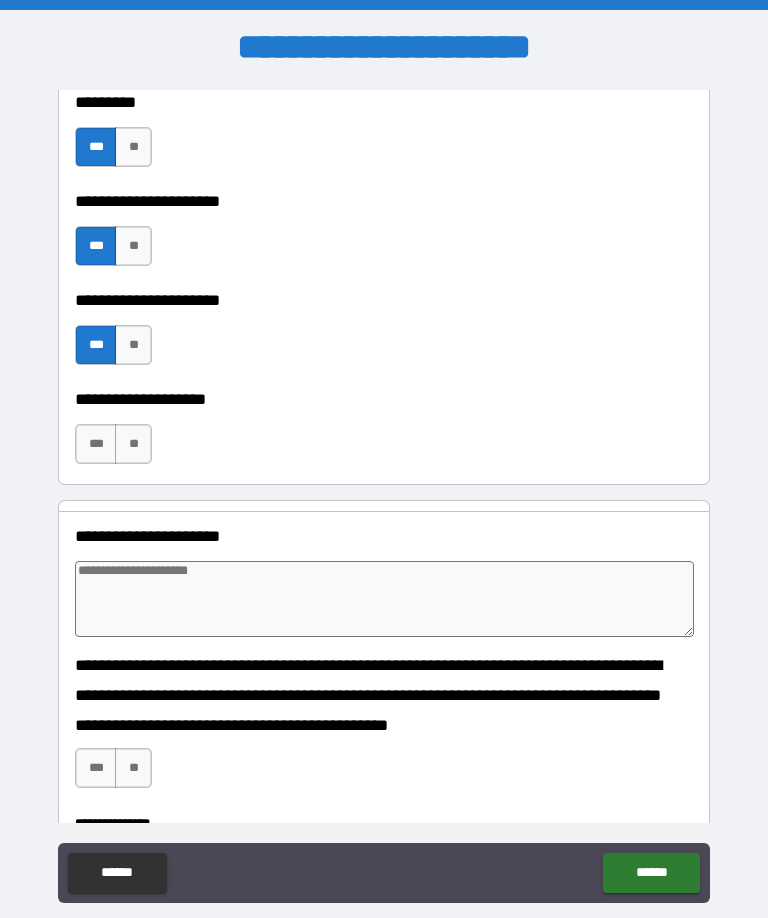 scroll, scrollTop: 1538, scrollLeft: 0, axis: vertical 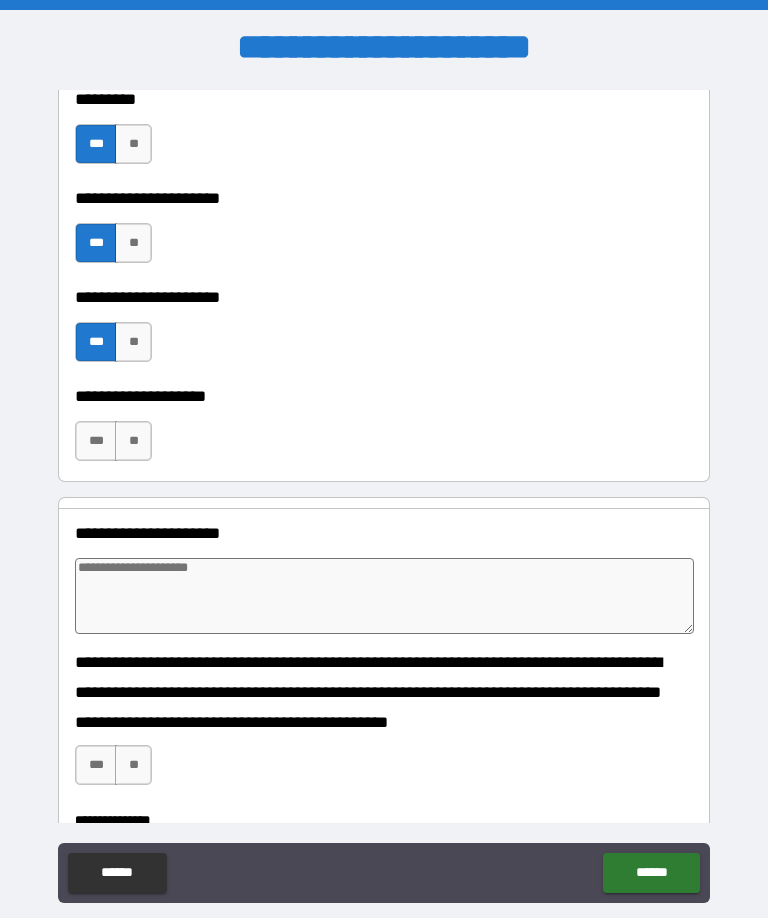 click on "***" at bounding box center [96, 441] 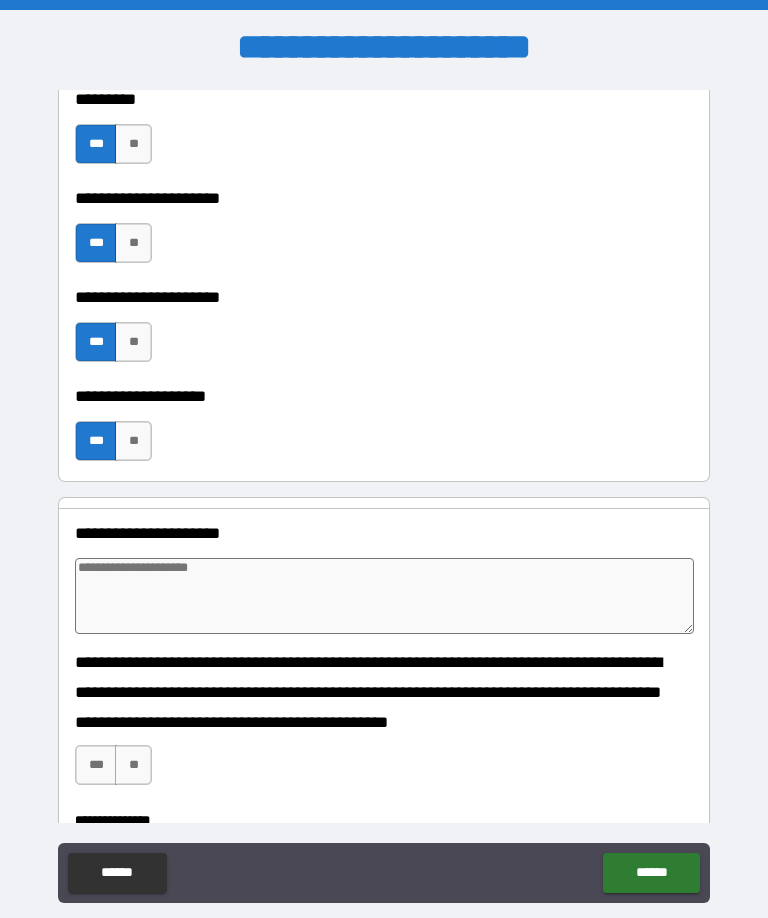 type on "*" 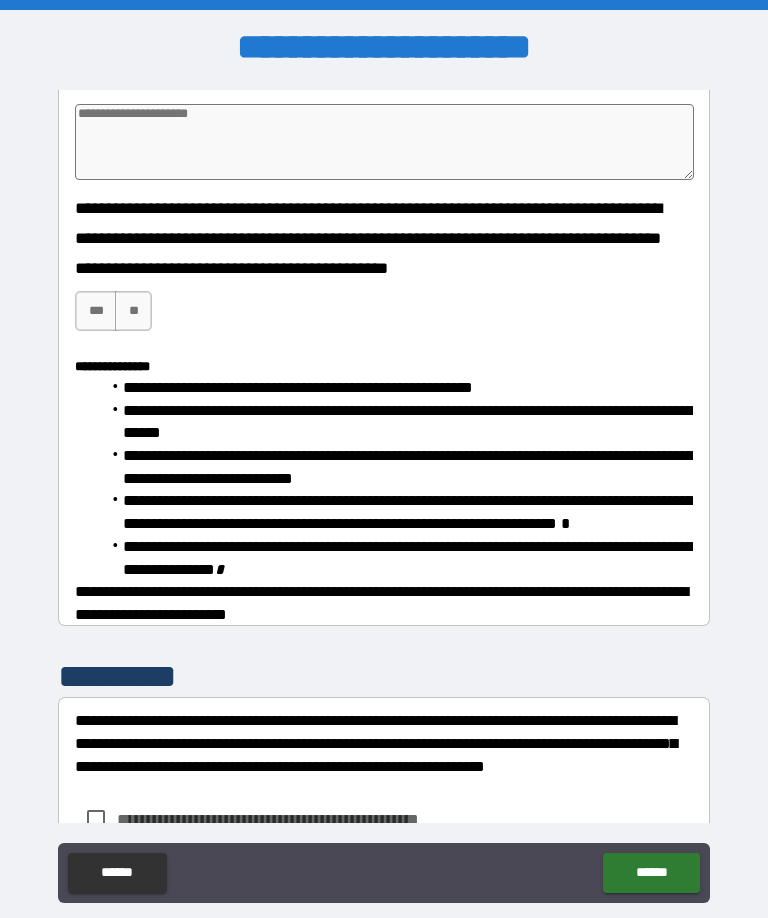 scroll, scrollTop: 1993, scrollLeft: 0, axis: vertical 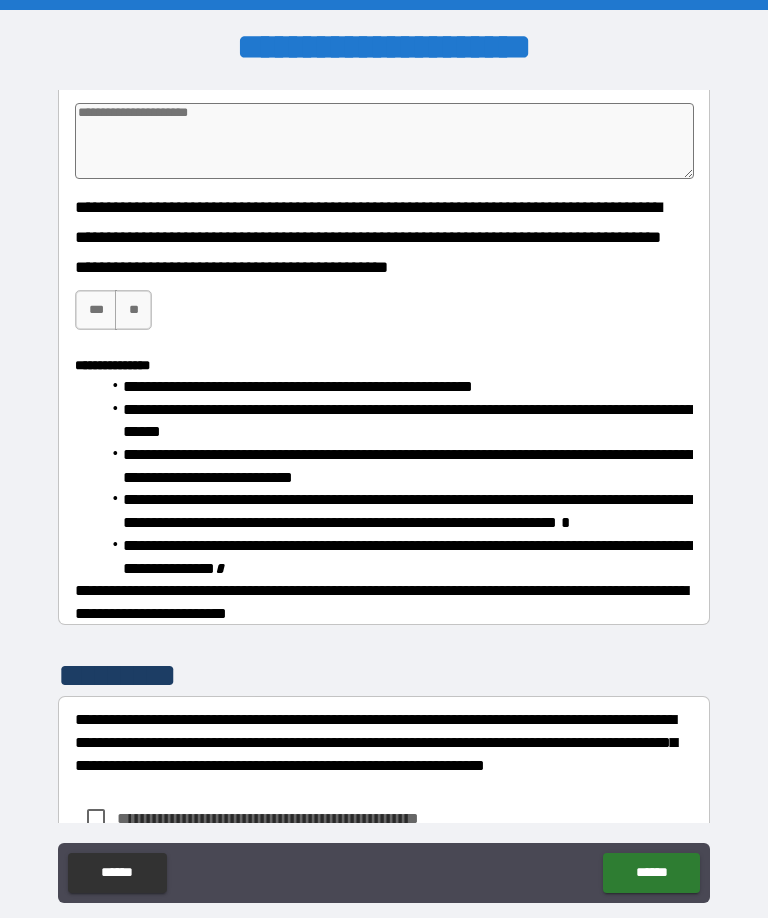 click on "***" at bounding box center [96, 310] 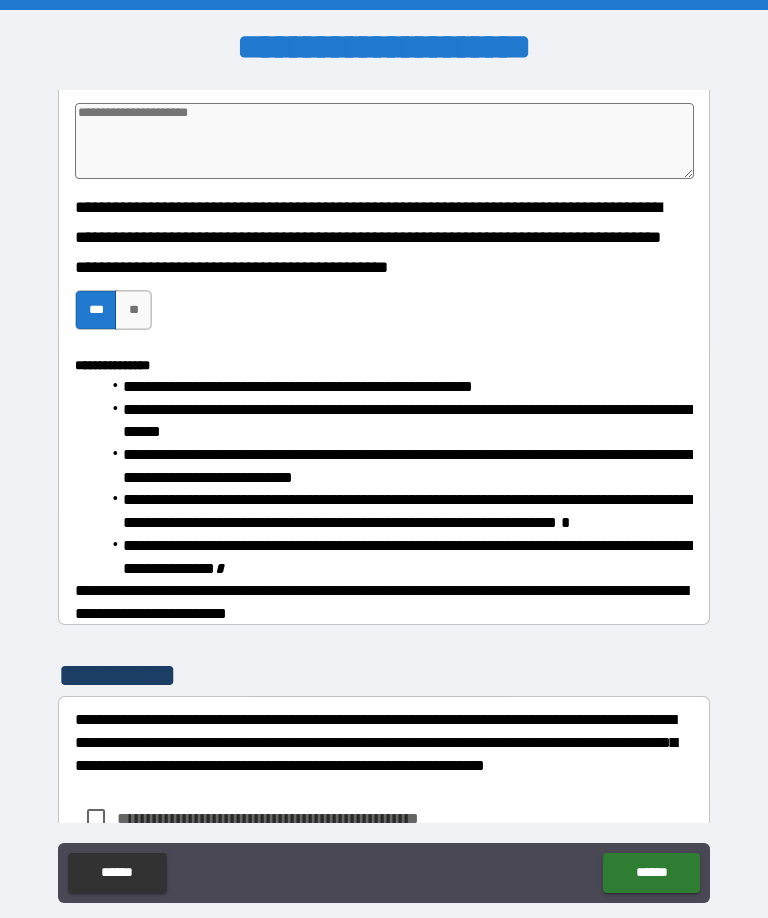 type on "*" 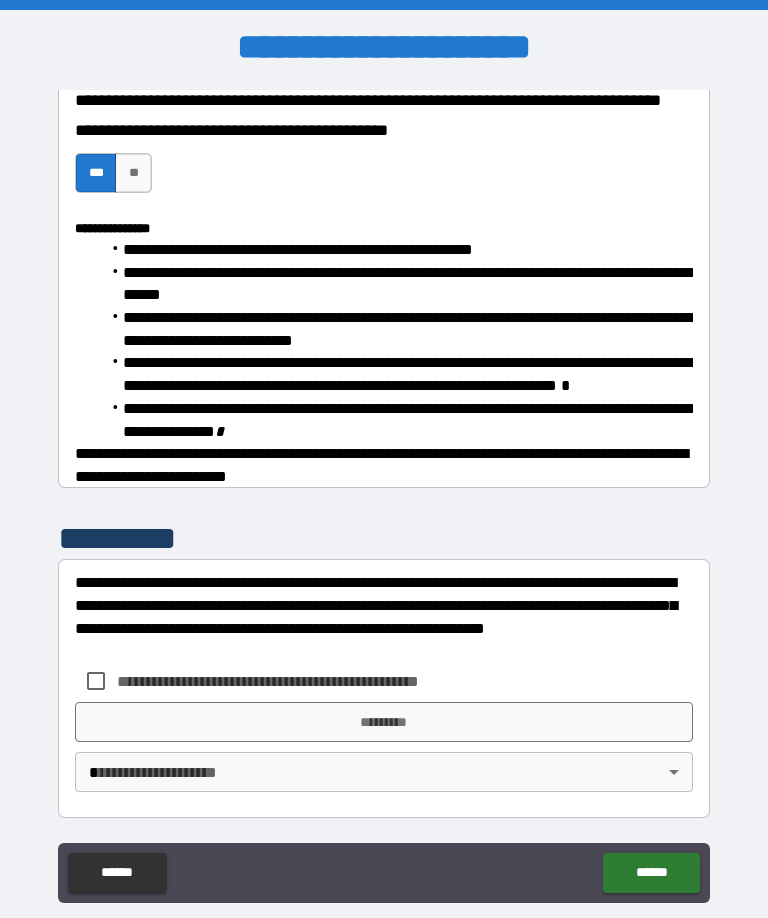 scroll, scrollTop: 2145, scrollLeft: 0, axis: vertical 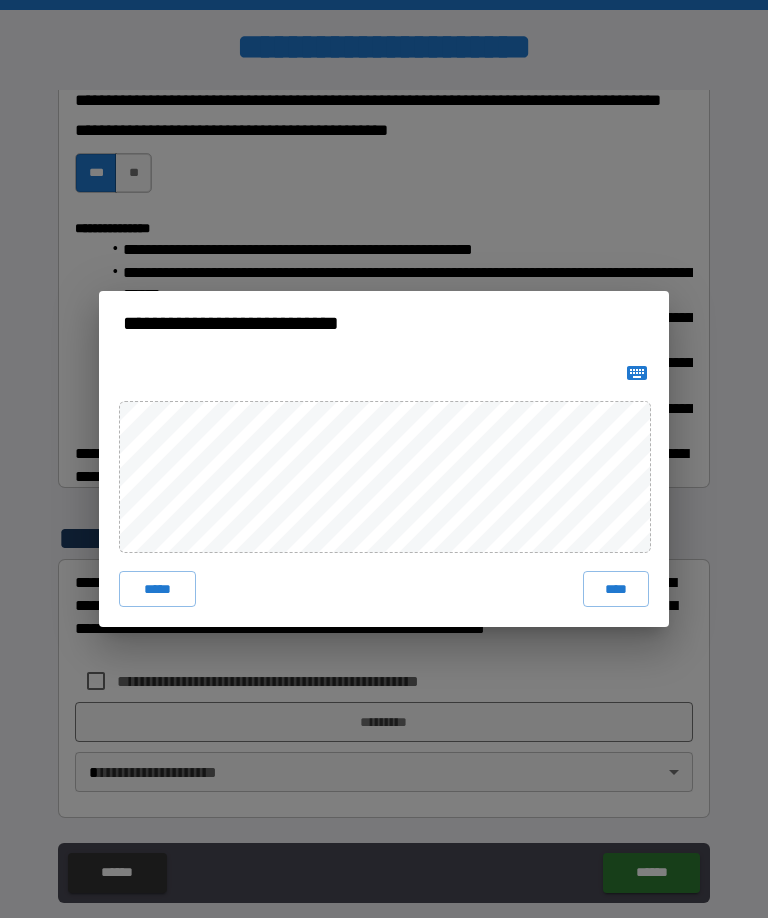 click on "****" at bounding box center [616, 589] 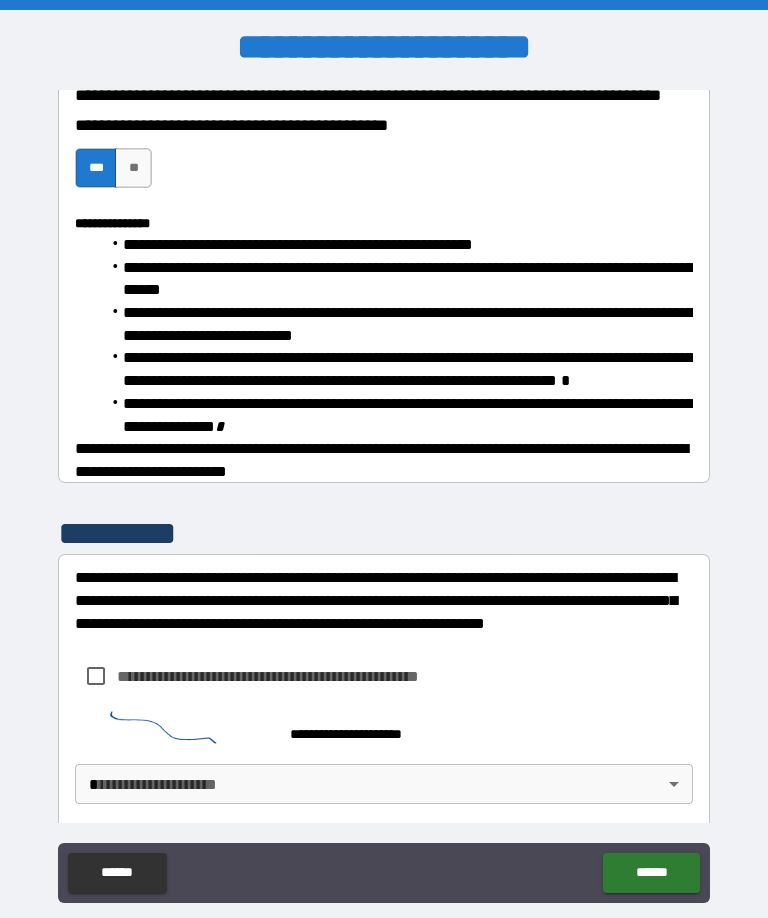 type on "*" 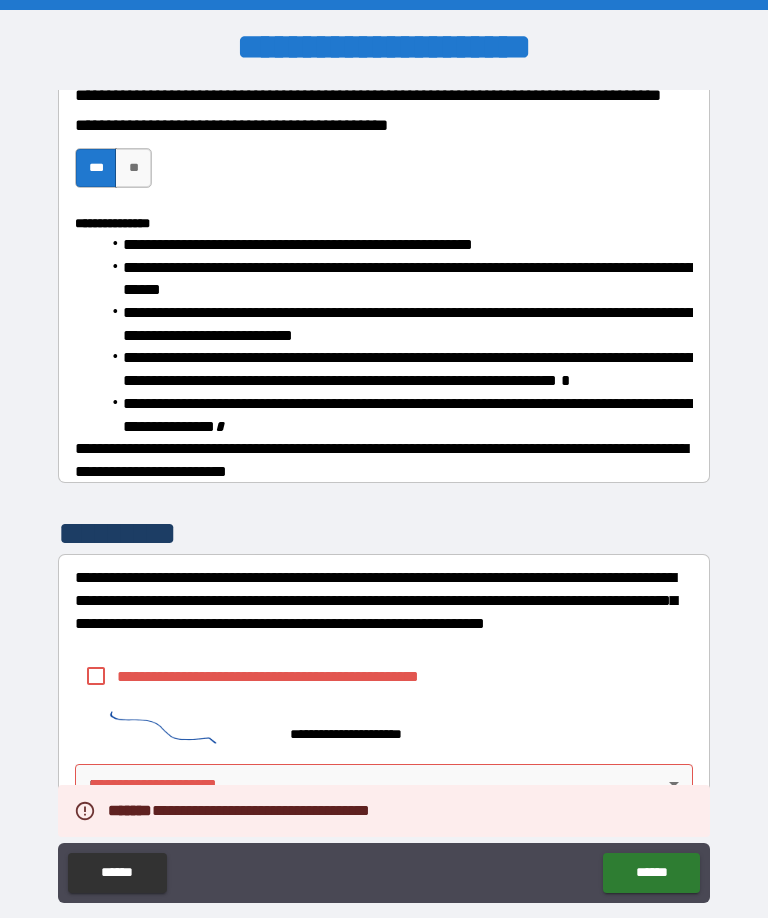 type on "*" 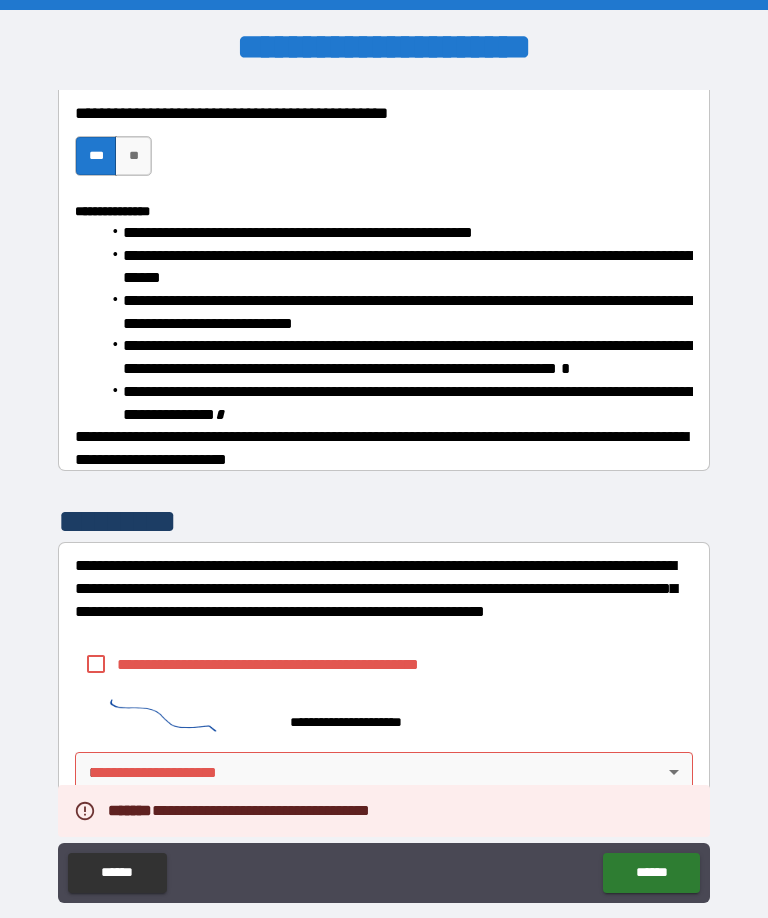 scroll, scrollTop: 2162, scrollLeft: 0, axis: vertical 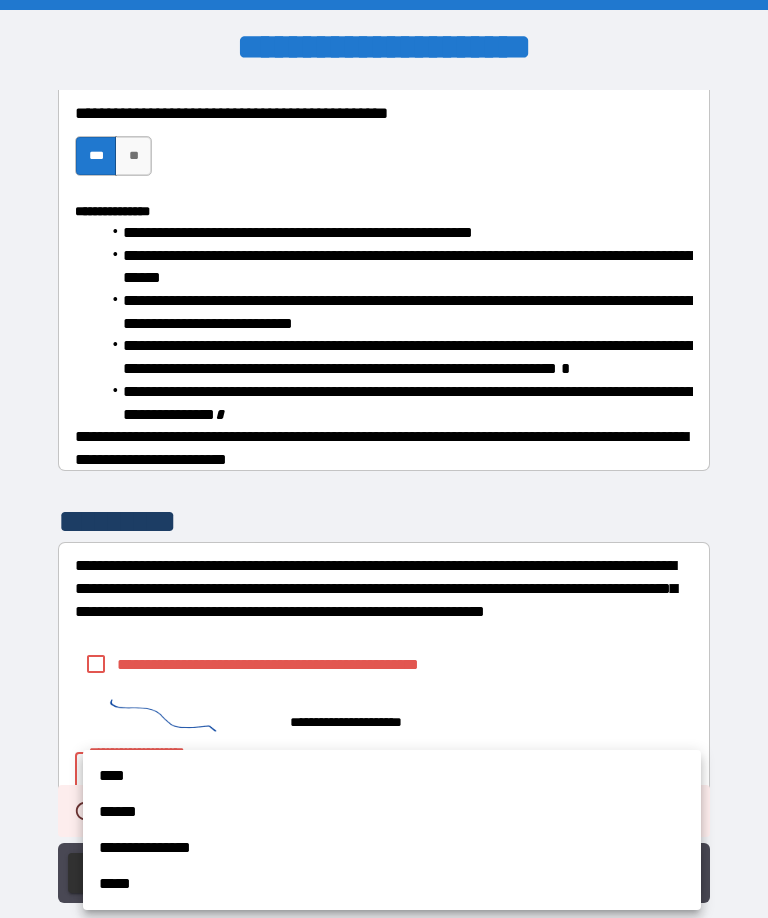 click on "****" at bounding box center (392, 776) 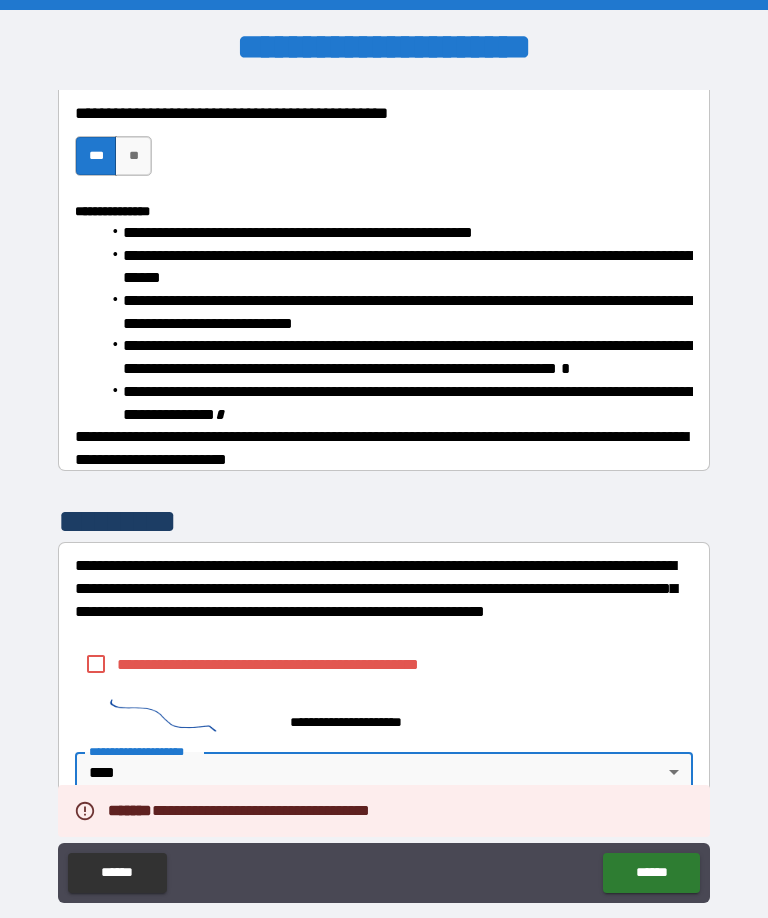 type on "*" 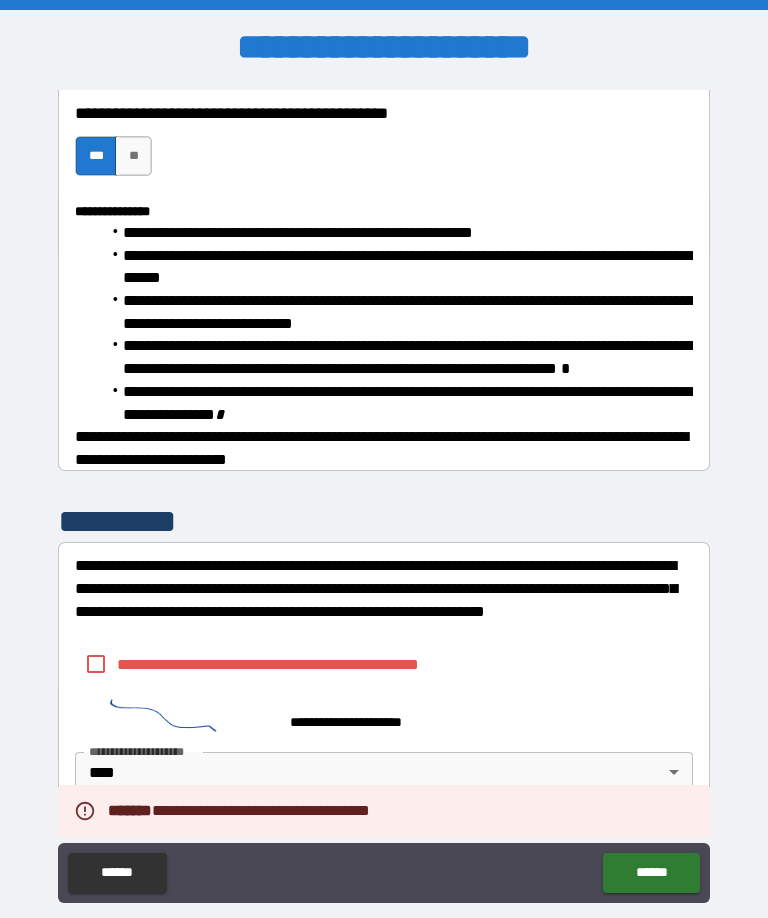 type on "*" 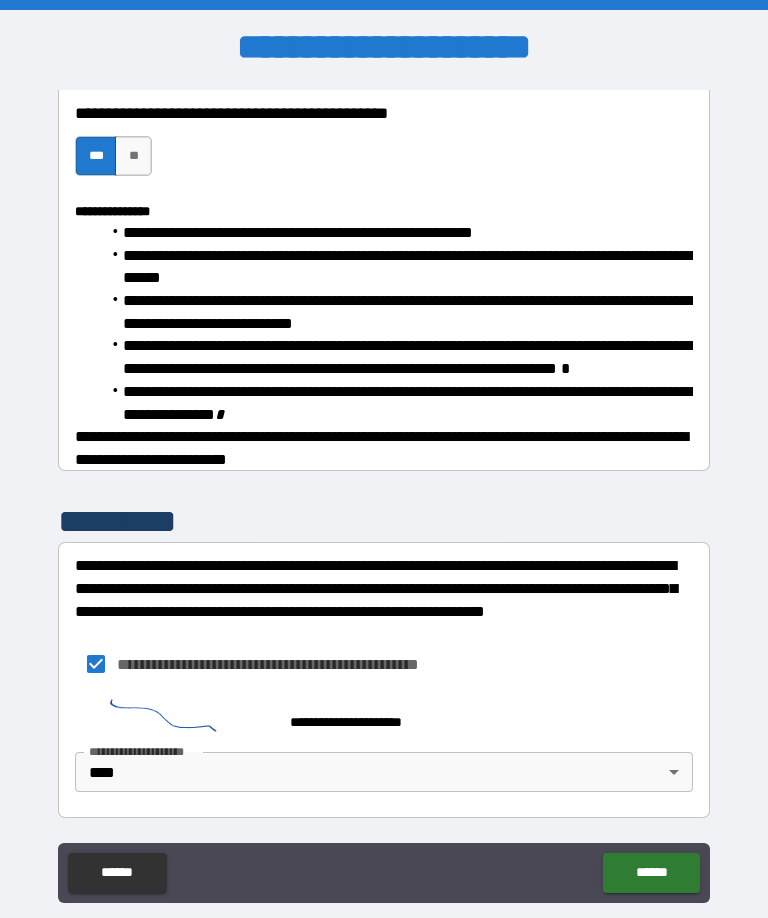 type on "*" 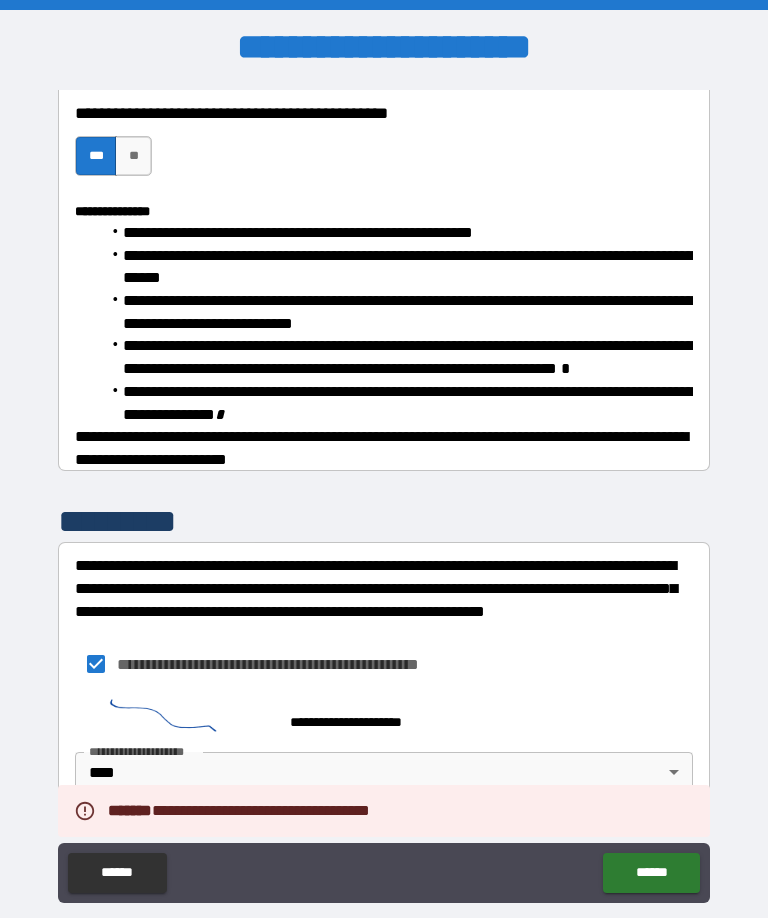 type on "*" 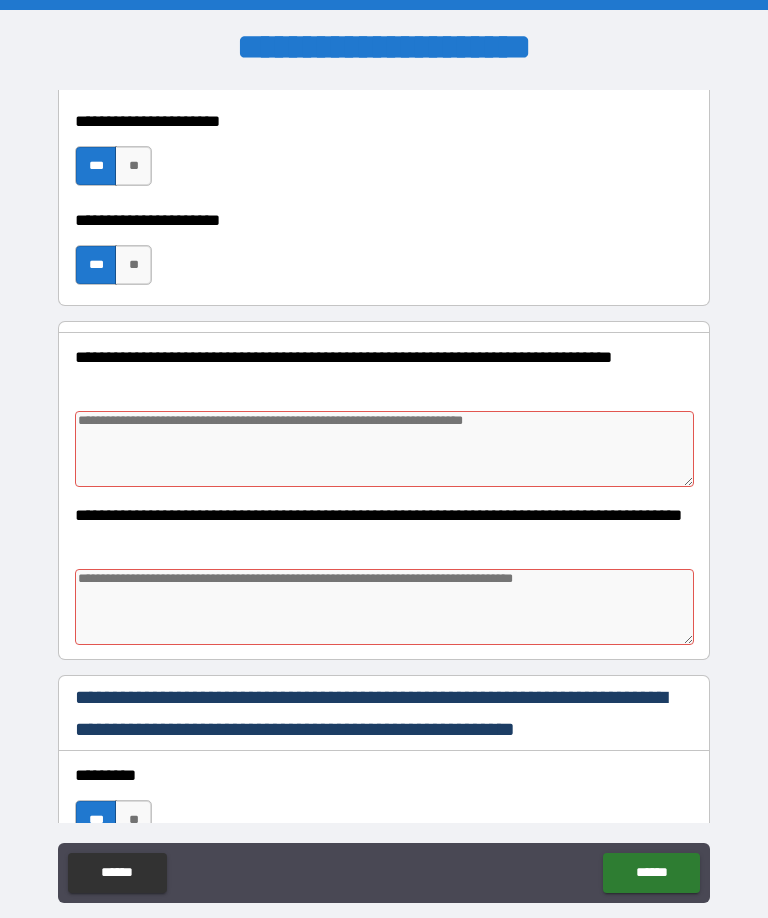 scroll, scrollTop: 862, scrollLeft: 0, axis: vertical 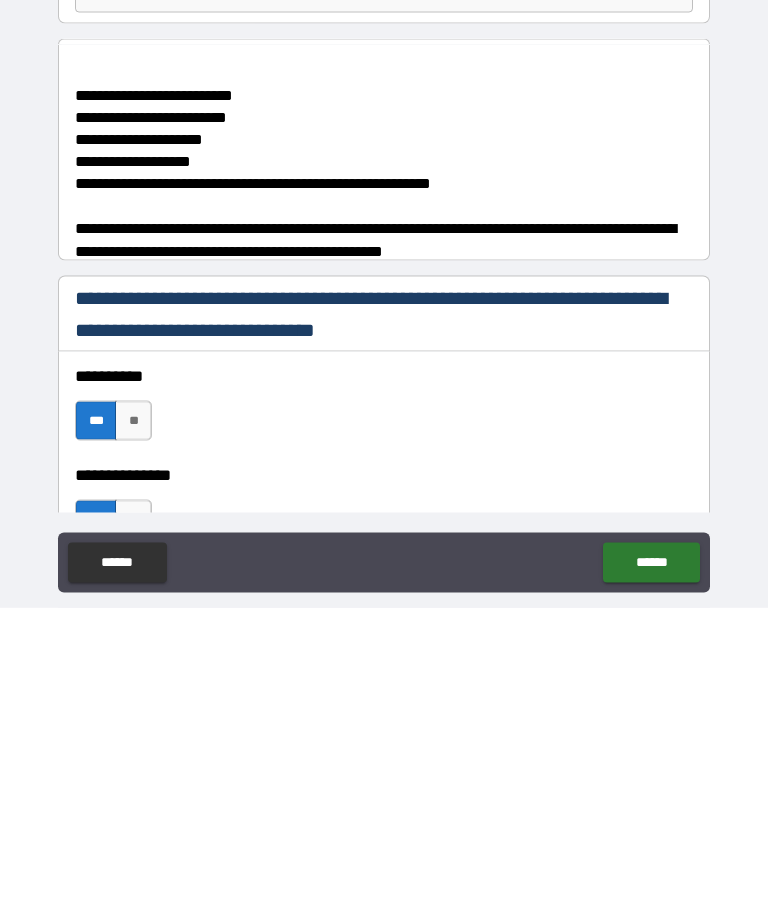 click on "******" at bounding box center (651, 873) 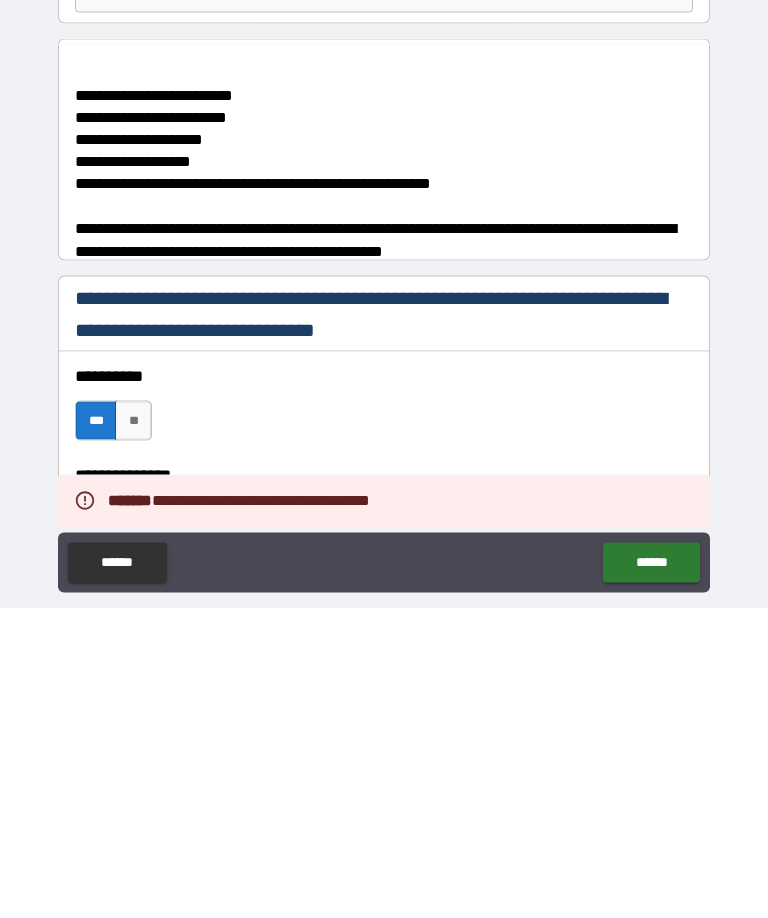type on "*" 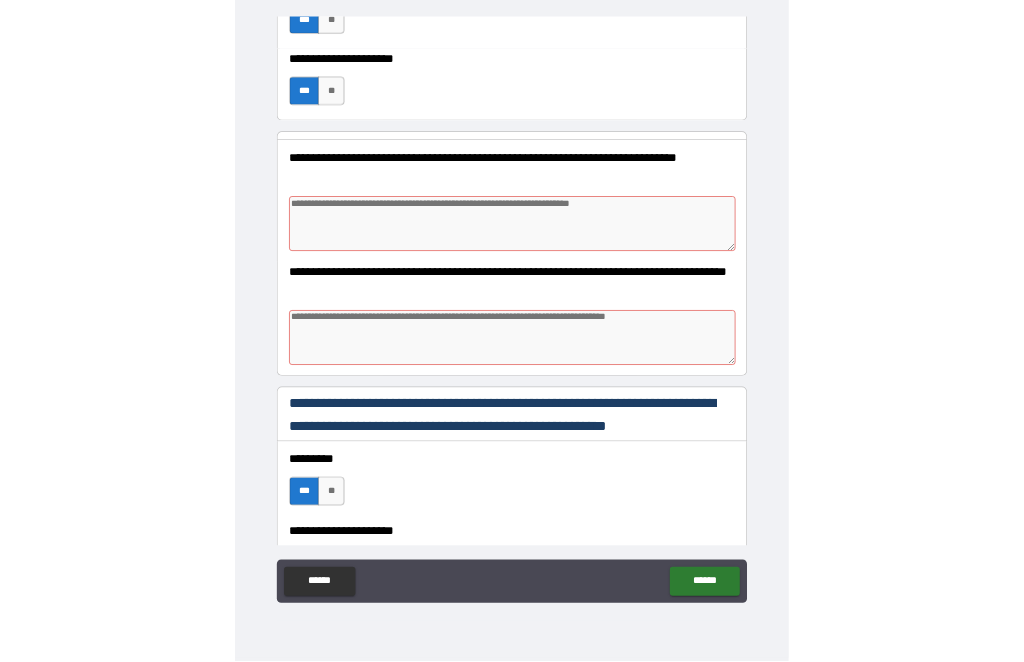 scroll, scrollTop: 978, scrollLeft: 0, axis: vertical 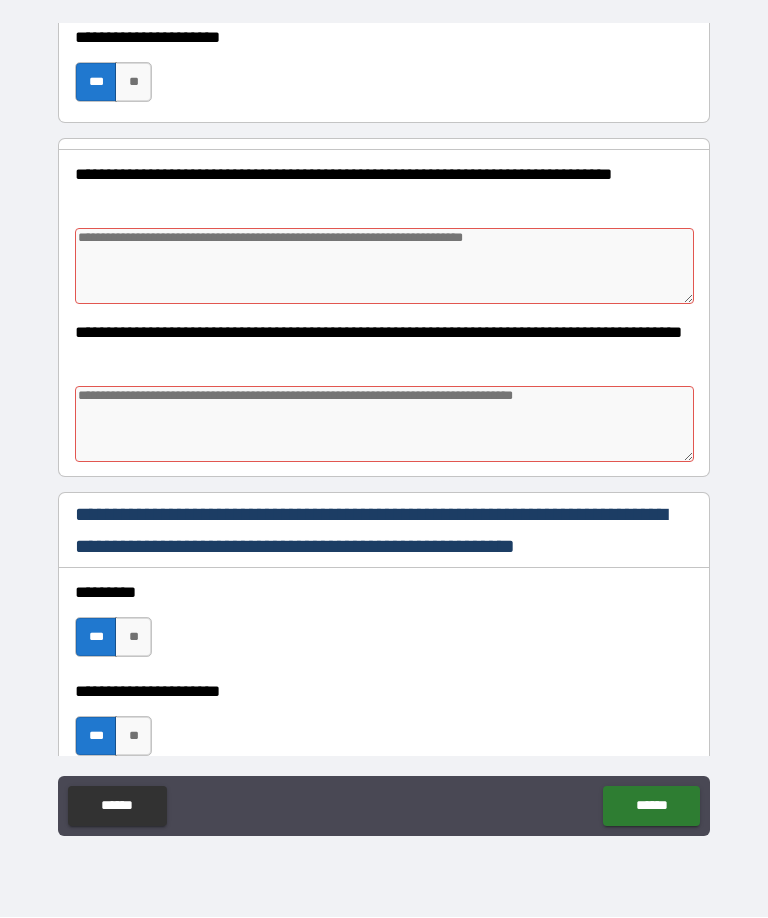 click at bounding box center (384, 425) 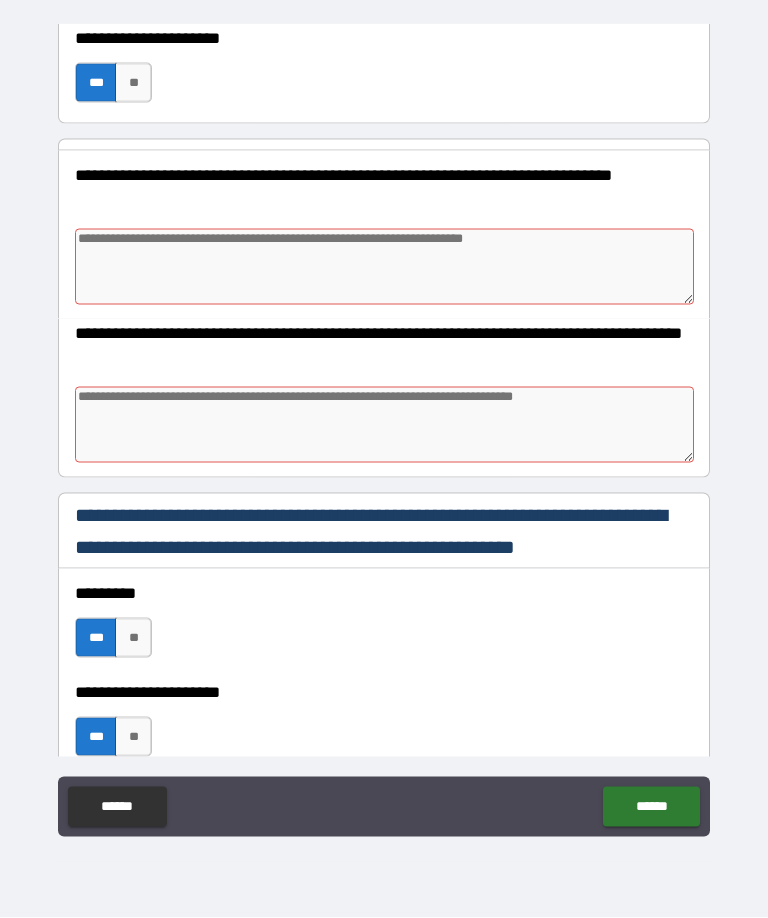 type on "*" 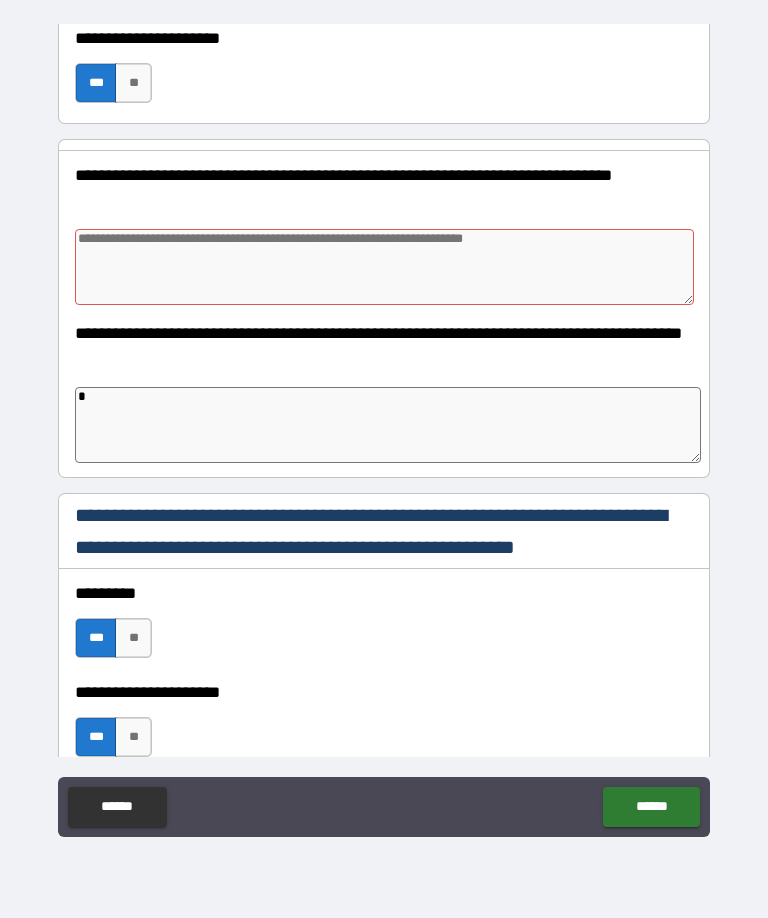 type on "*" 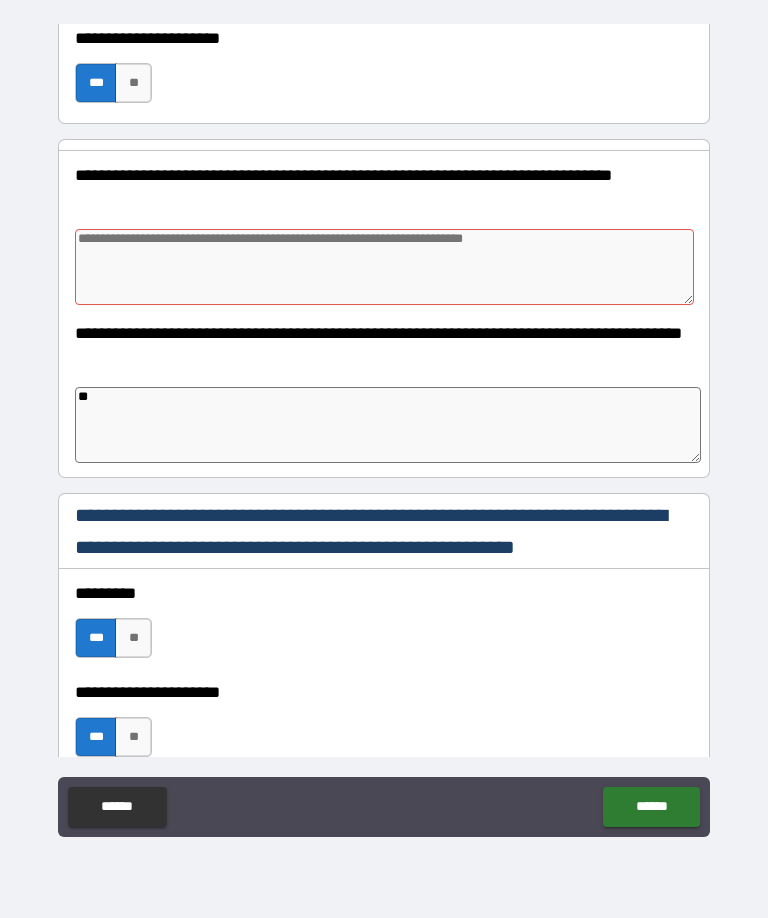 type on "*" 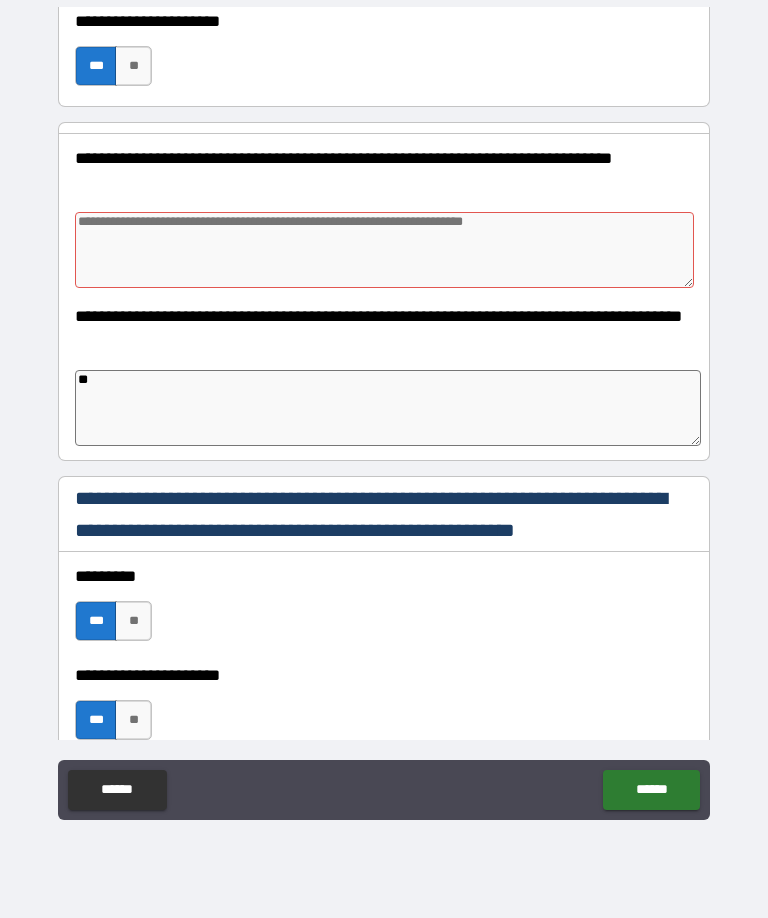 type on "*" 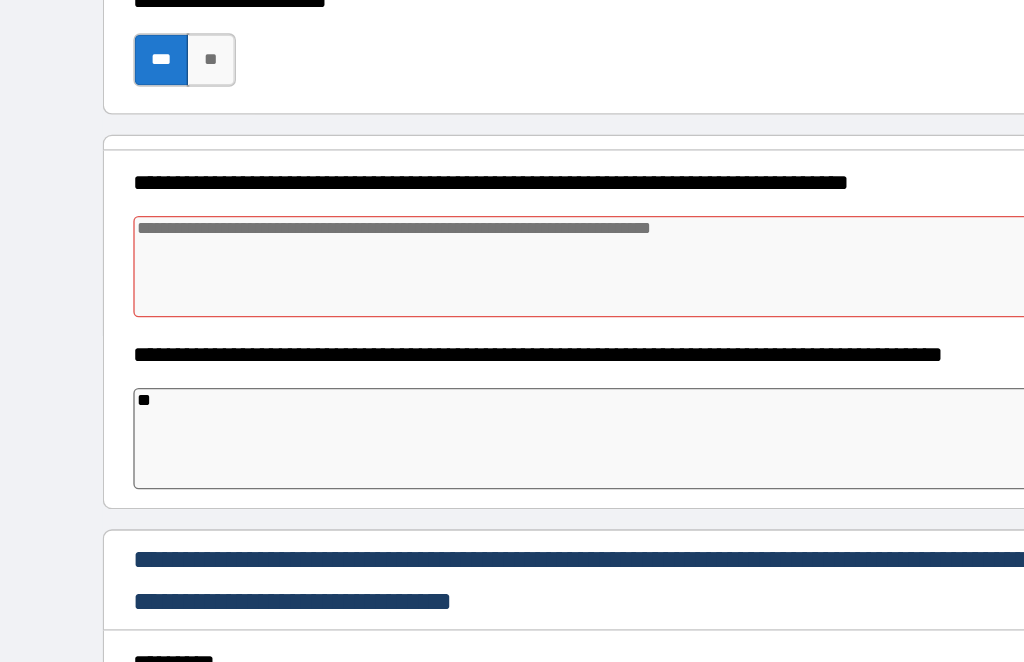 type on "*" 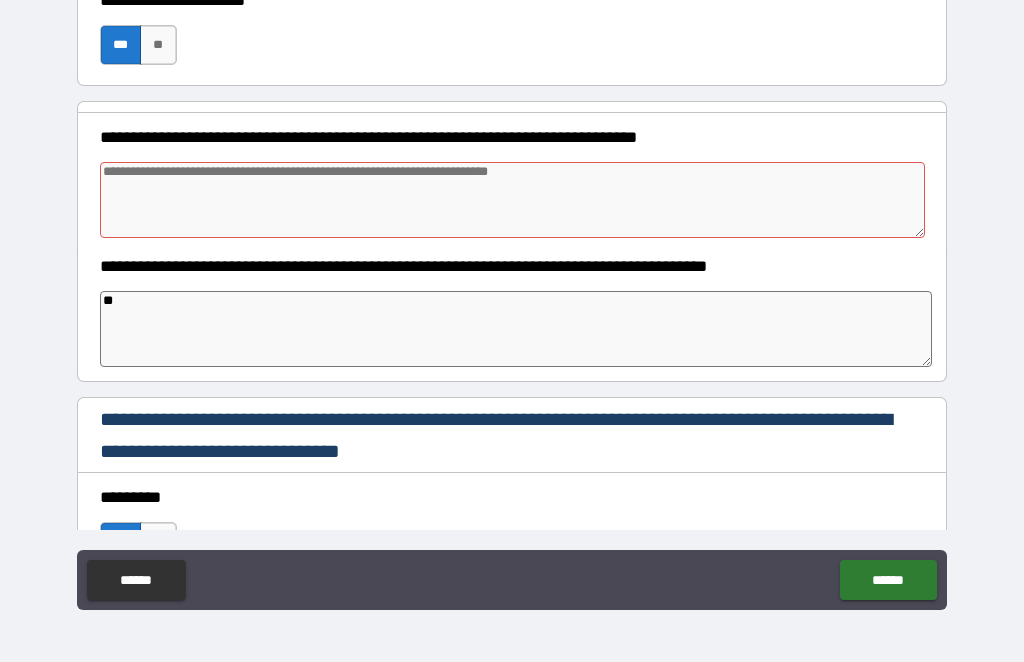 type on "*" 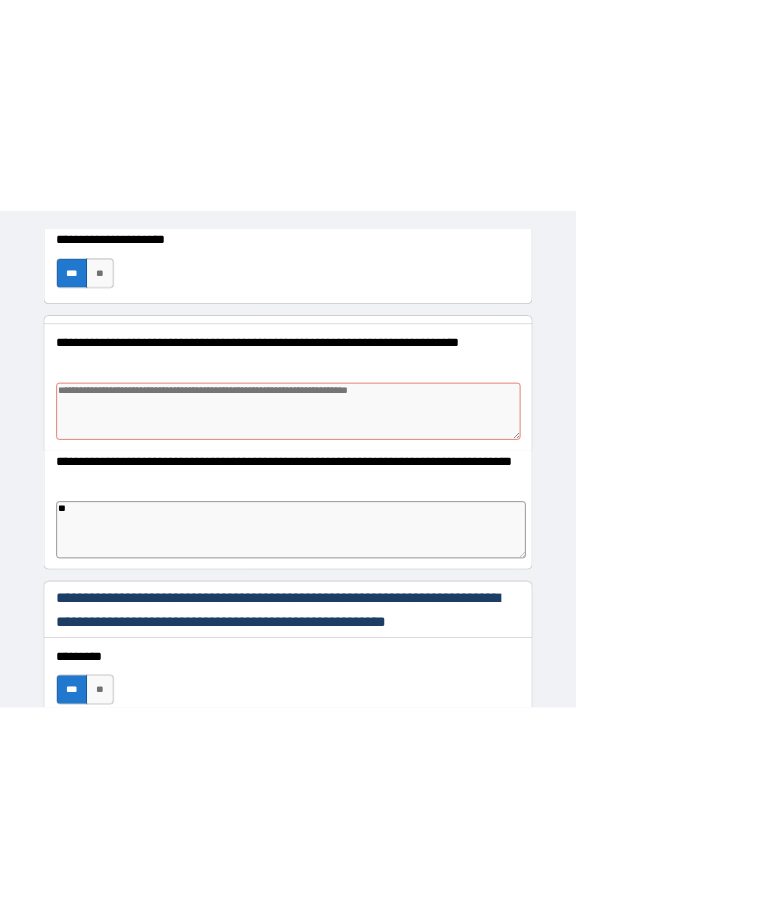 scroll, scrollTop: 0, scrollLeft: 0, axis: both 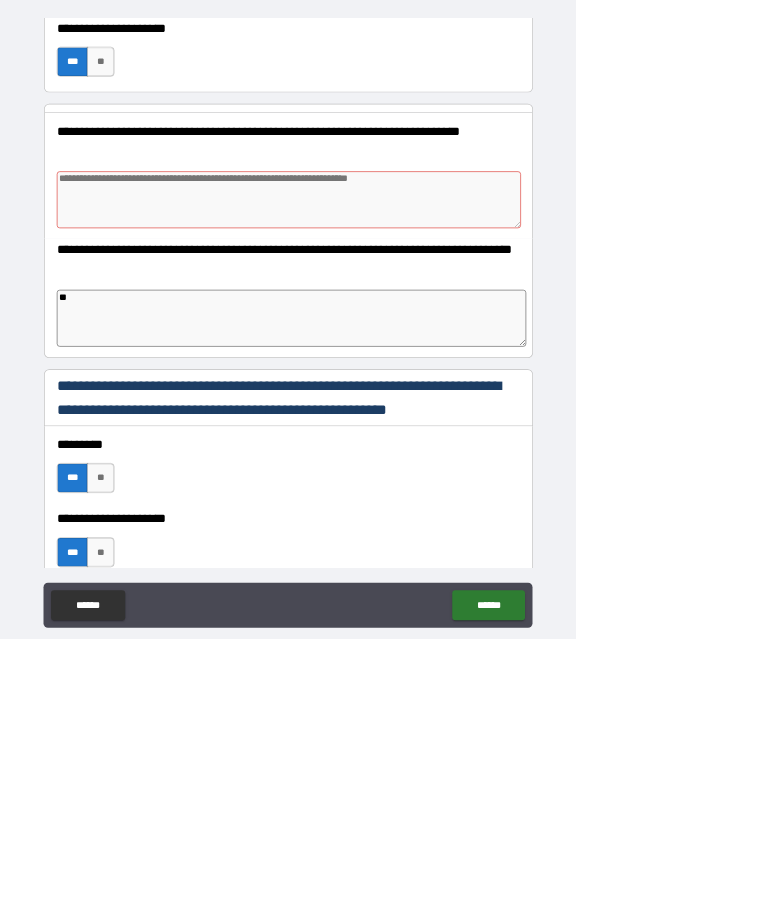 type on "*" 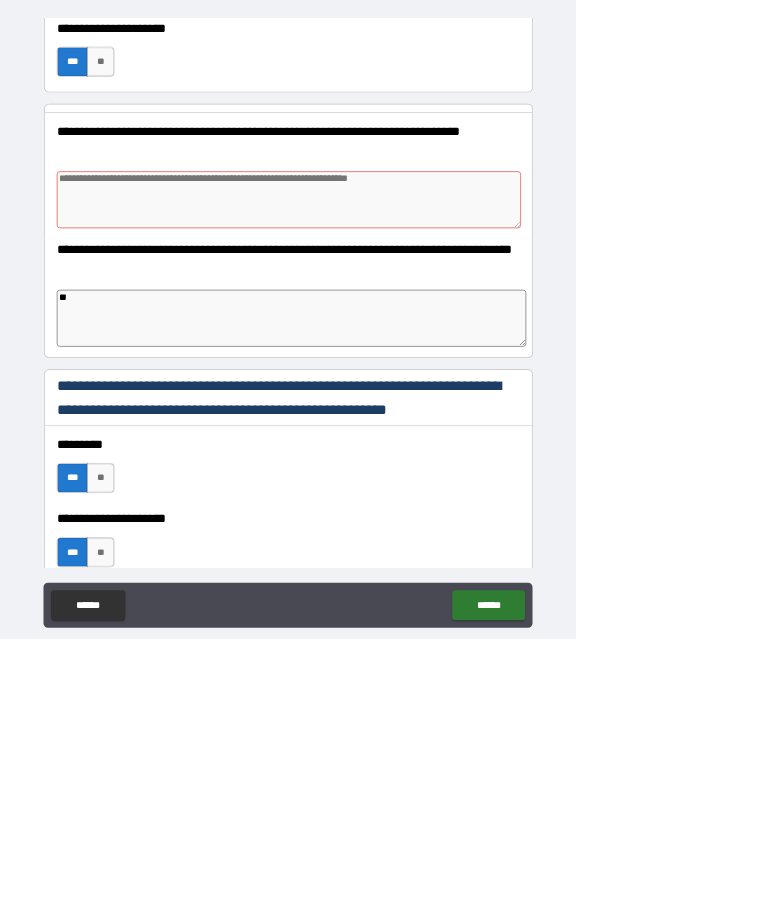 type on "*" 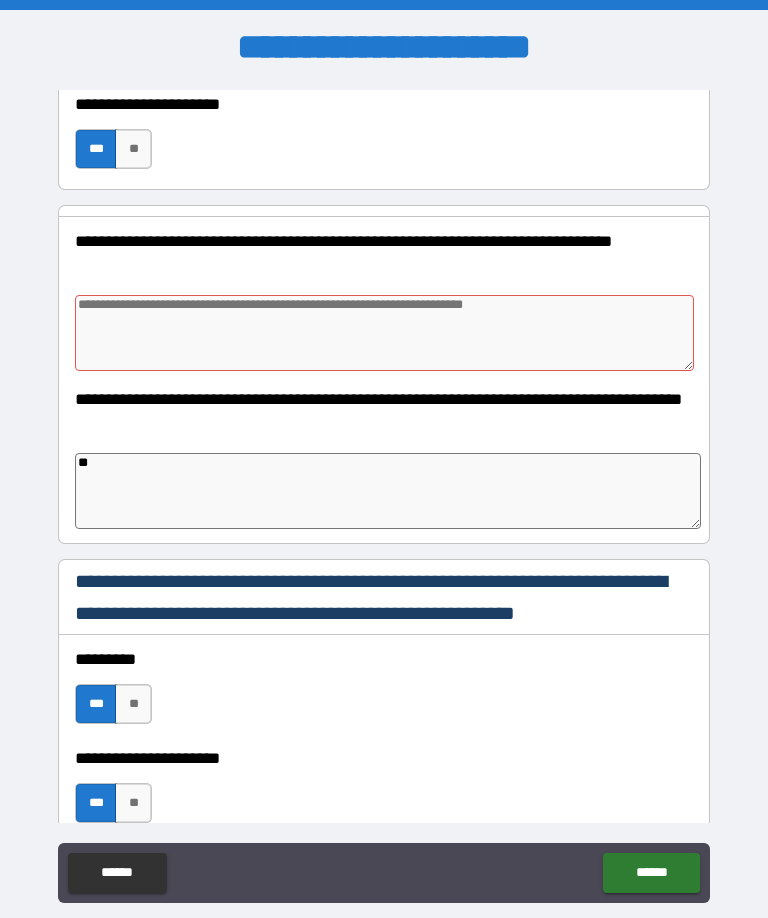 type on "***" 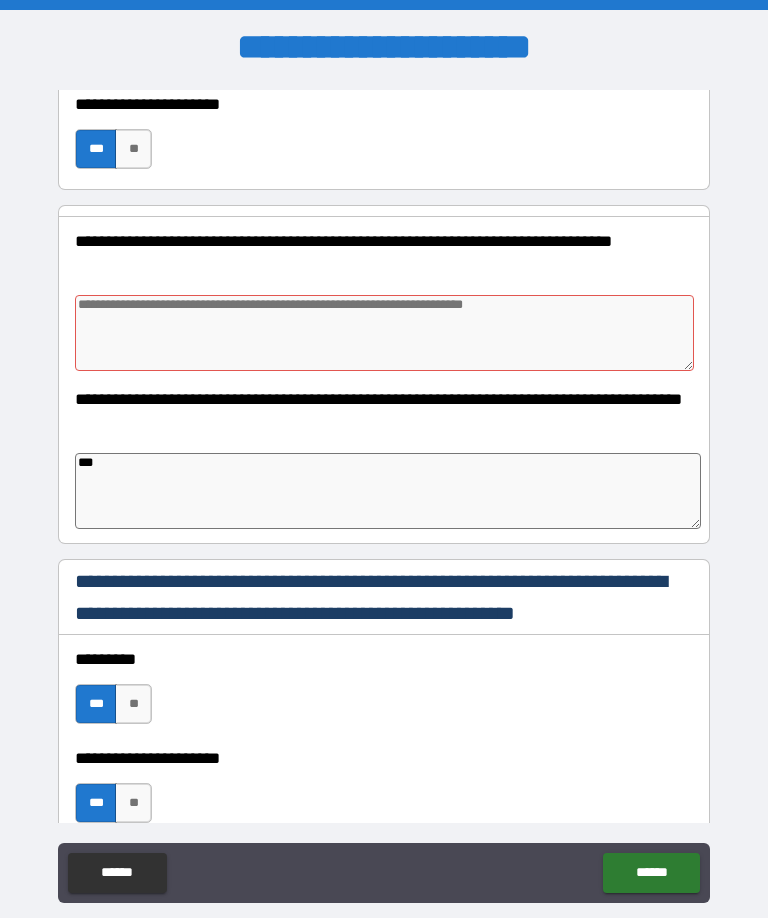 type on "*" 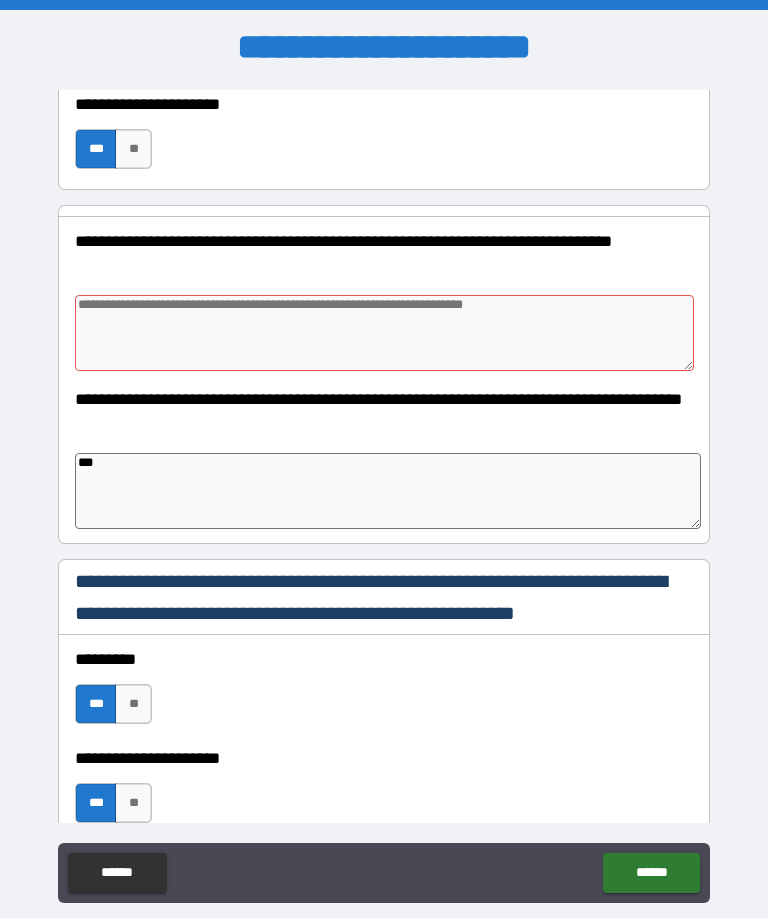 type on "*" 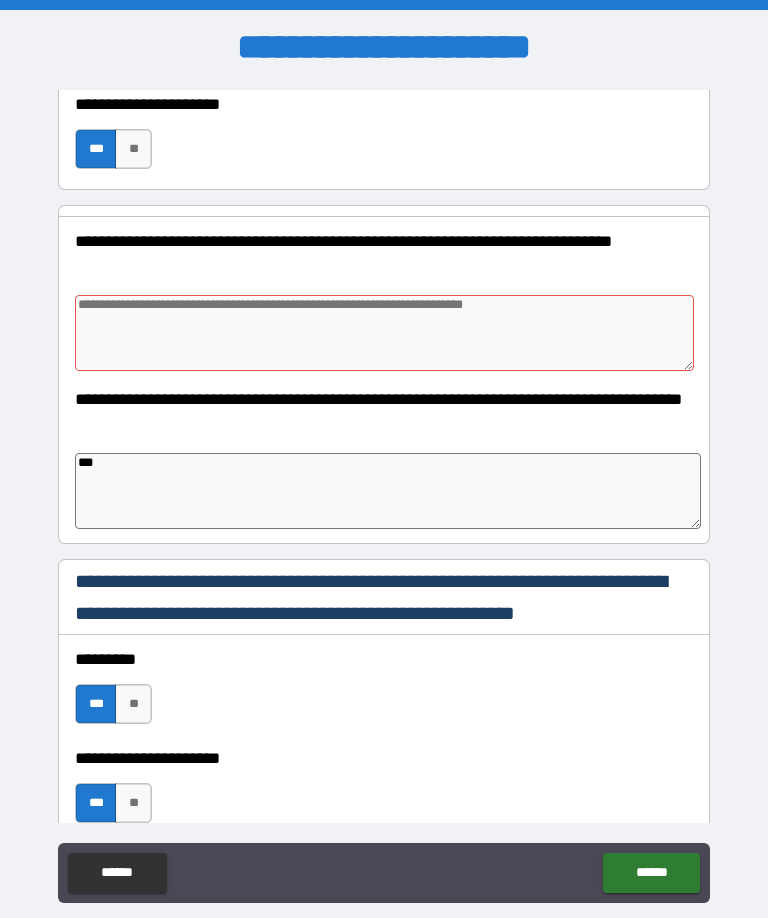 type on "*" 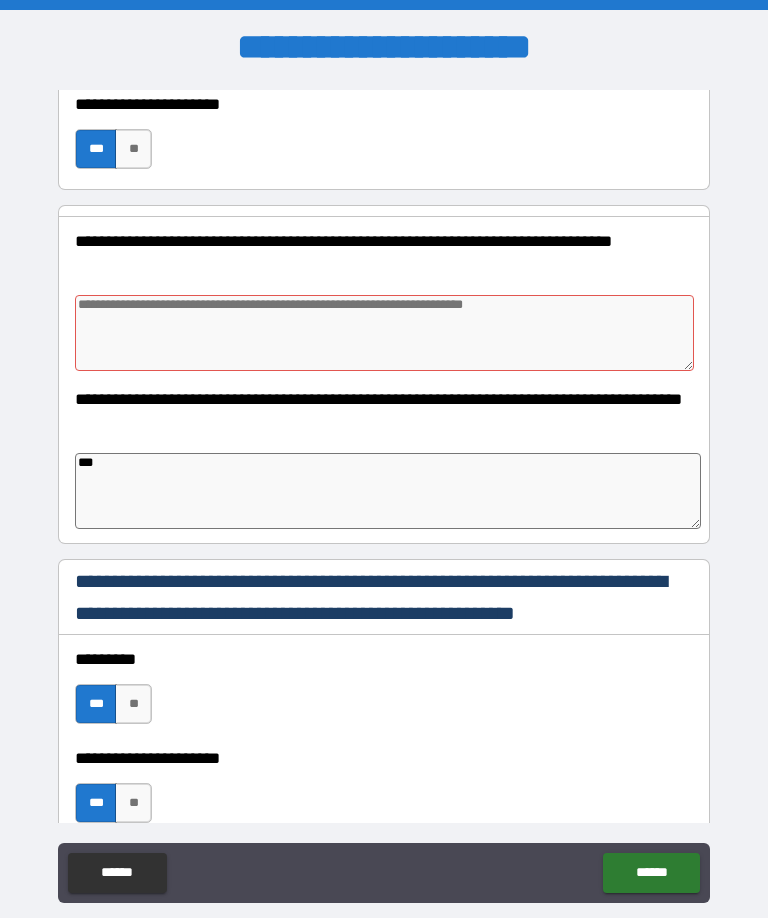 type on "**" 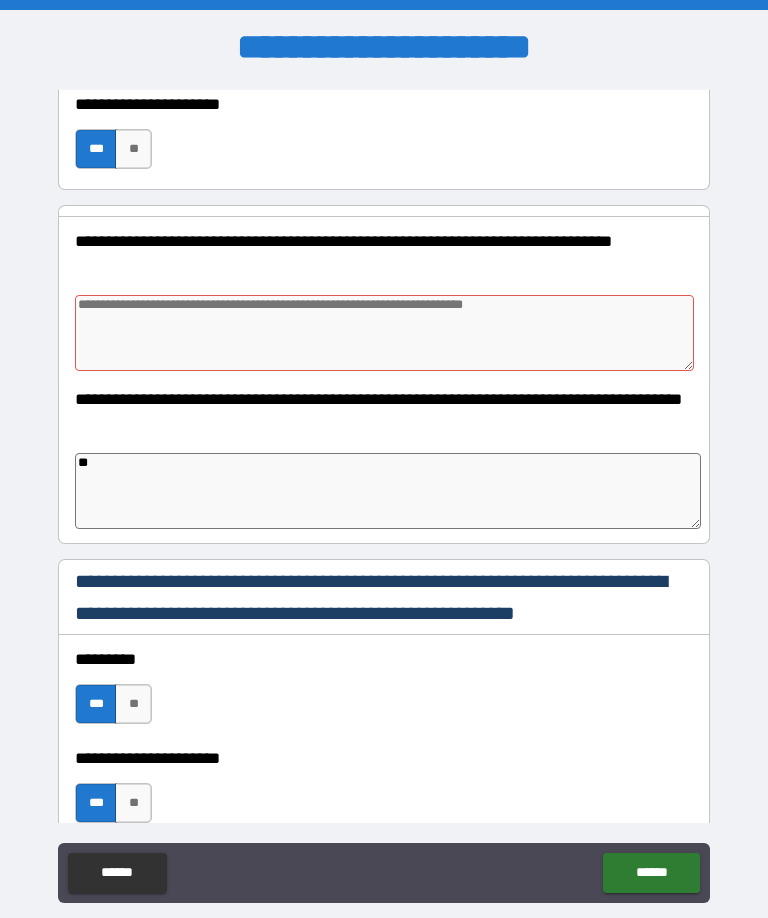 type on "*" 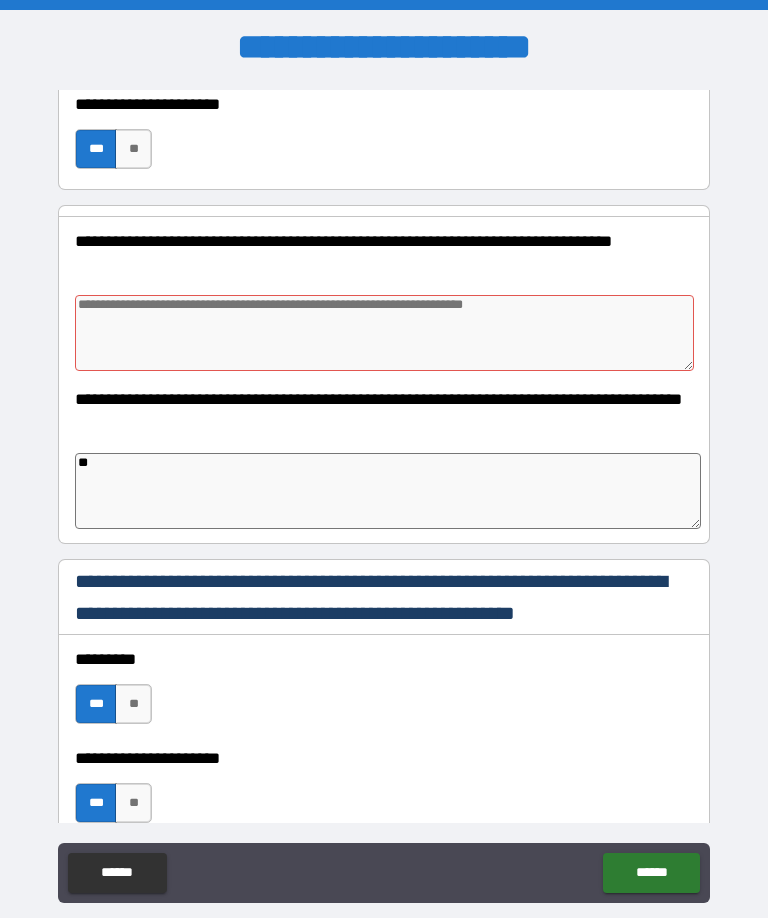 type on "*" 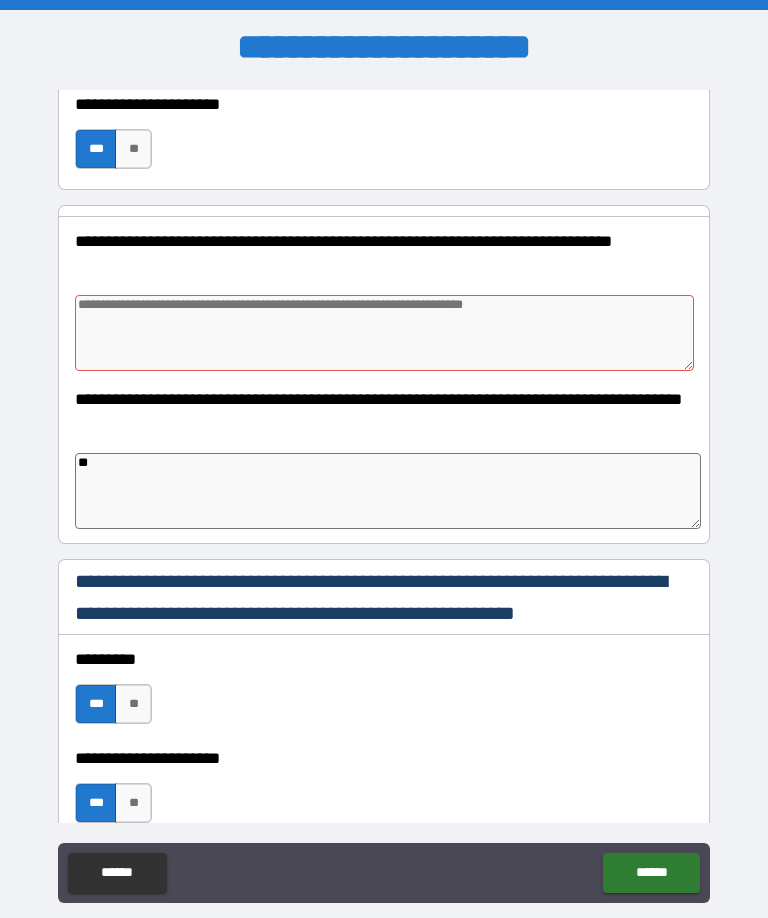 type on "*" 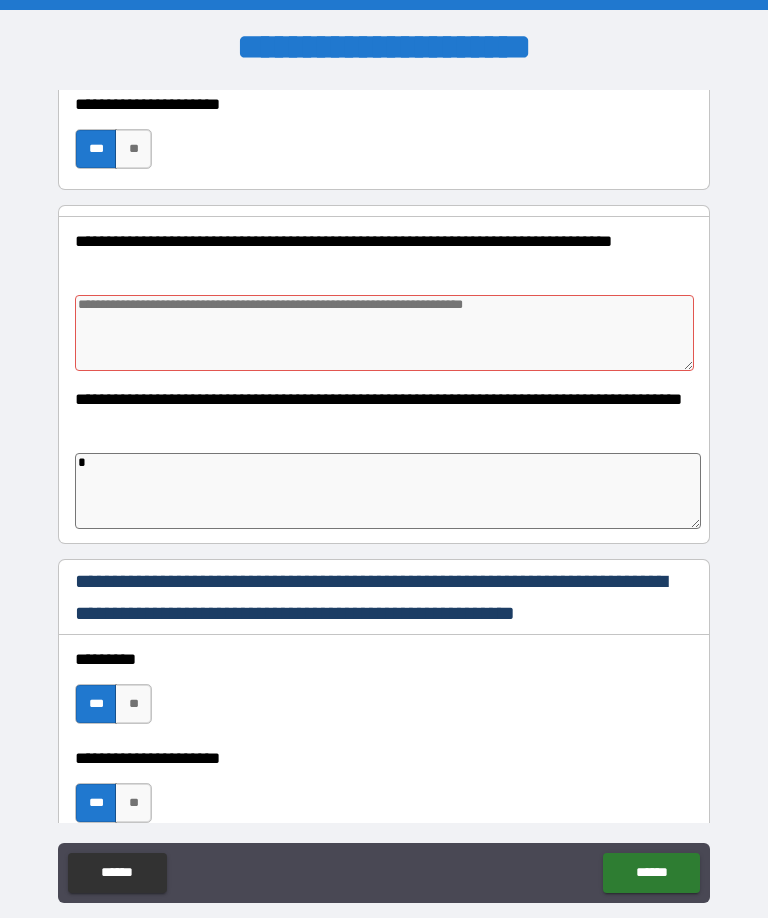 type 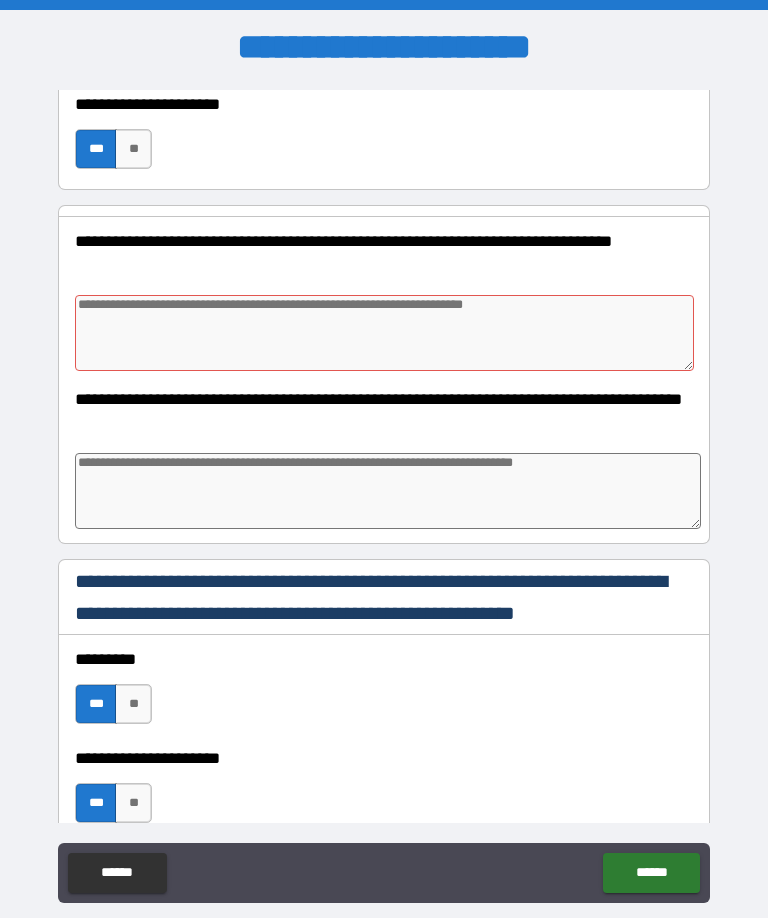 type on "*" 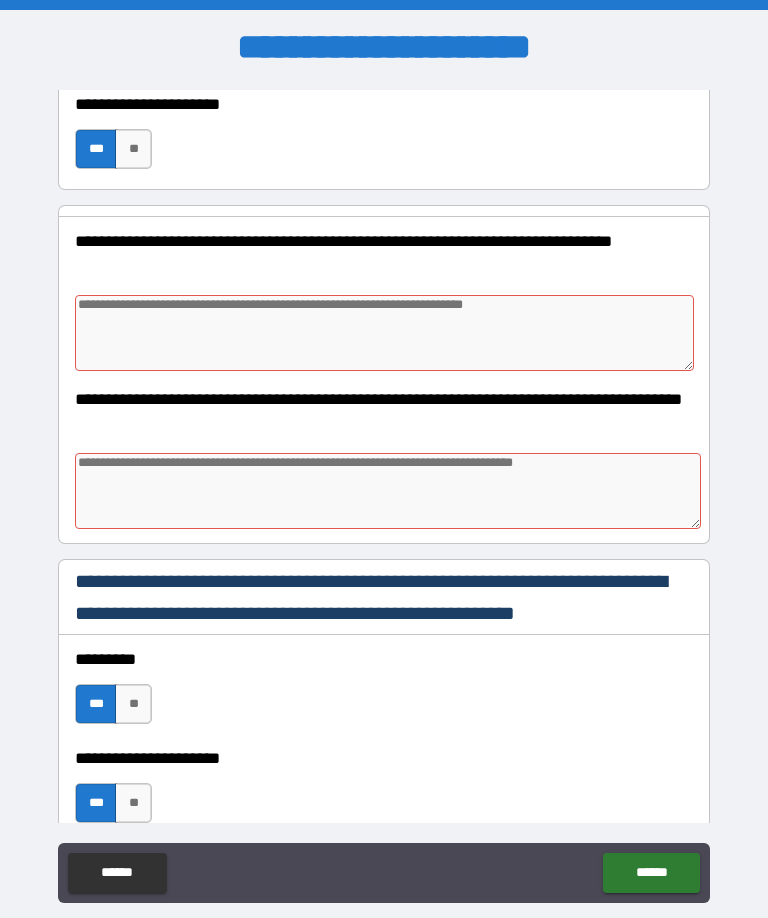 type on "*" 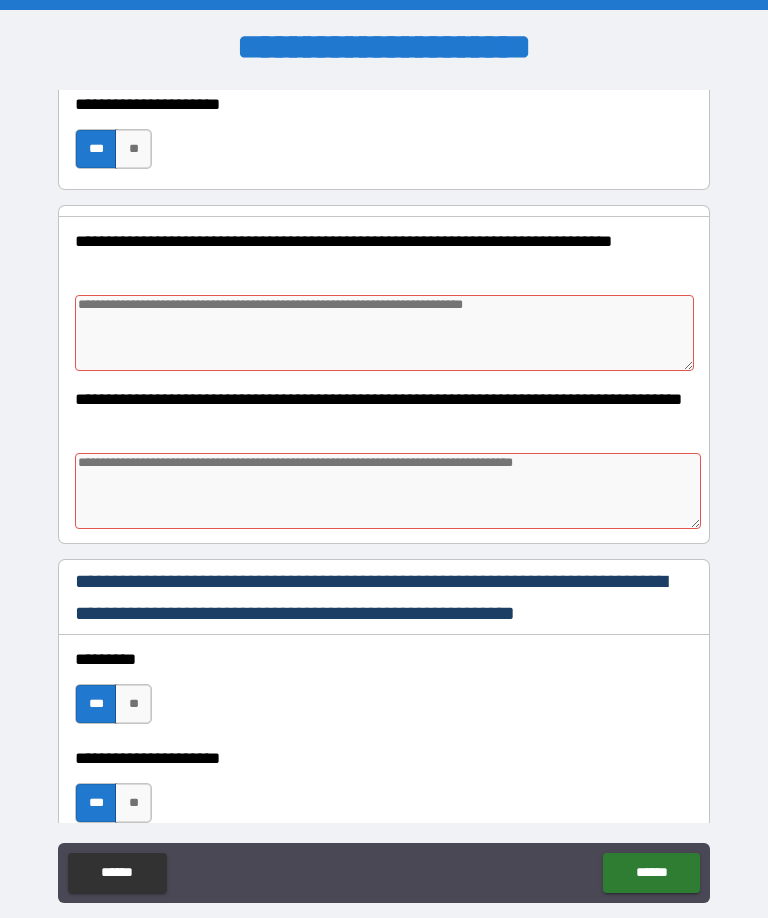 type on "*" 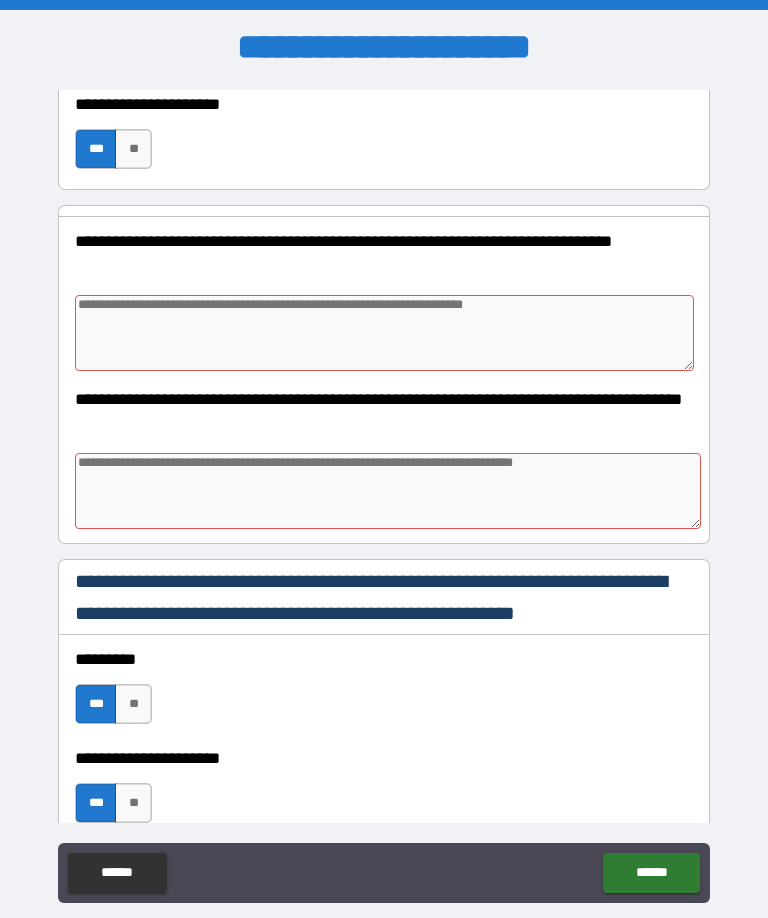 type on "*" 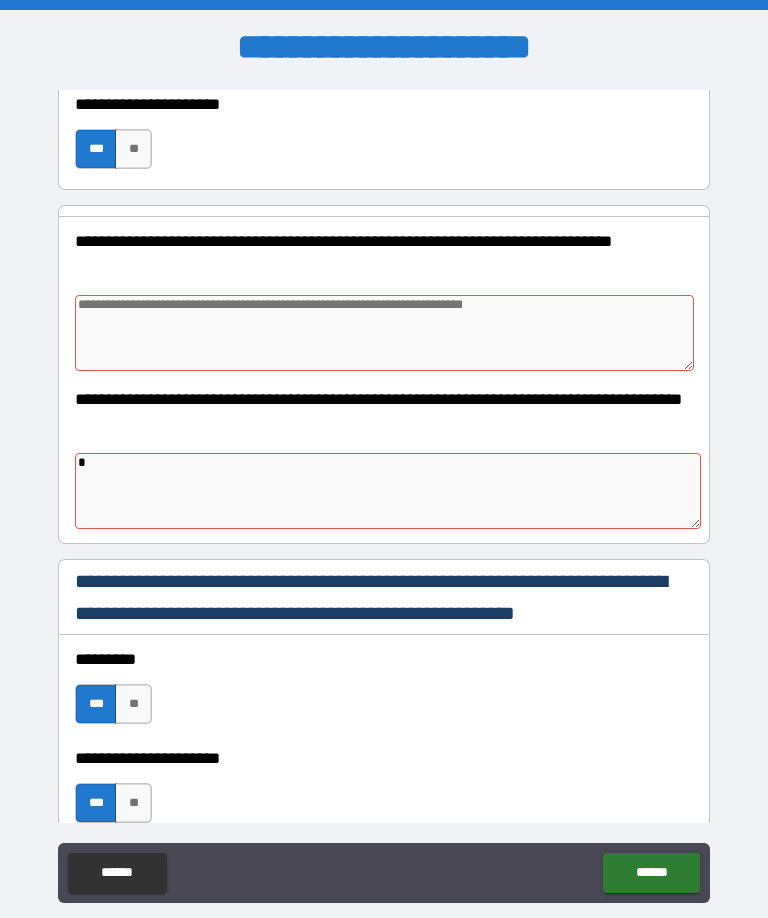 type on "*" 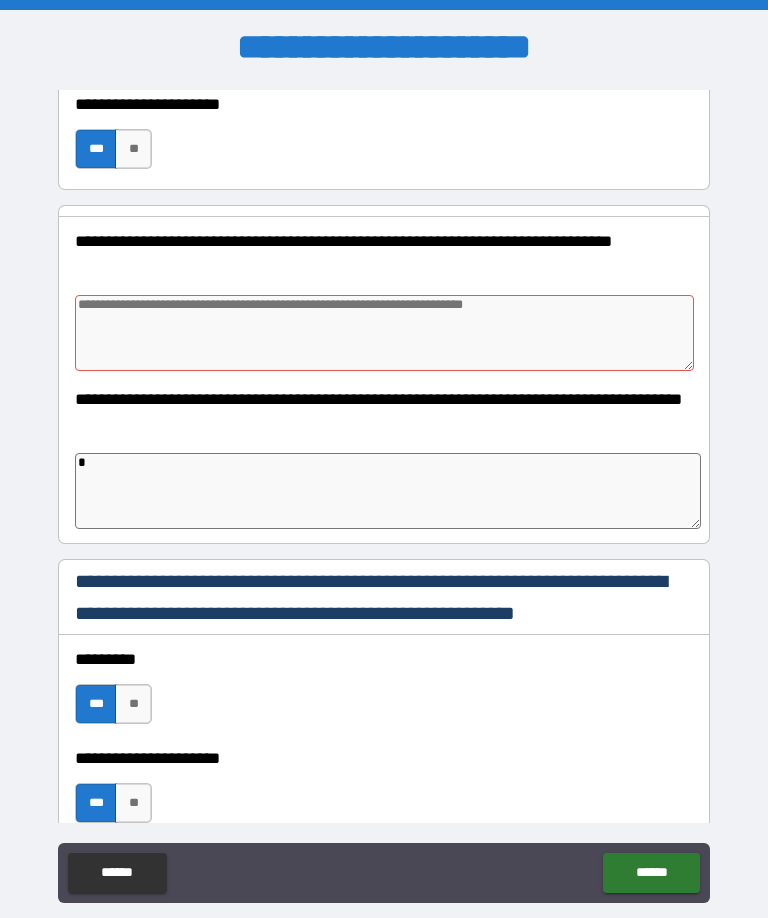 type on "*" 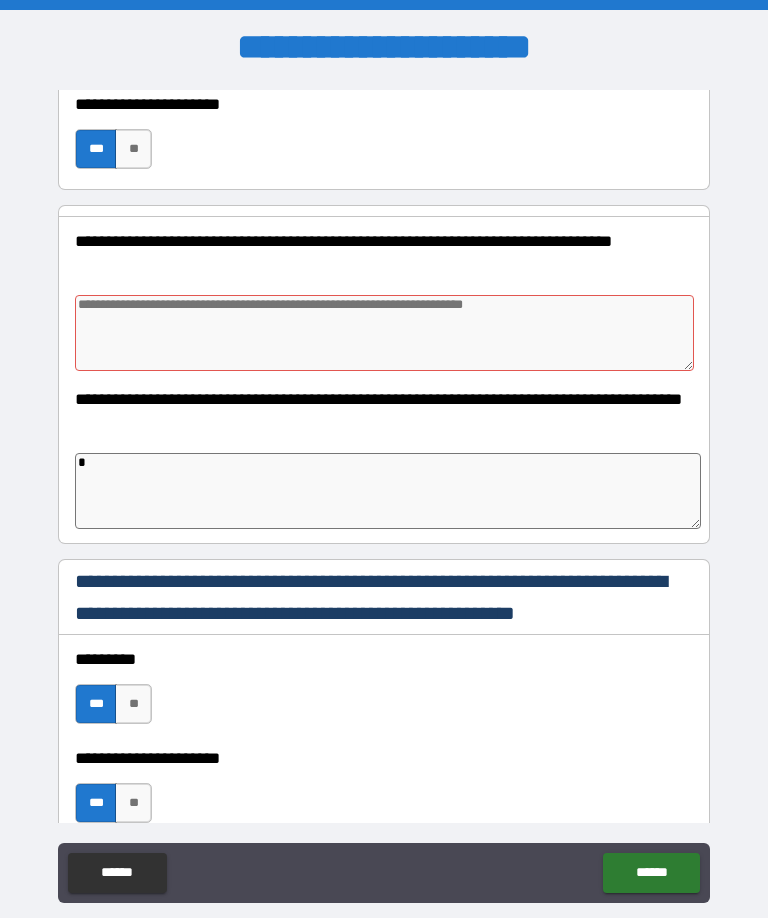 type on "*" 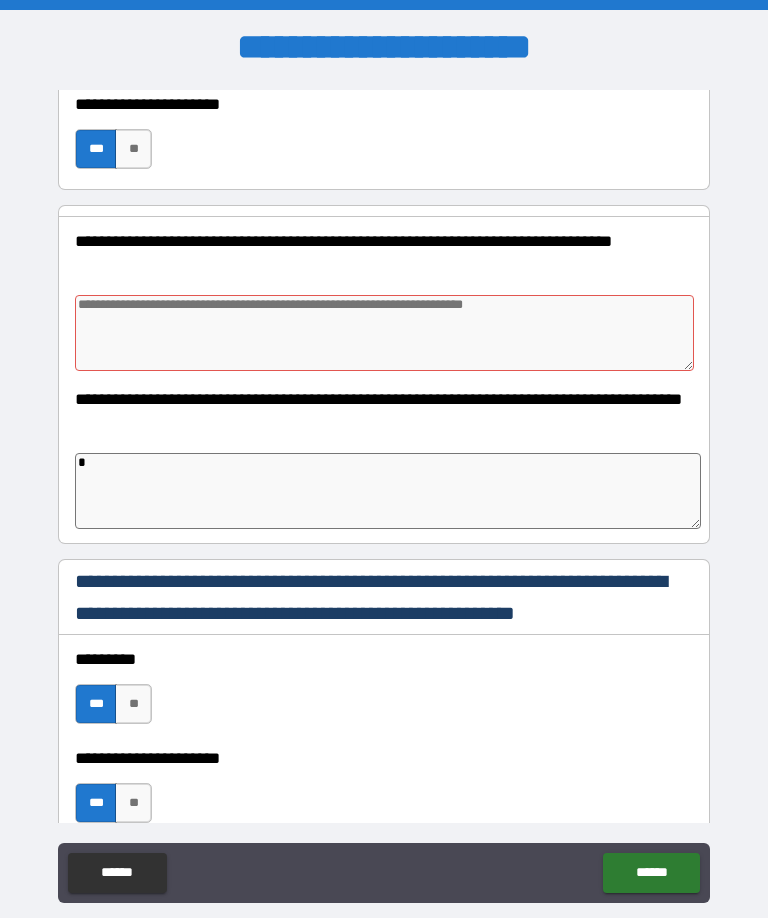 type 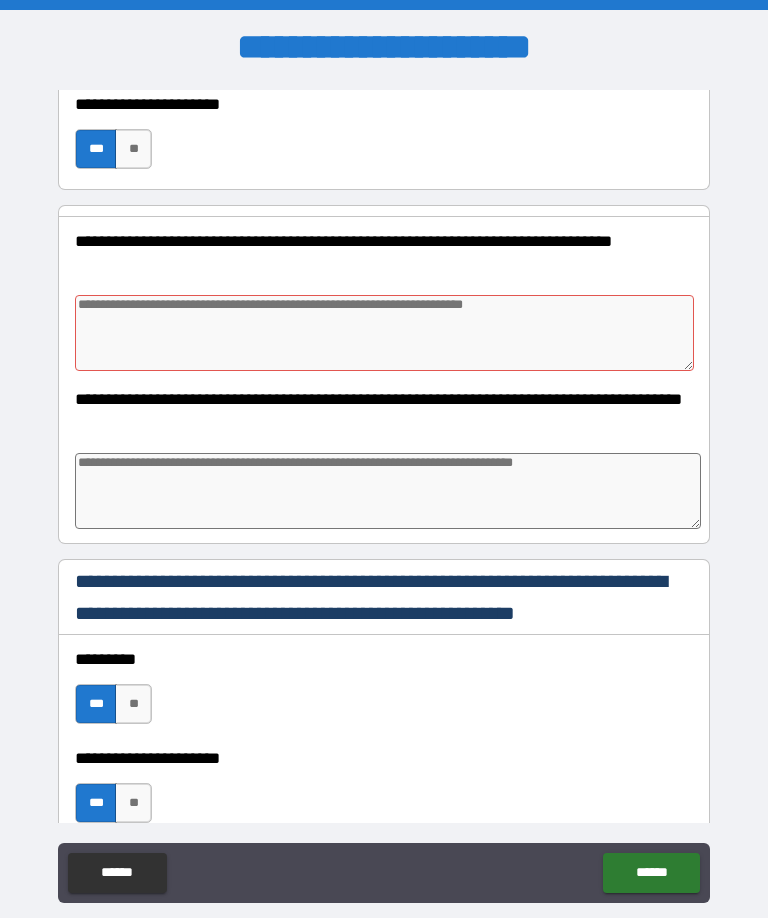 type on "*" 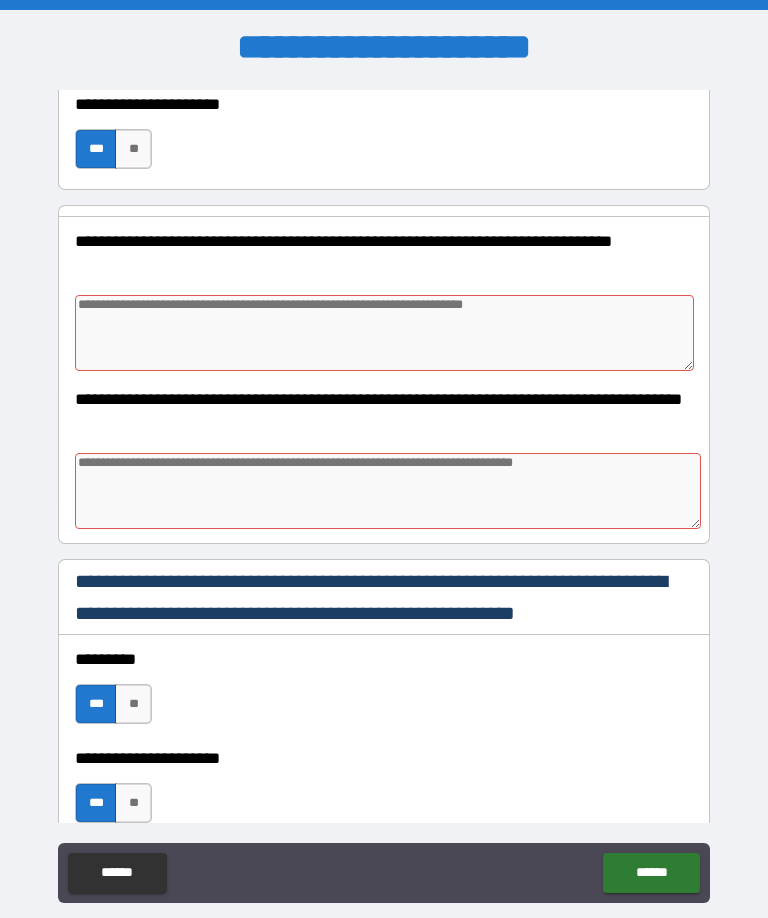 type on "*" 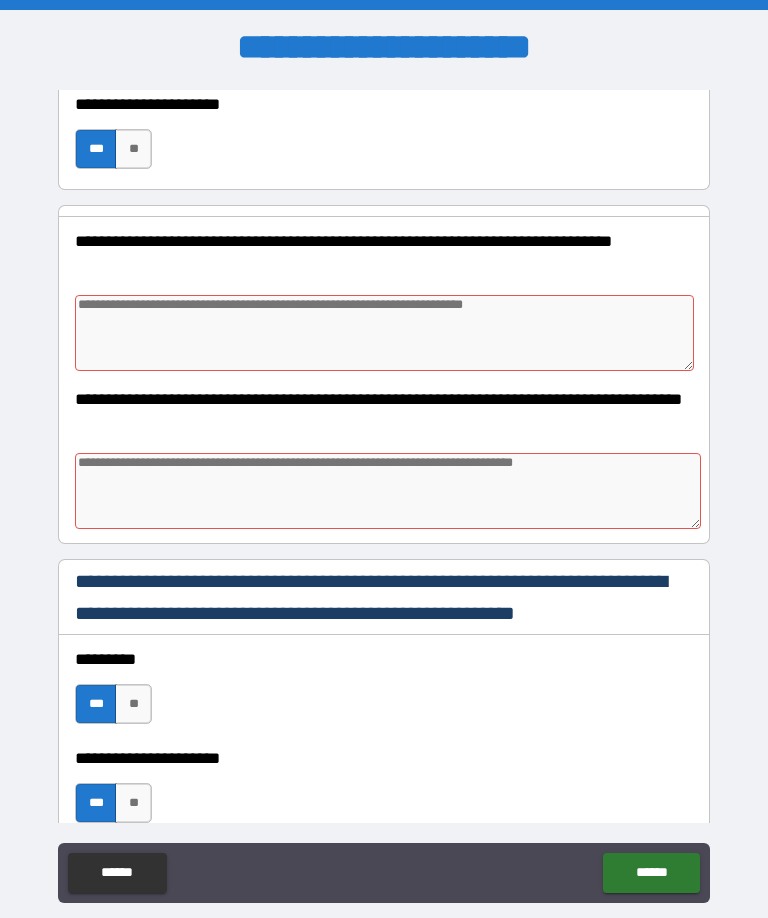 type on "*" 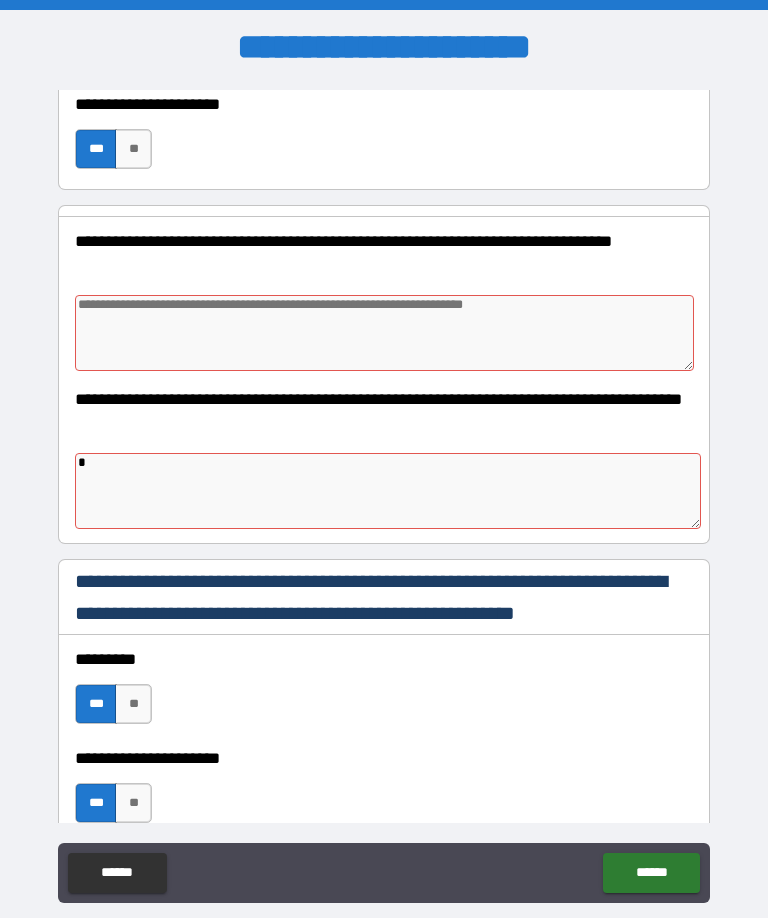 type on "*" 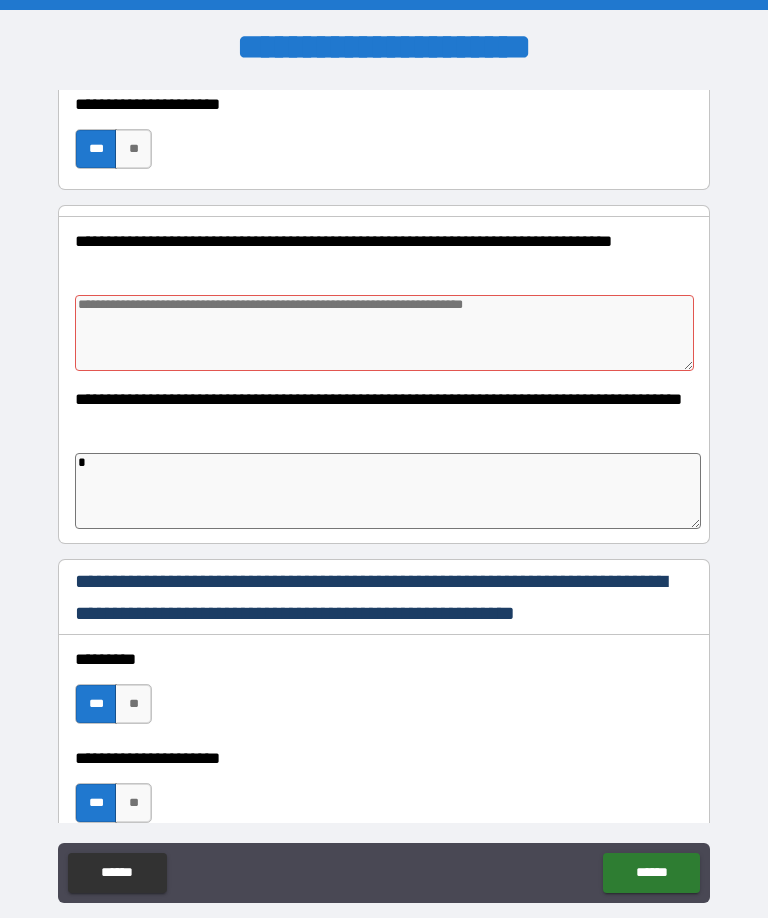 type on "*" 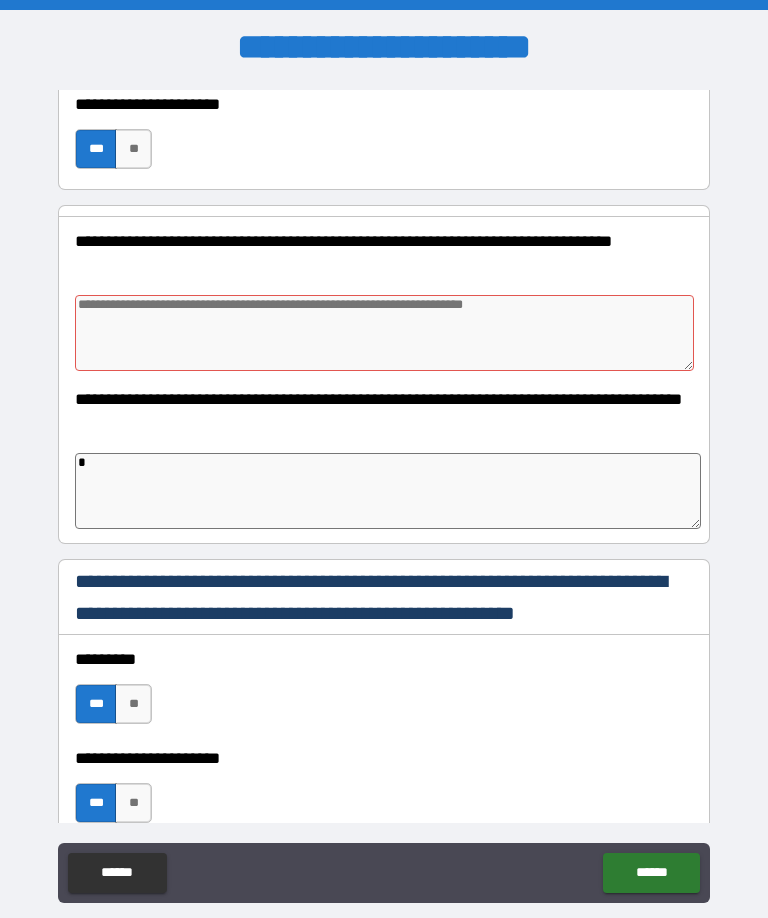 type on "*" 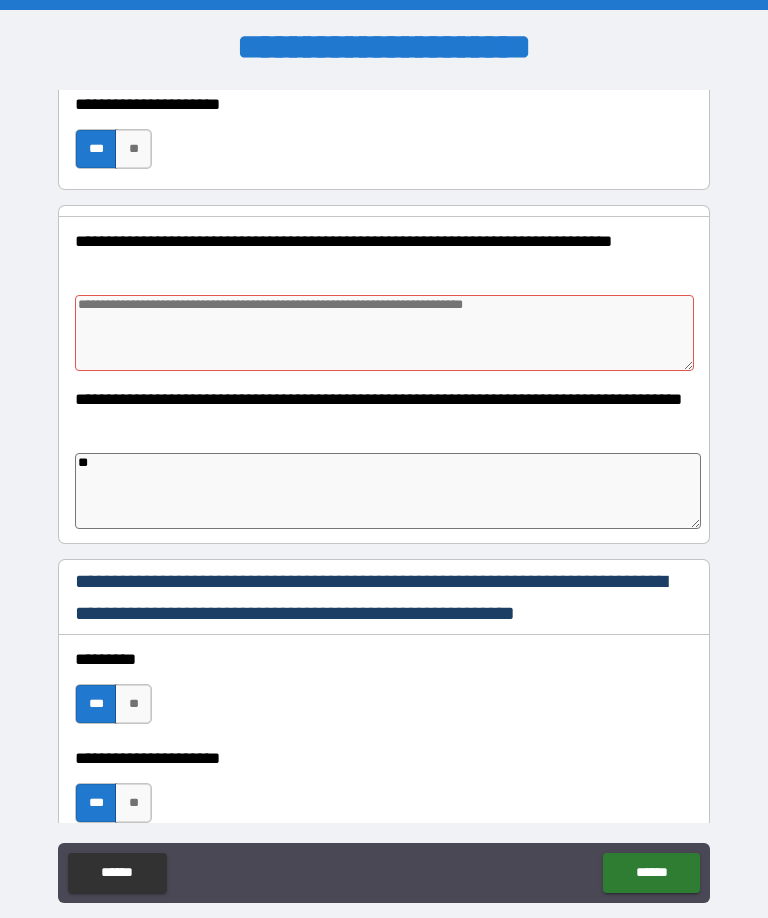 type on "*" 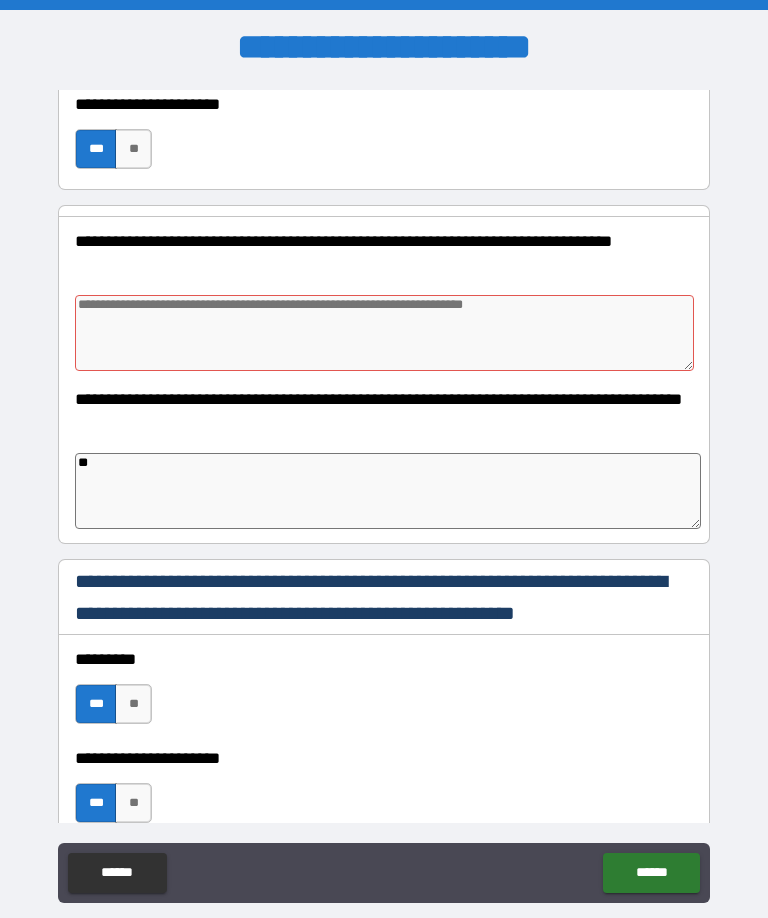 type on "*" 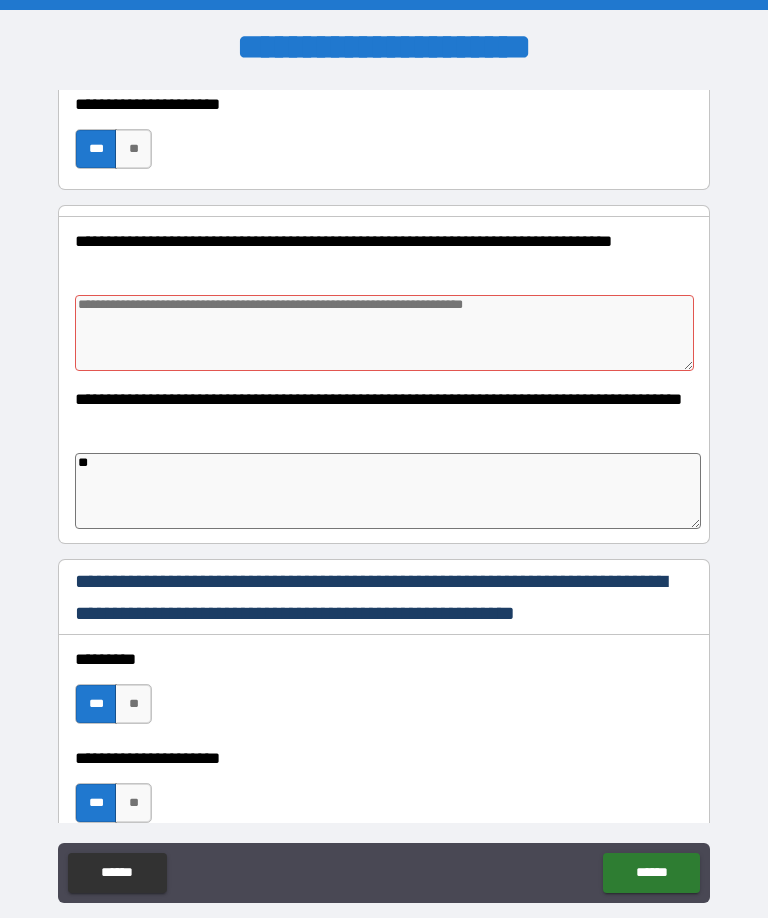 type on "*" 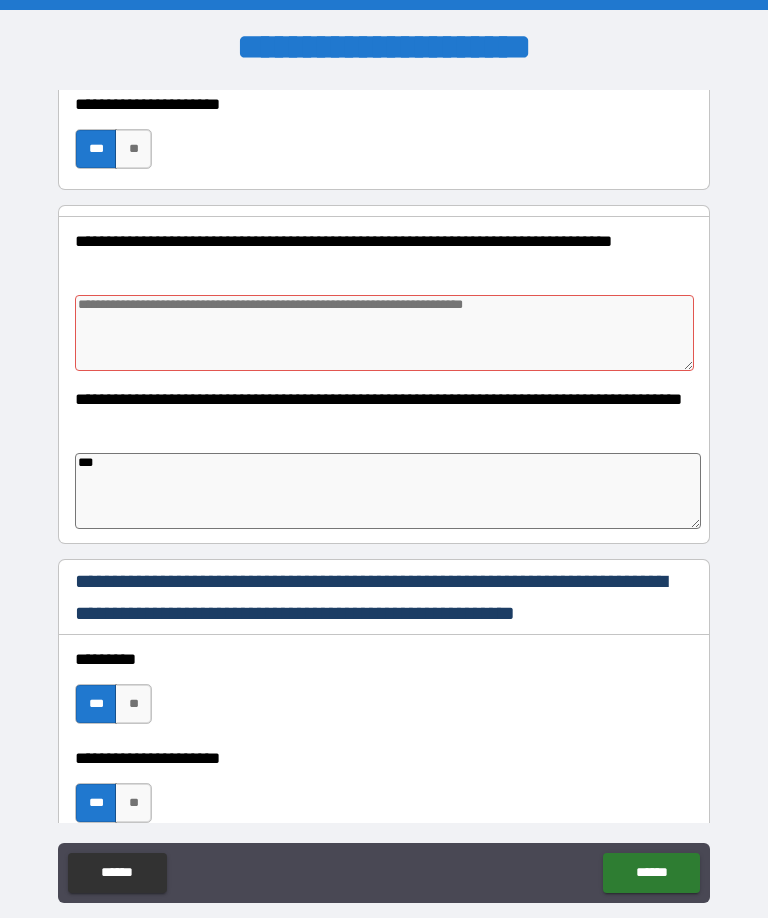 type on "*" 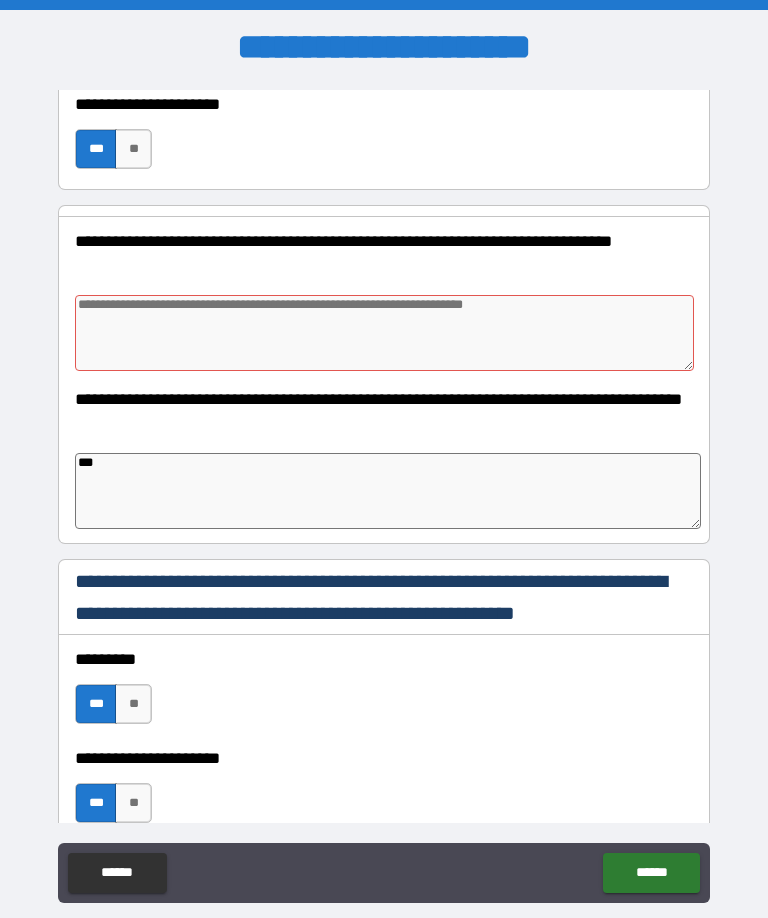 type on "*" 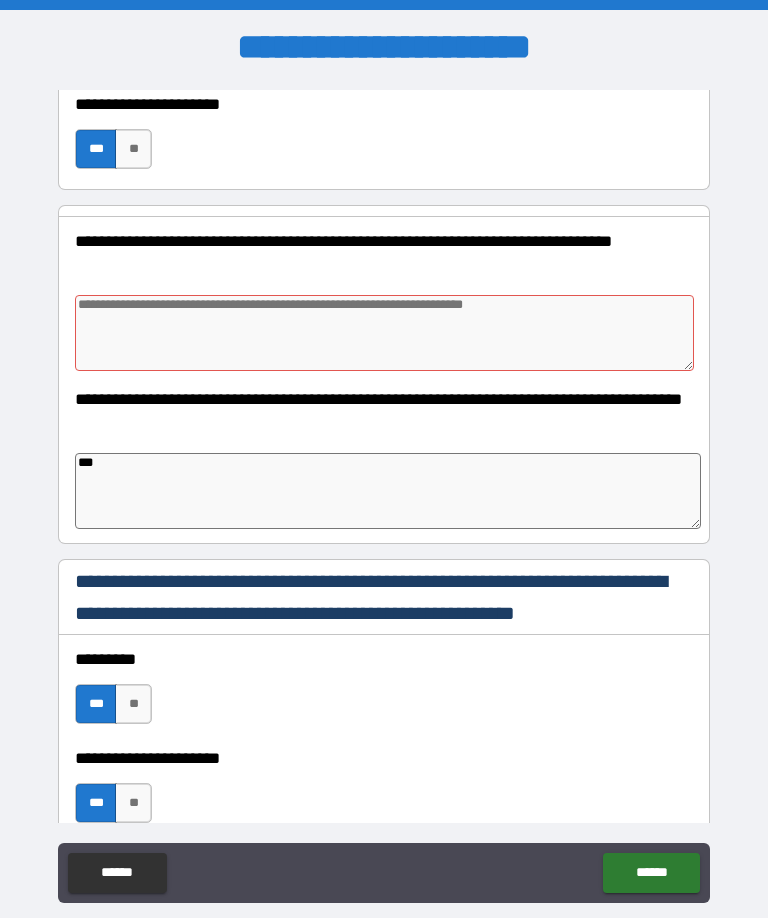 type on "*" 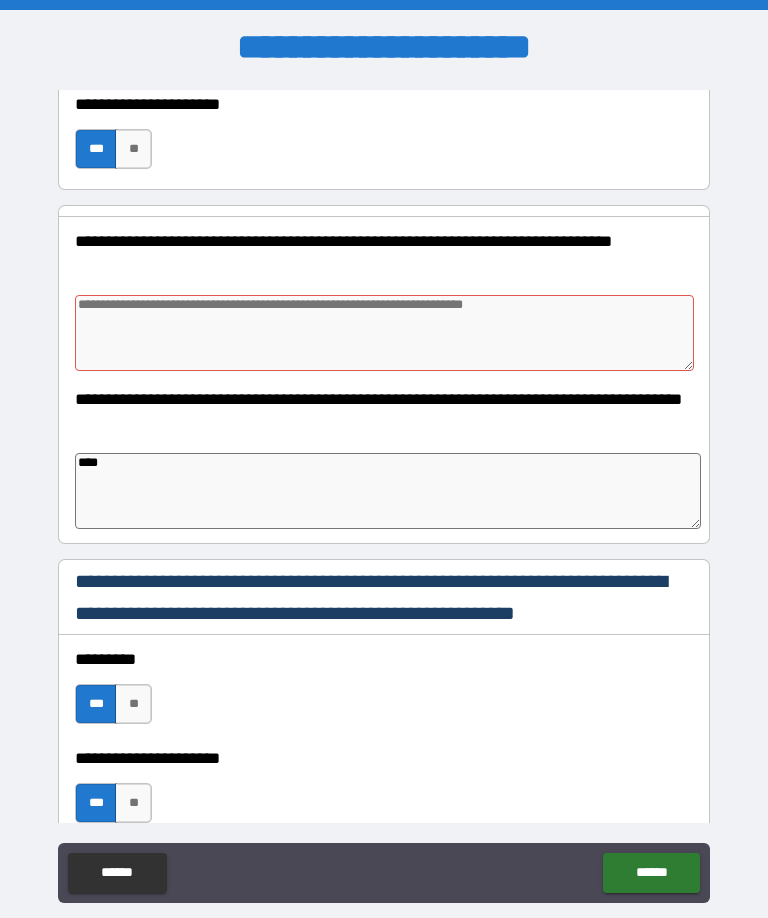 type on "*" 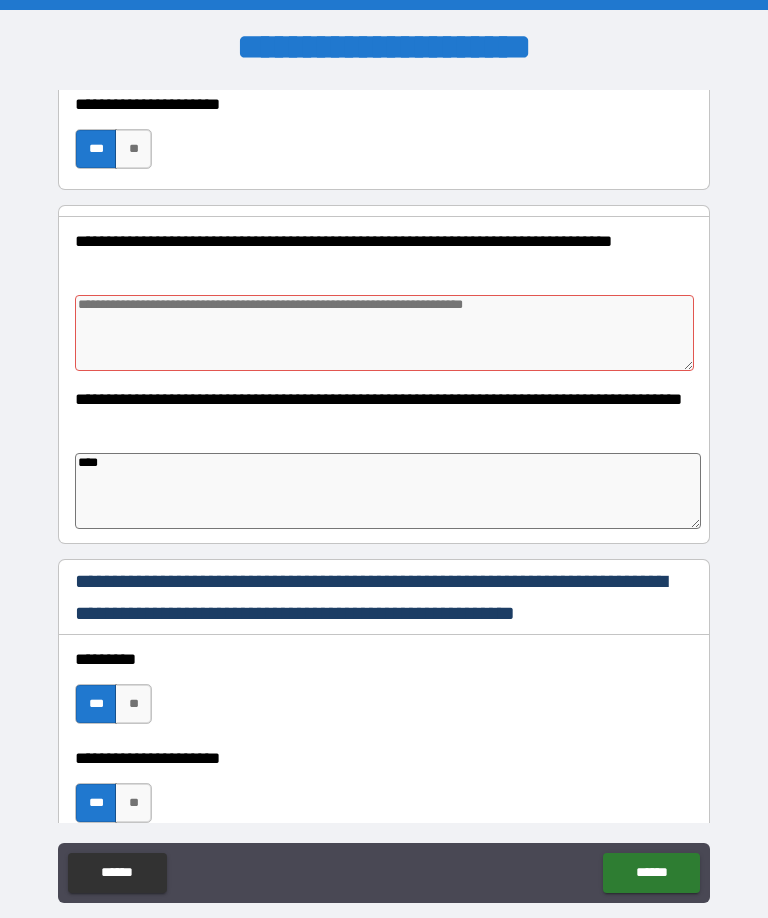type on "*" 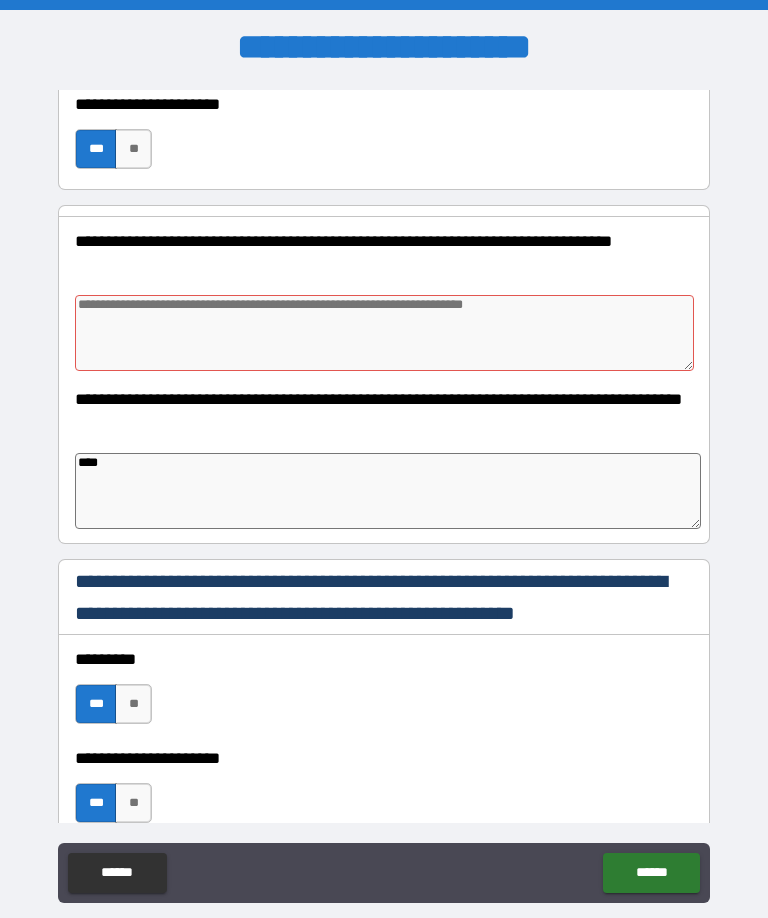 type on "*" 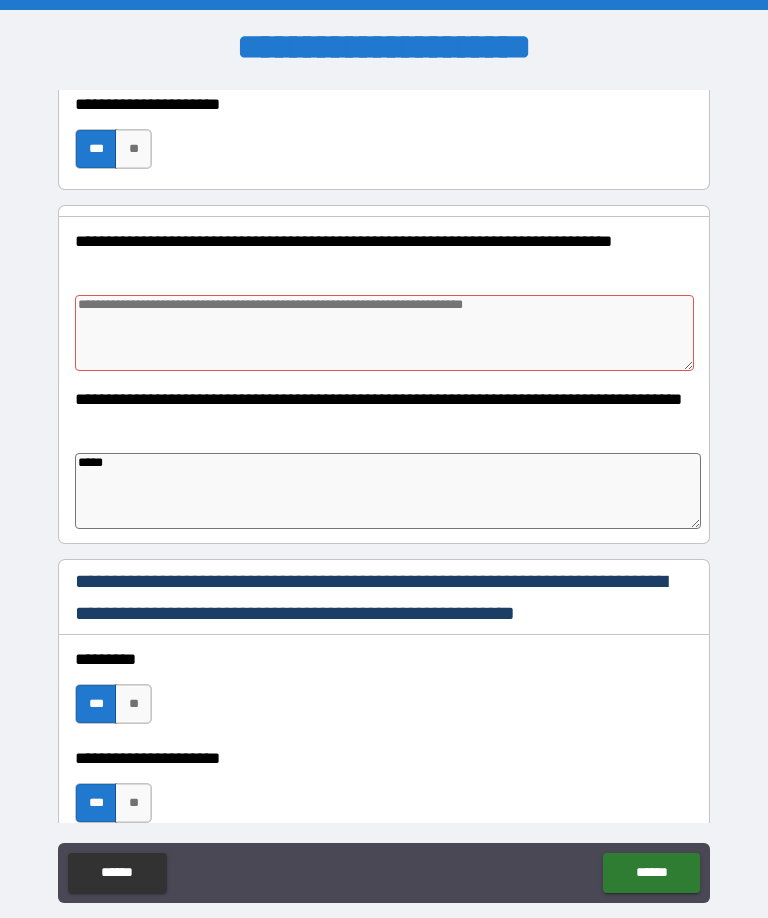 type on "*" 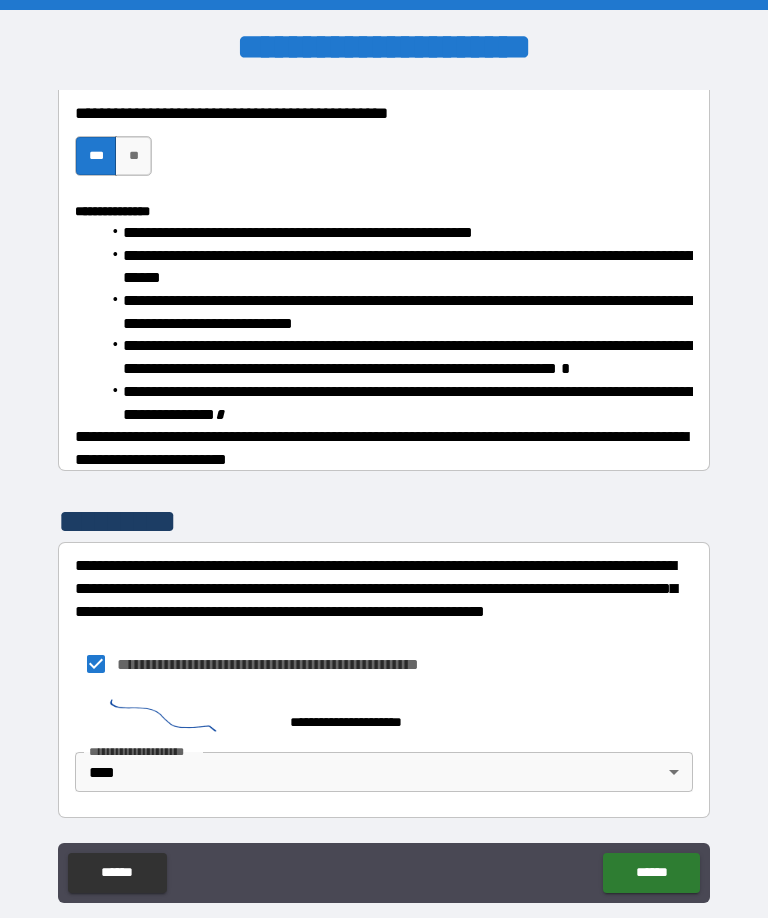 scroll, scrollTop: 2162, scrollLeft: 0, axis: vertical 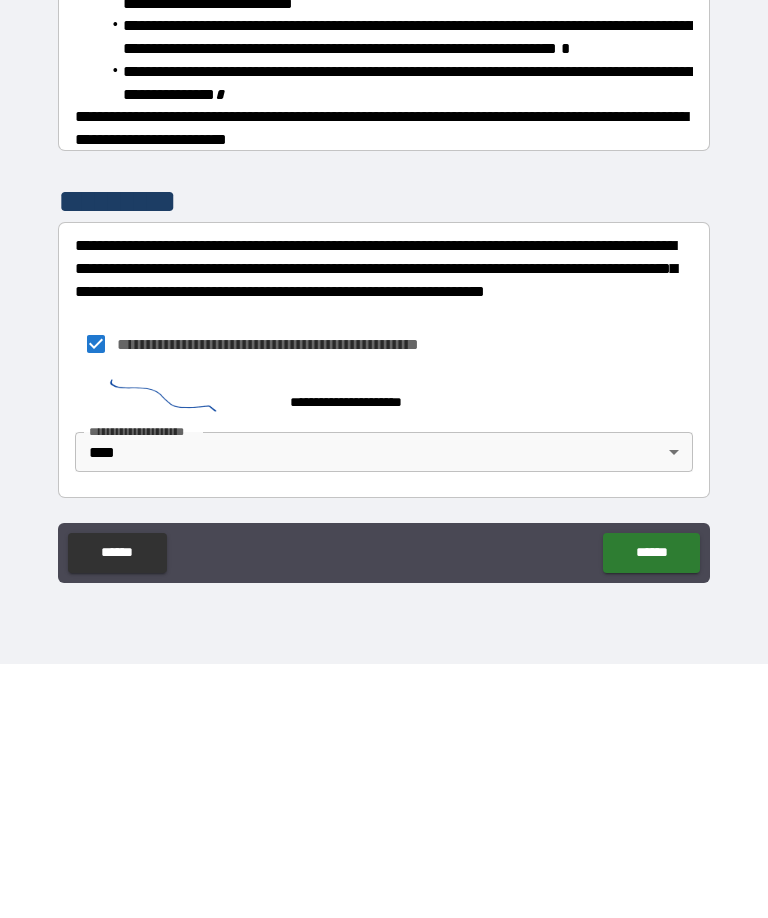 click on "******" at bounding box center [651, 807] 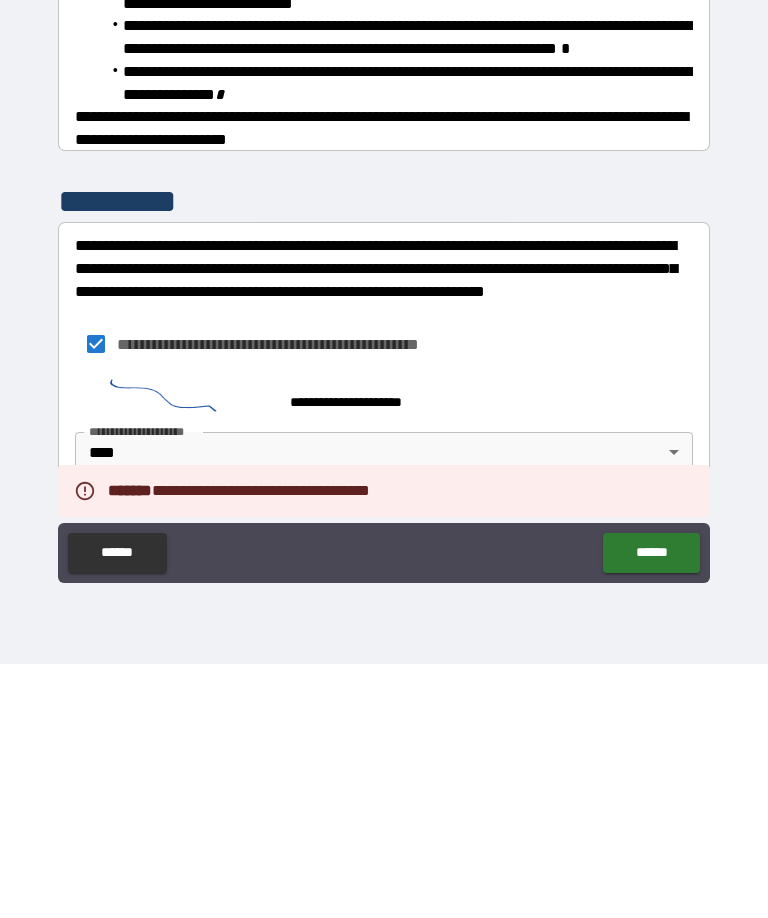 scroll, scrollTop: 0, scrollLeft: 0, axis: both 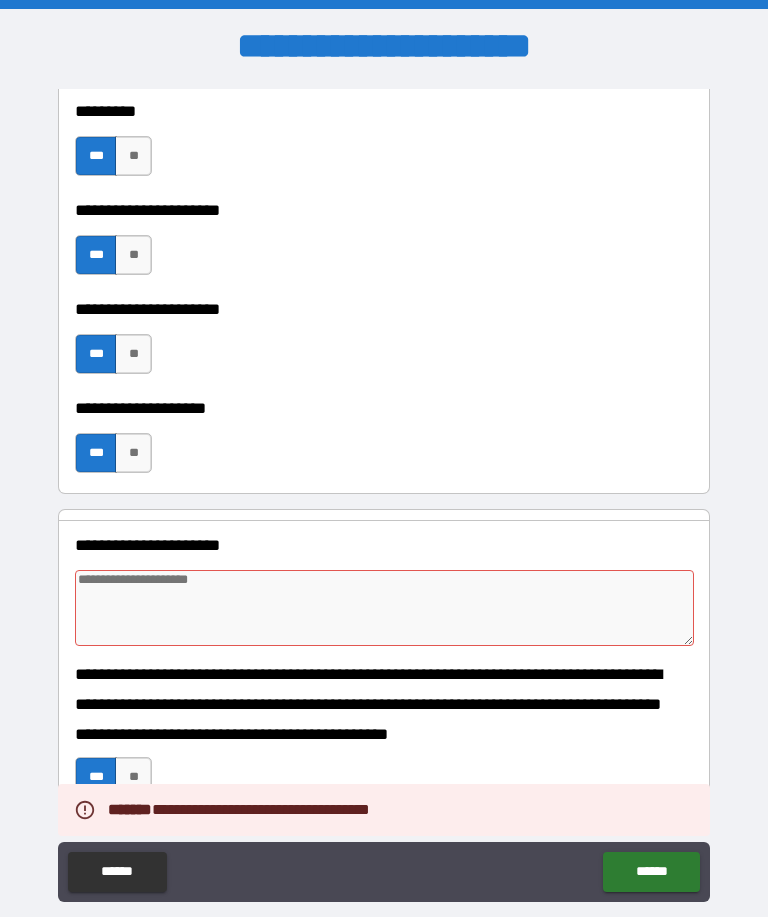 click at bounding box center [384, 609] 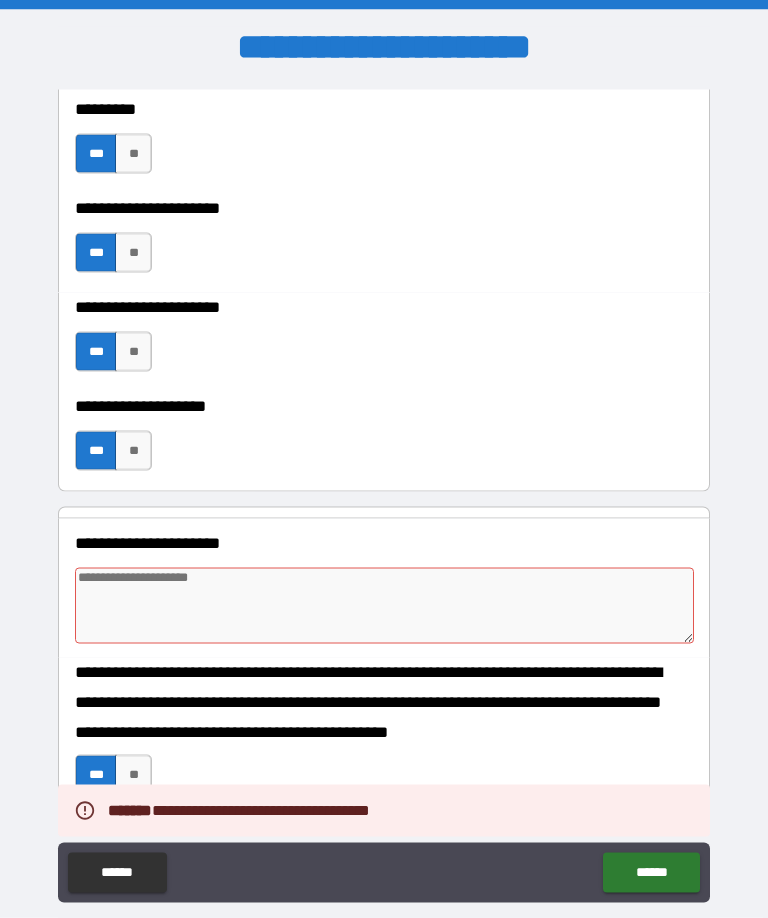 click at bounding box center [384, 606] 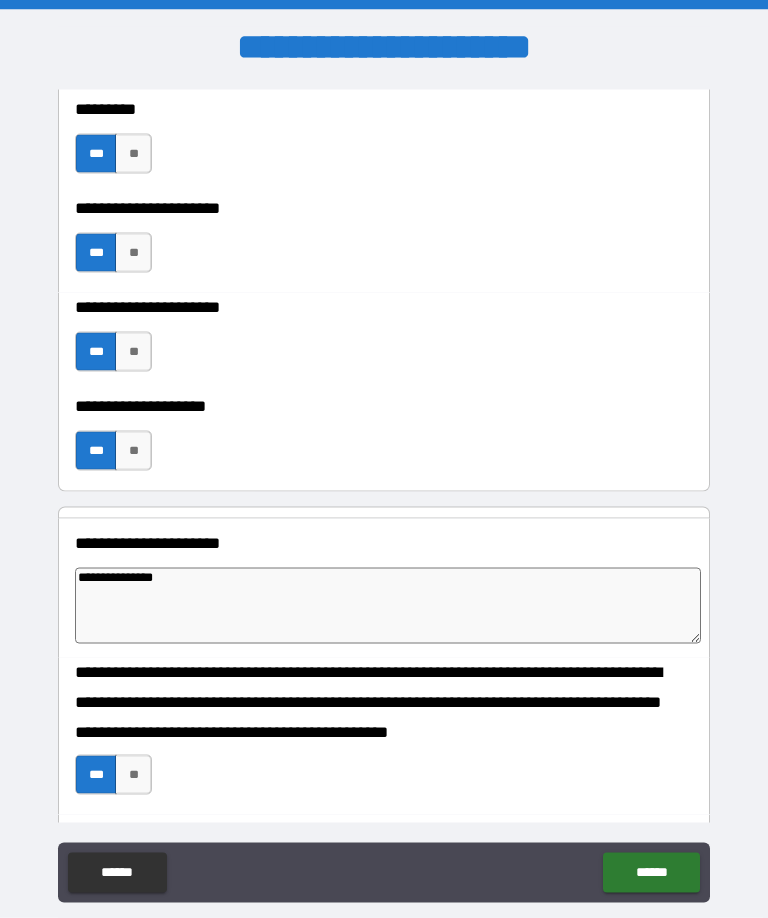 click on "**********" at bounding box center (384, 494) 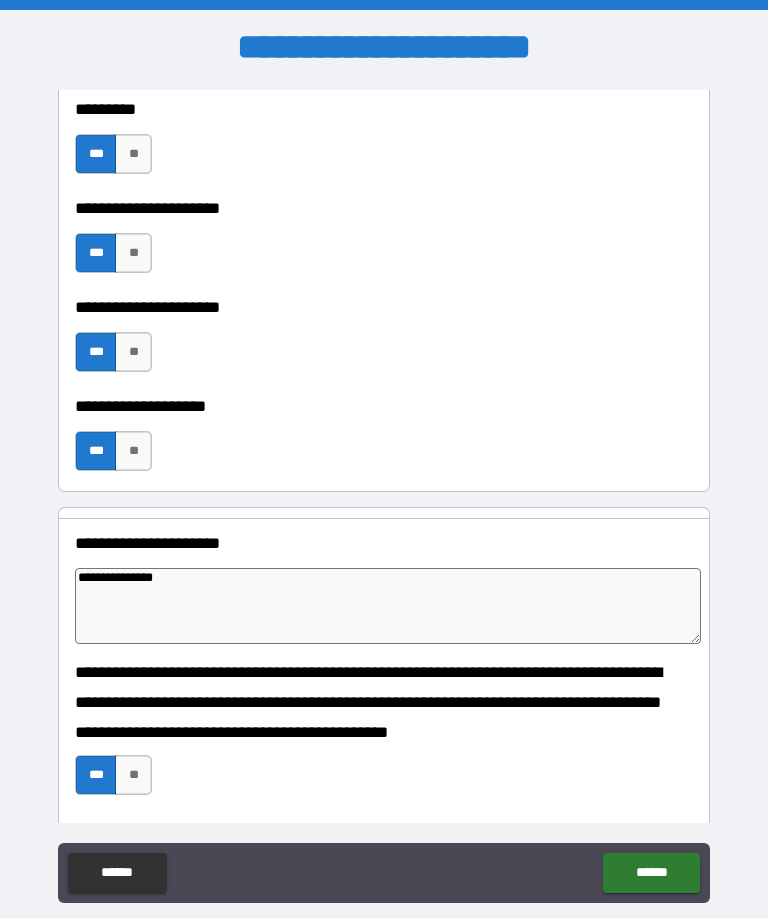 scroll, scrollTop: 0, scrollLeft: 0, axis: both 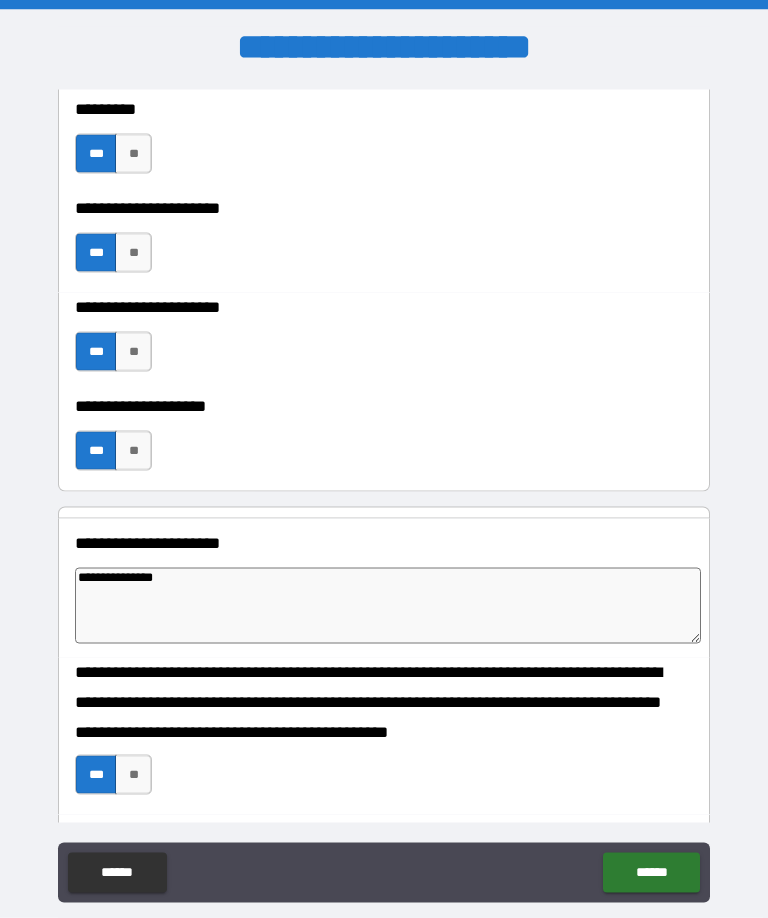 click on "******" at bounding box center (651, 873) 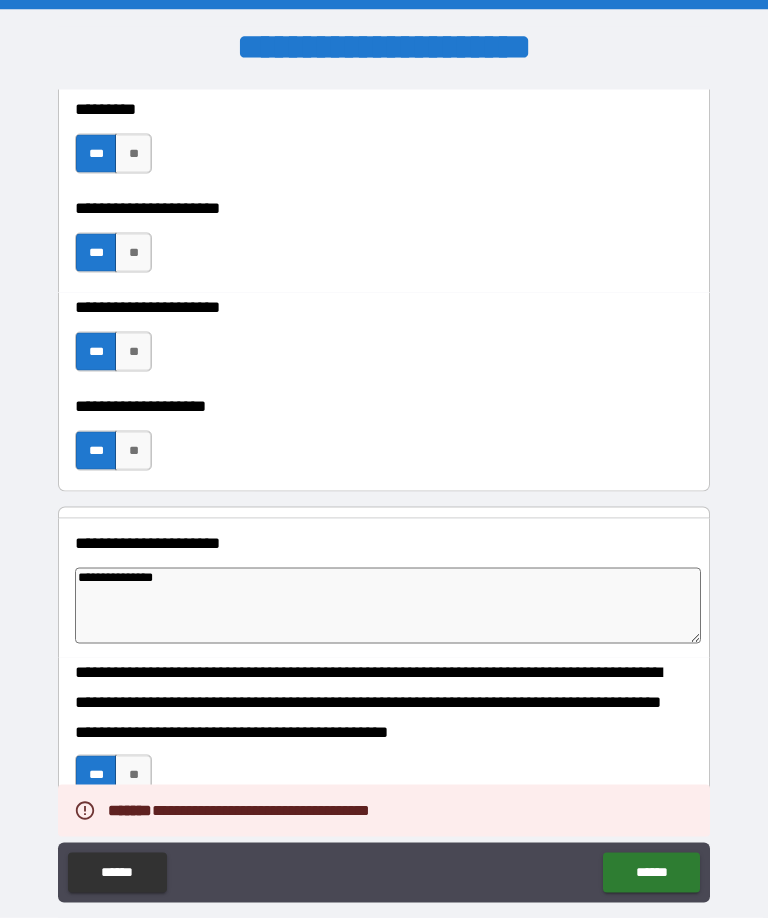 scroll, scrollTop: 0, scrollLeft: 0, axis: both 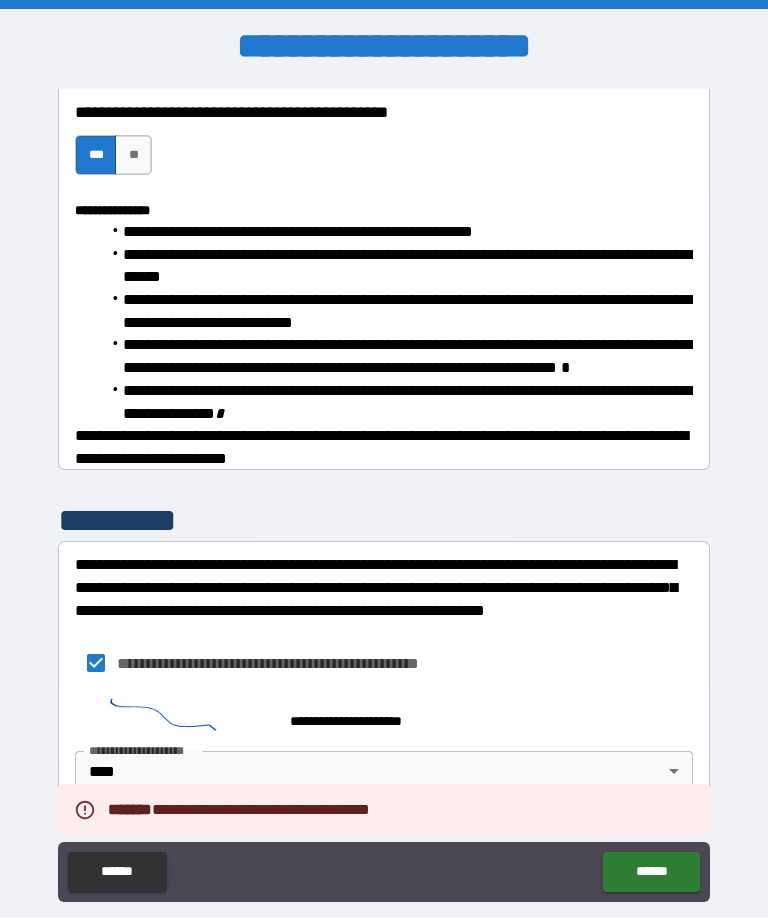 click on "**********" at bounding box center [384, 492] 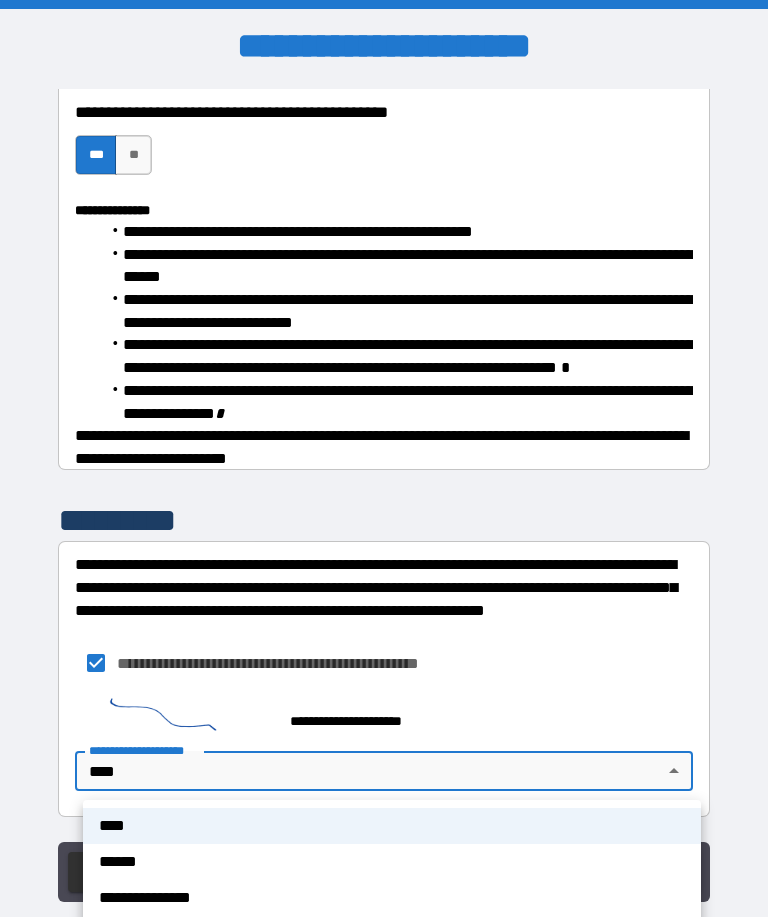 click at bounding box center [384, 459] 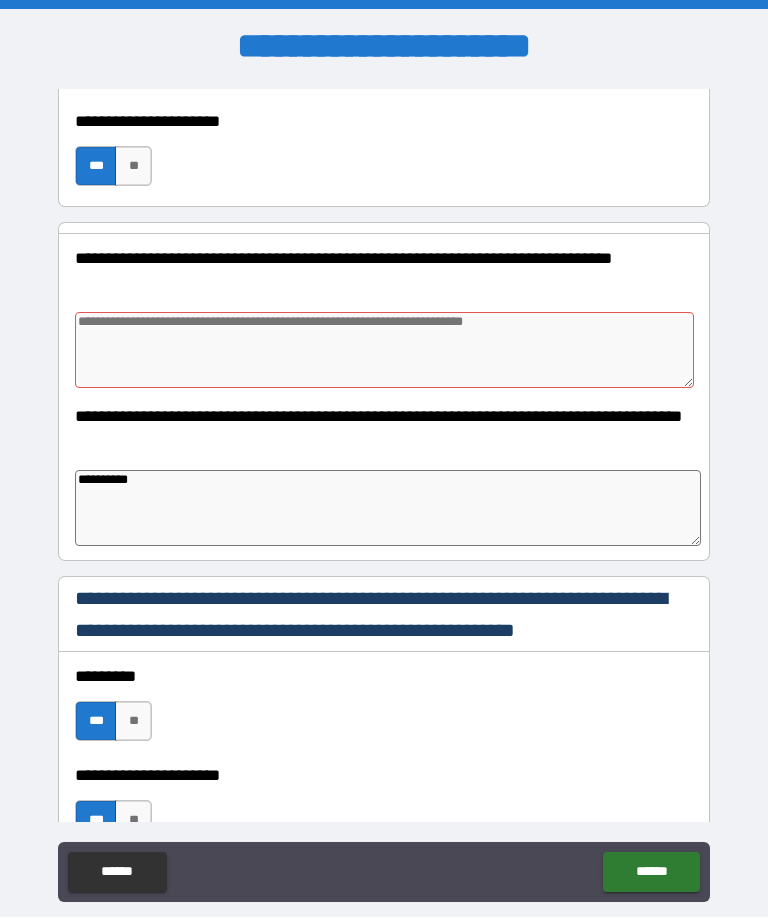 scroll, scrollTop: 956, scrollLeft: 0, axis: vertical 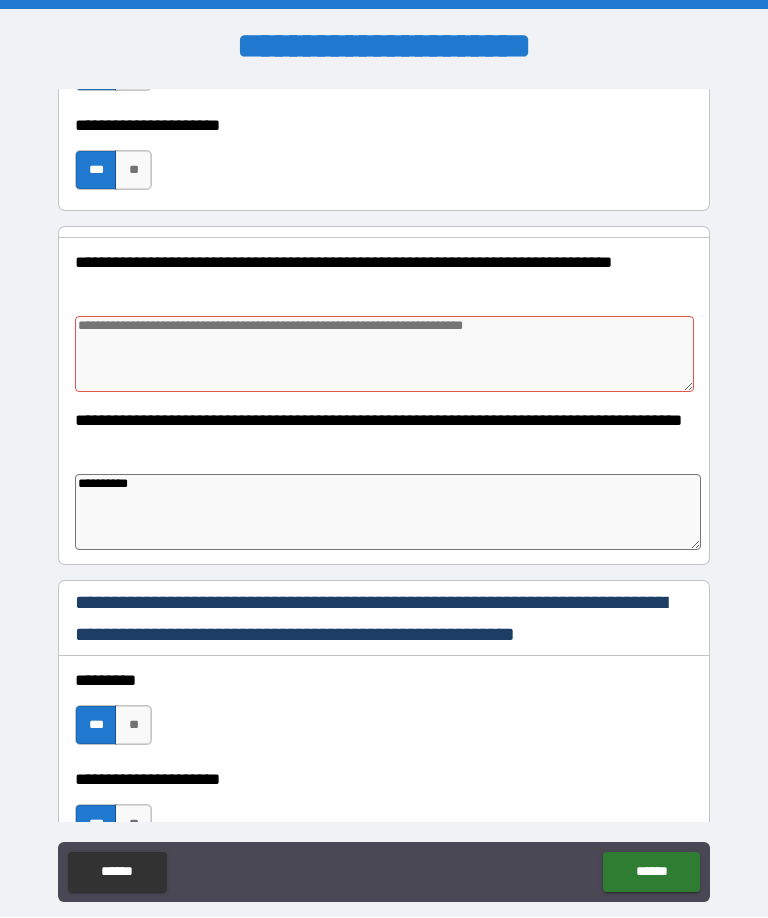 click on "**********" at bounding box center (388, 513) 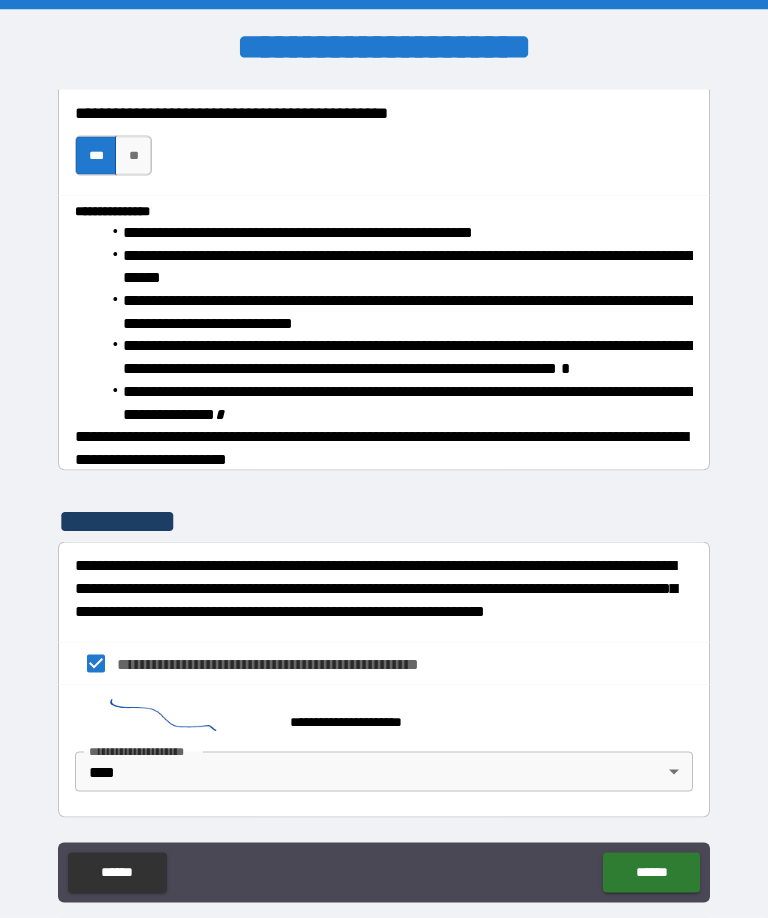 scroll, scrollTop: 2162, scrollLeft: 0, axis: vertical 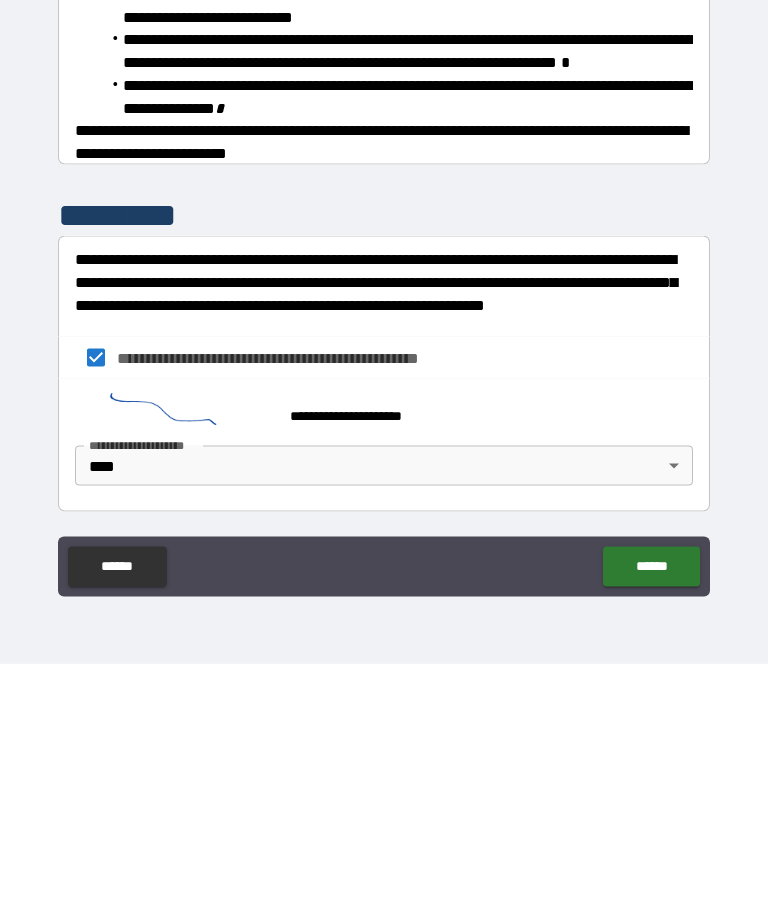 click on "******" at bounding box center (651, 821) 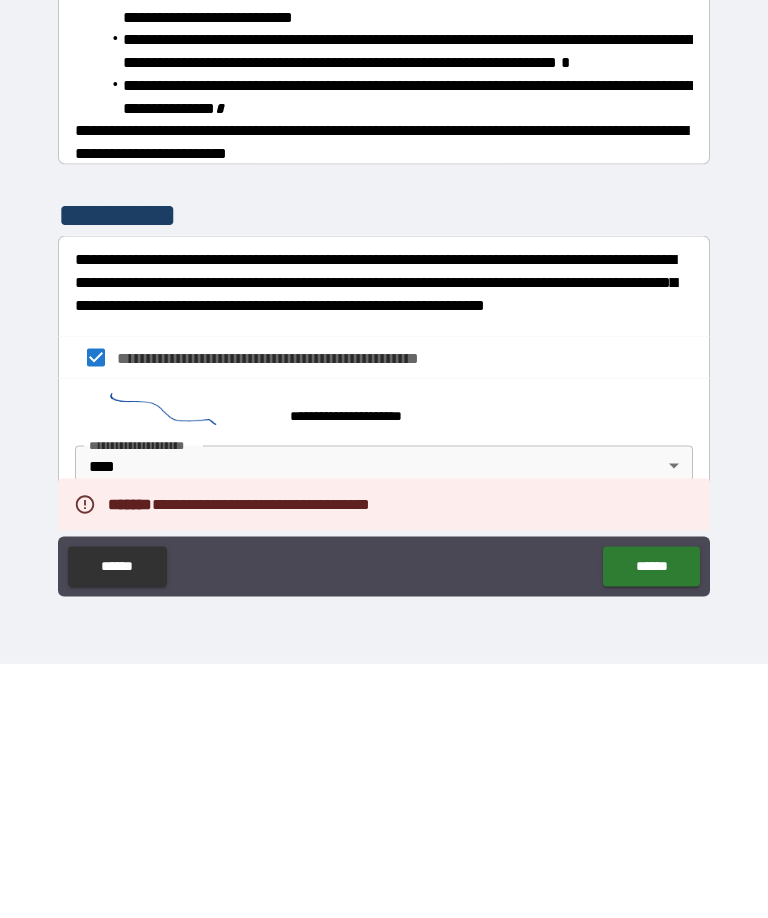 scroll, scrollTop: 0, scrollLeft: 0, axis: both 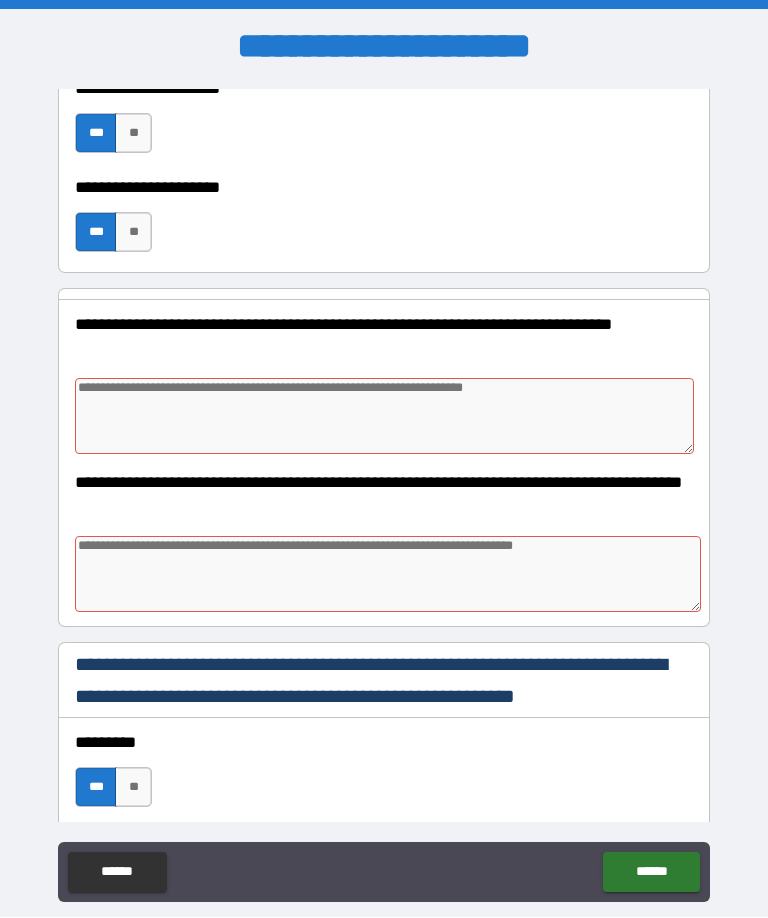 click at bounding box center (384, 417) 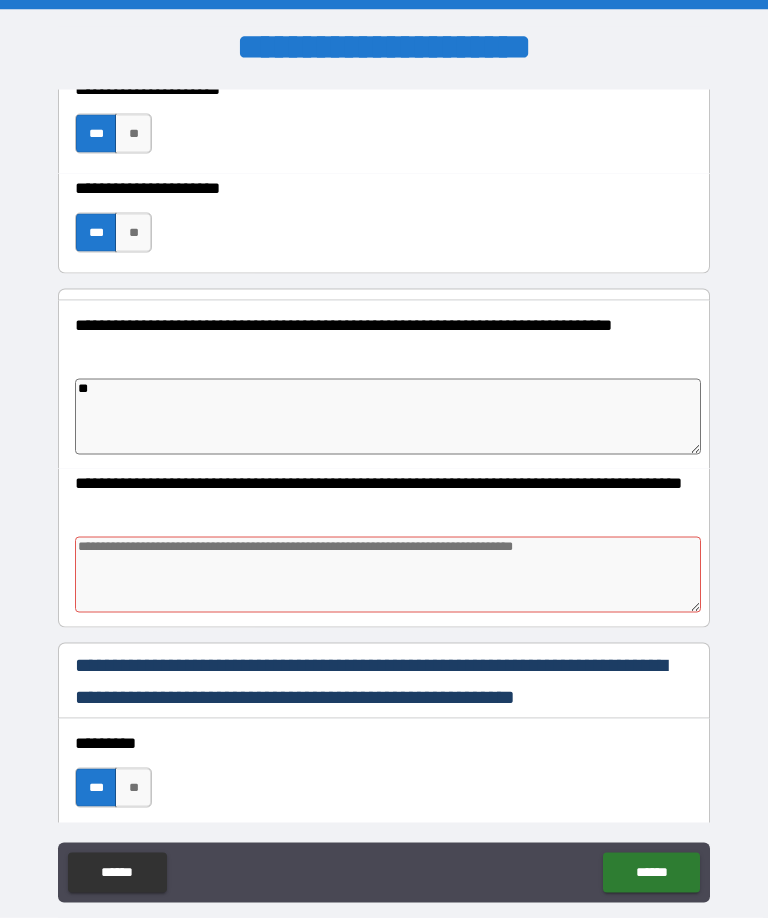 click at bounding box center [388, 575] 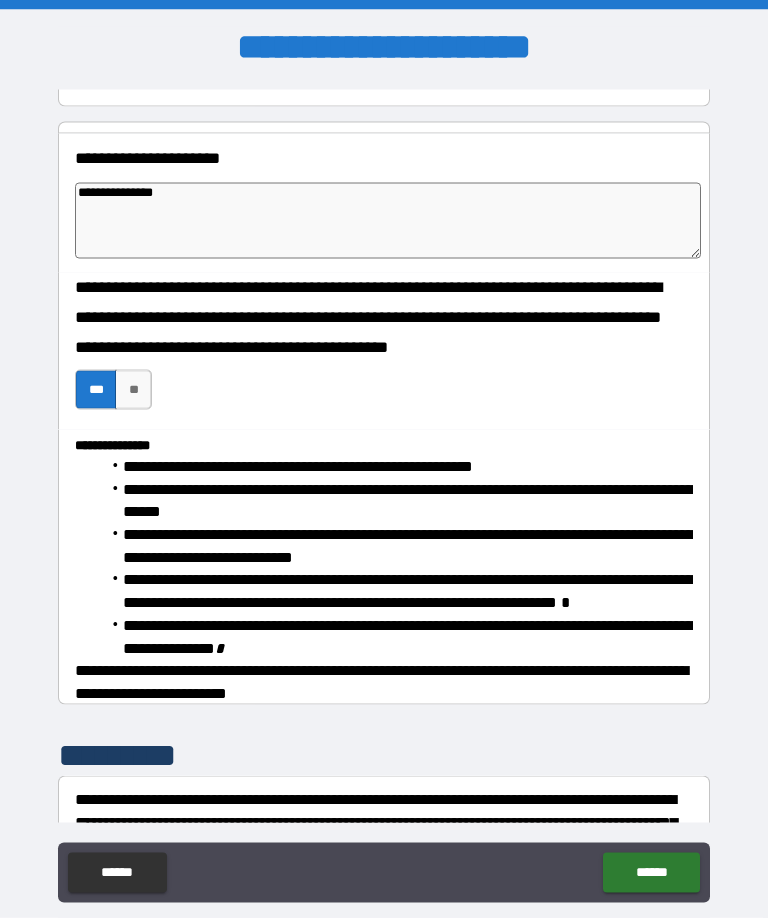 scroll, scrollTop: 2013, scrollLeft: 0, axis: vertical 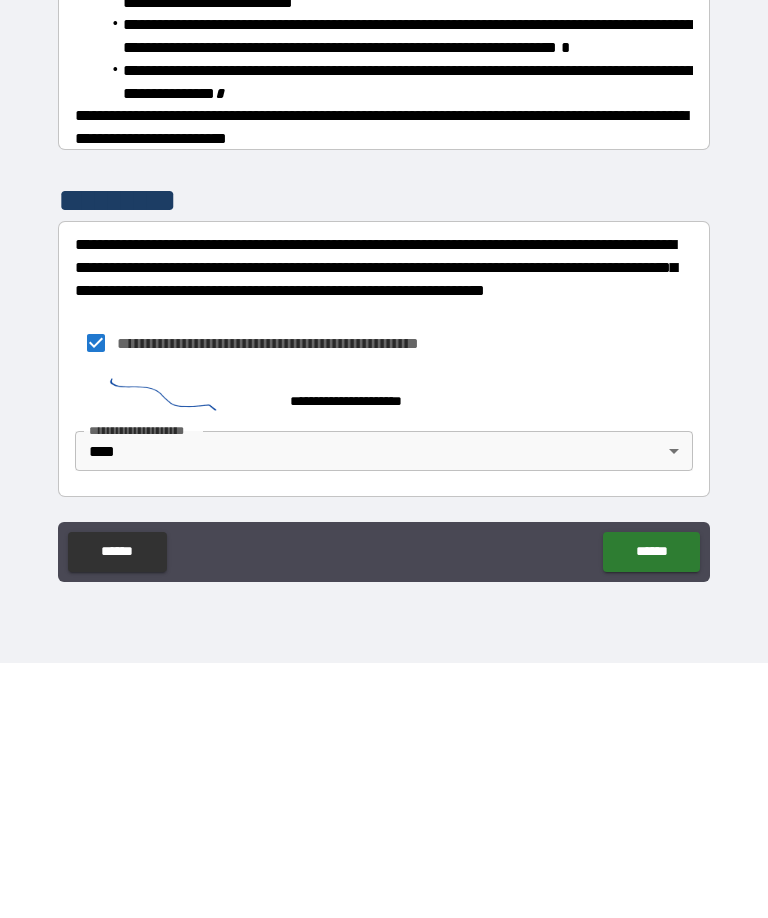 click on "******" at bounding box center [651, 807] 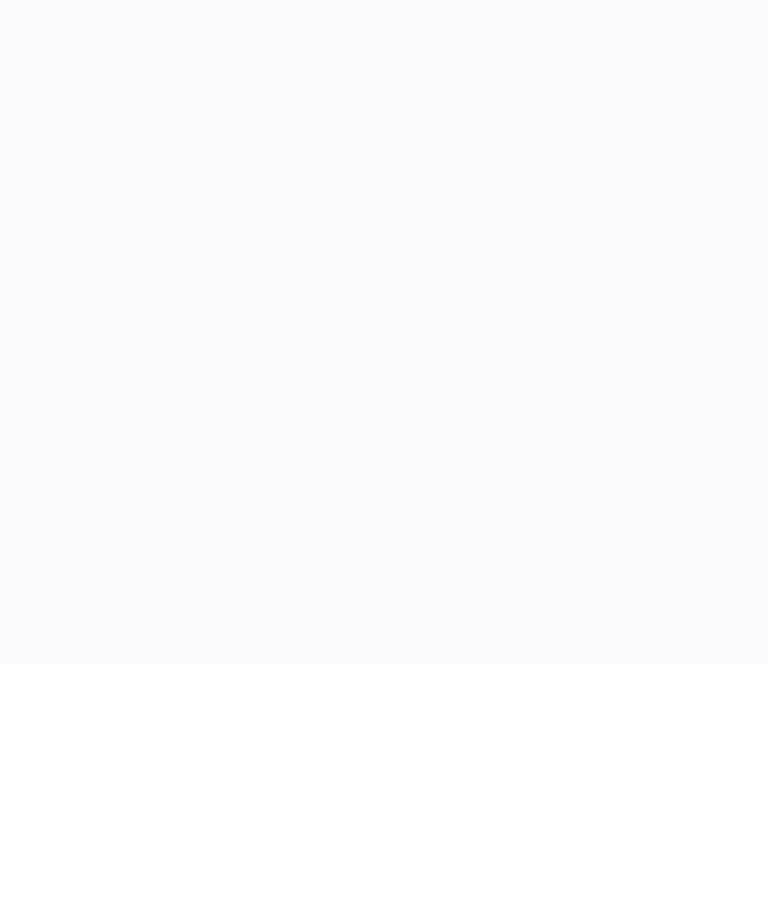 scroll, scrollTop: 0, scrollLeft: 0, axis: both 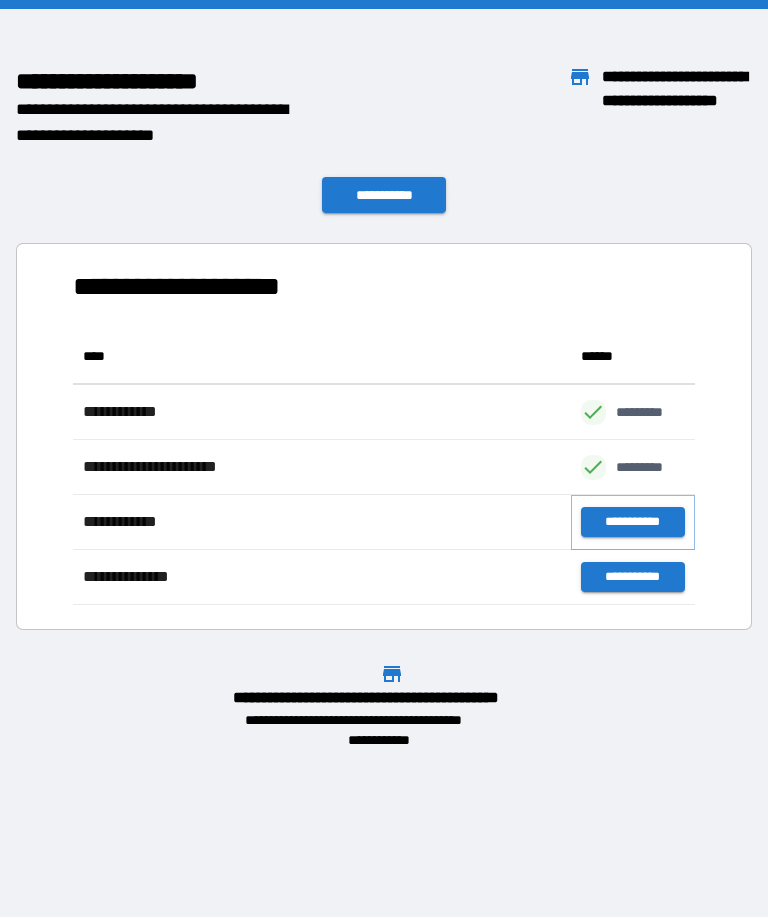 click on "**********" at bounding box center [633, 523] 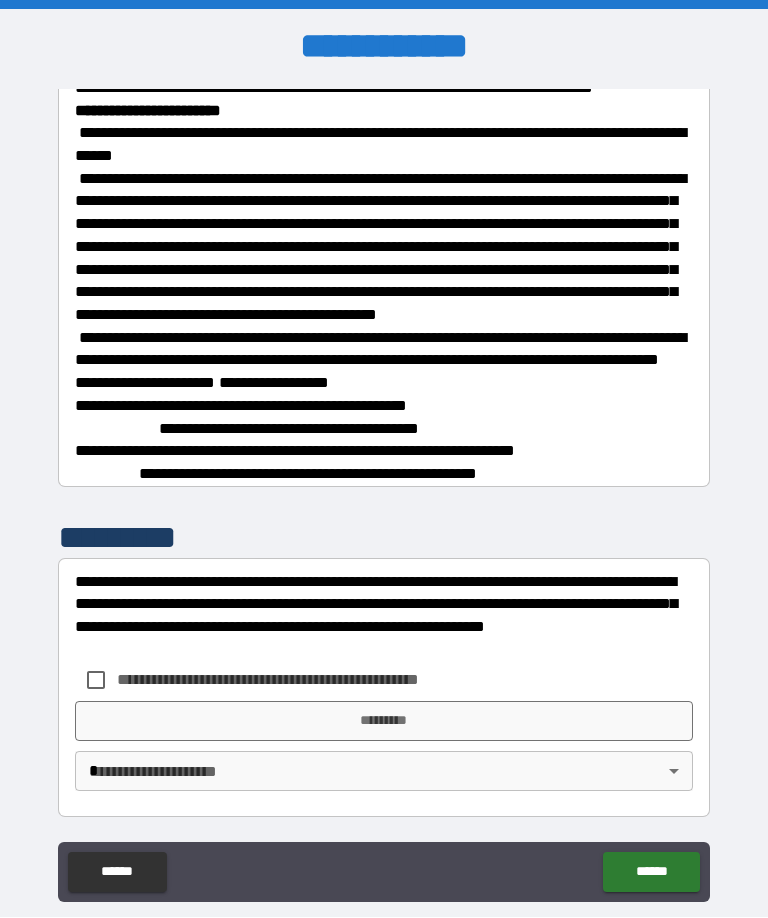 scroll, scrollTop: 3471, scrollLeft: 0, axis: vertical 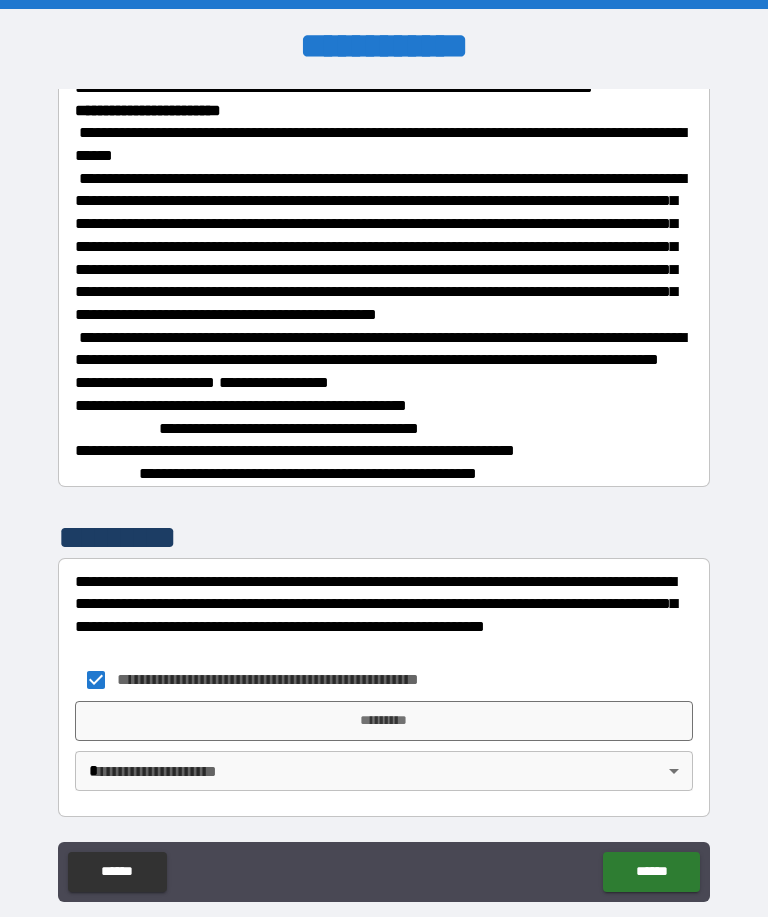 click on "*********" at bounding box center [384, 722] 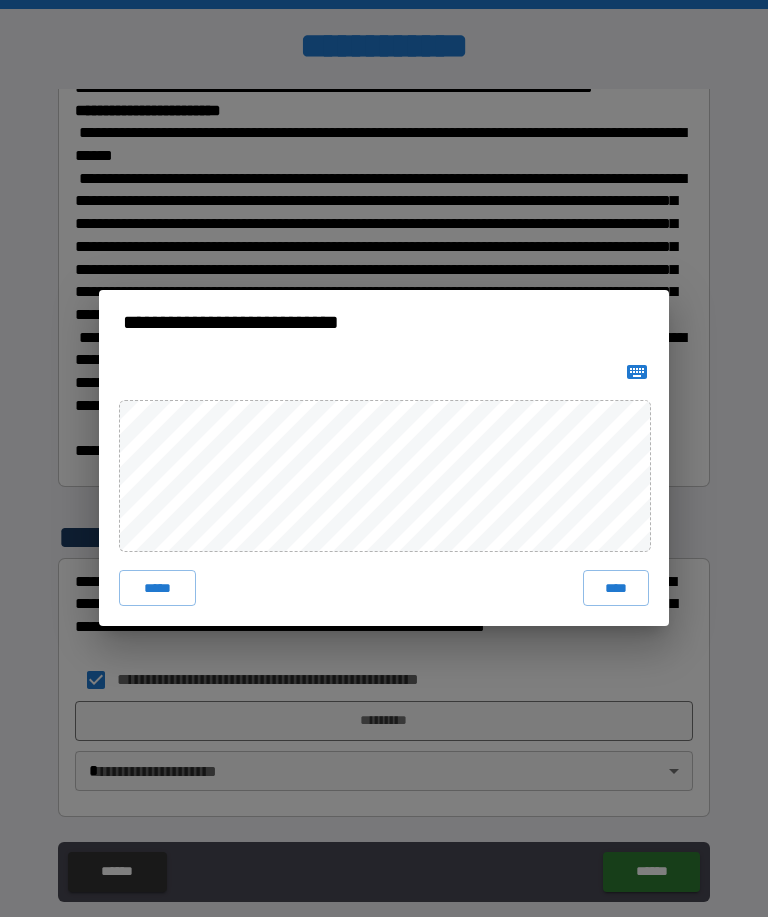 click on "**********" at bounding box center [384, 459] 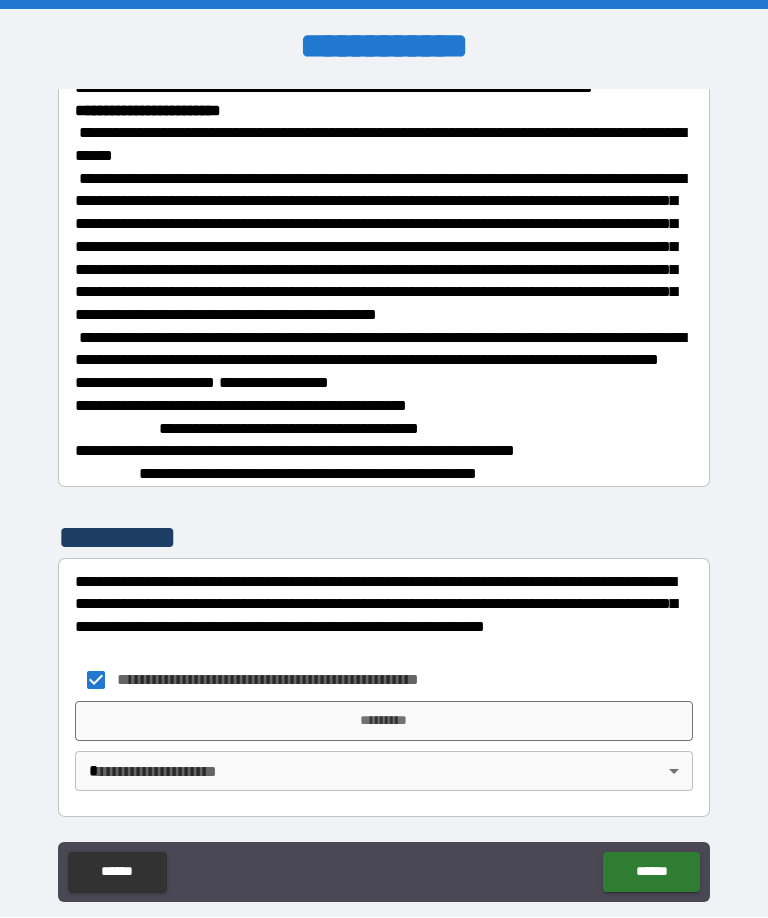 click on "**********" at bounding box center (295, 451) 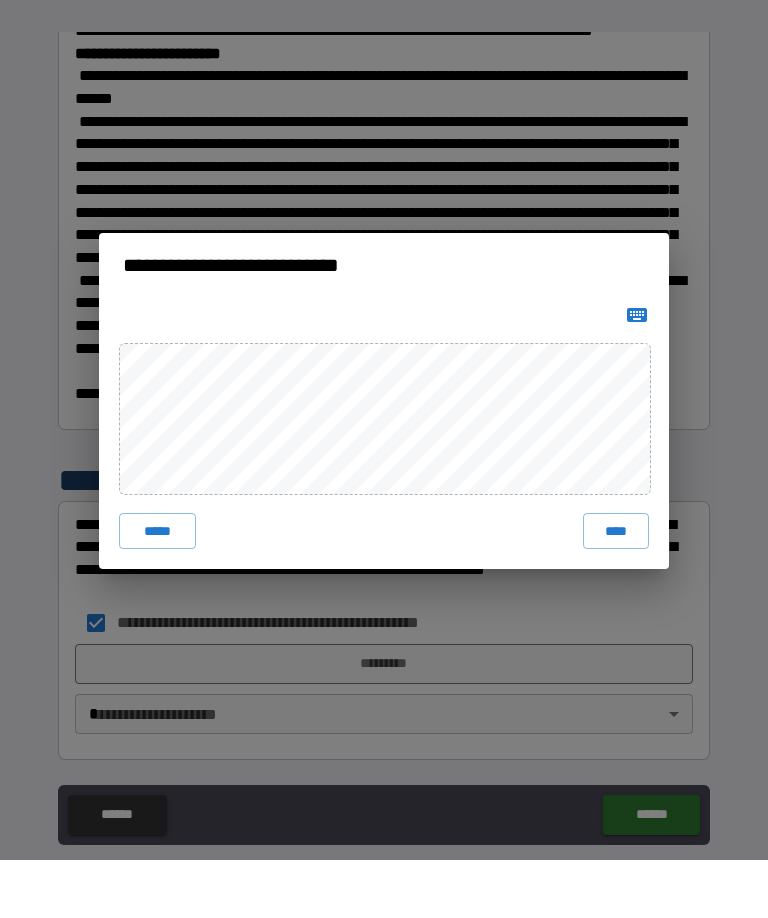 scroll, scrollTop: 59, scrollLeft: 0, axis: vertical 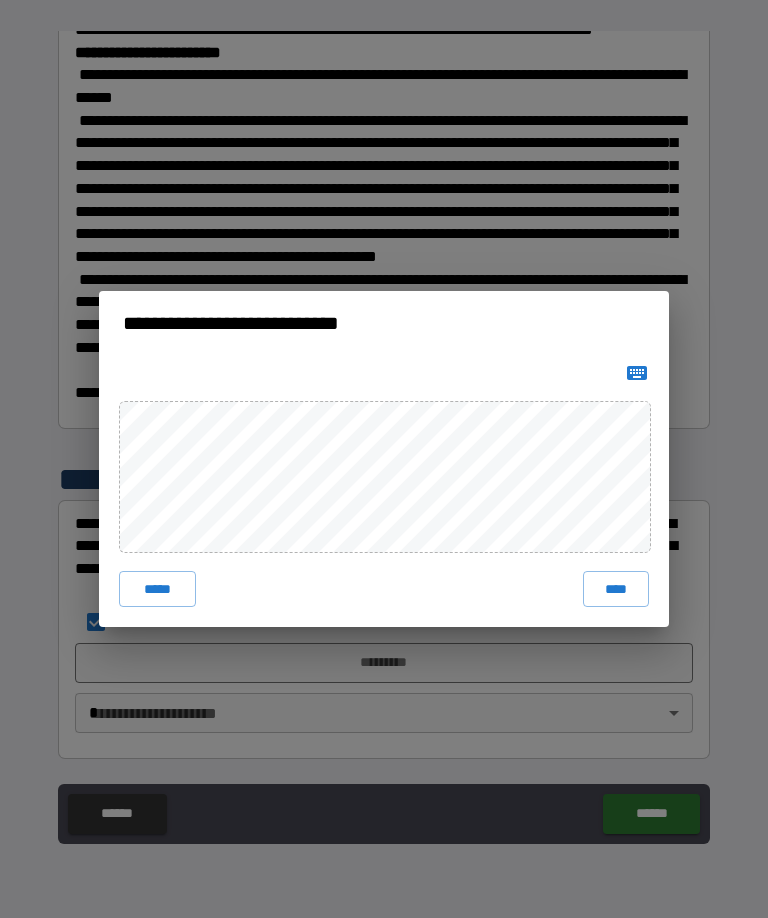 click on "****" at bounding box center (616, 589) 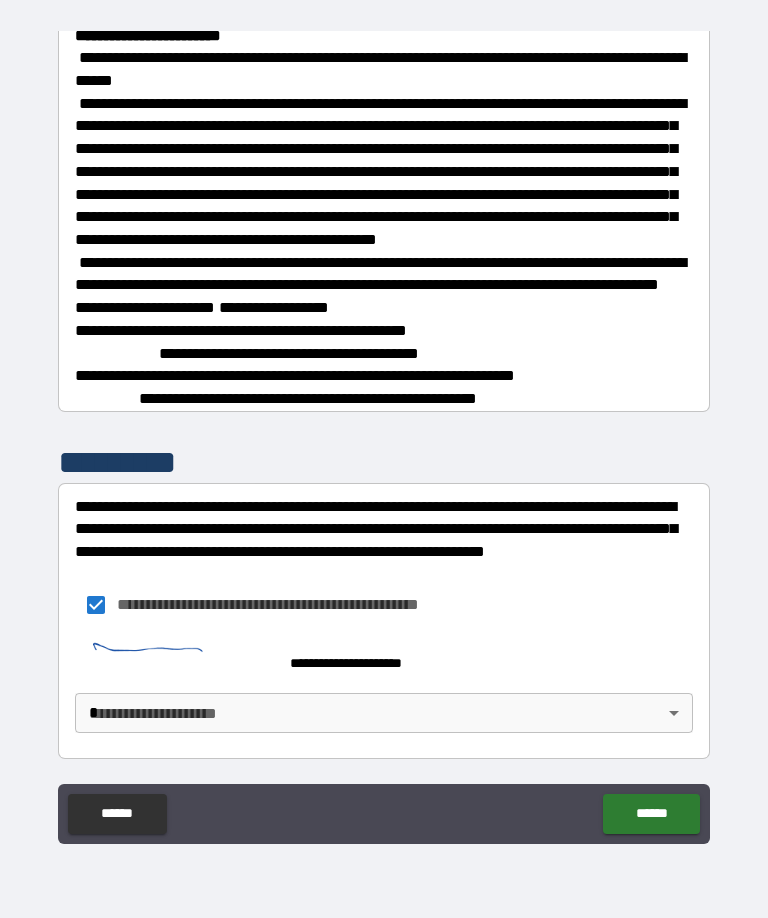 scroll, scrollTop: 3488, scrollLeft: 0, axis: vertical 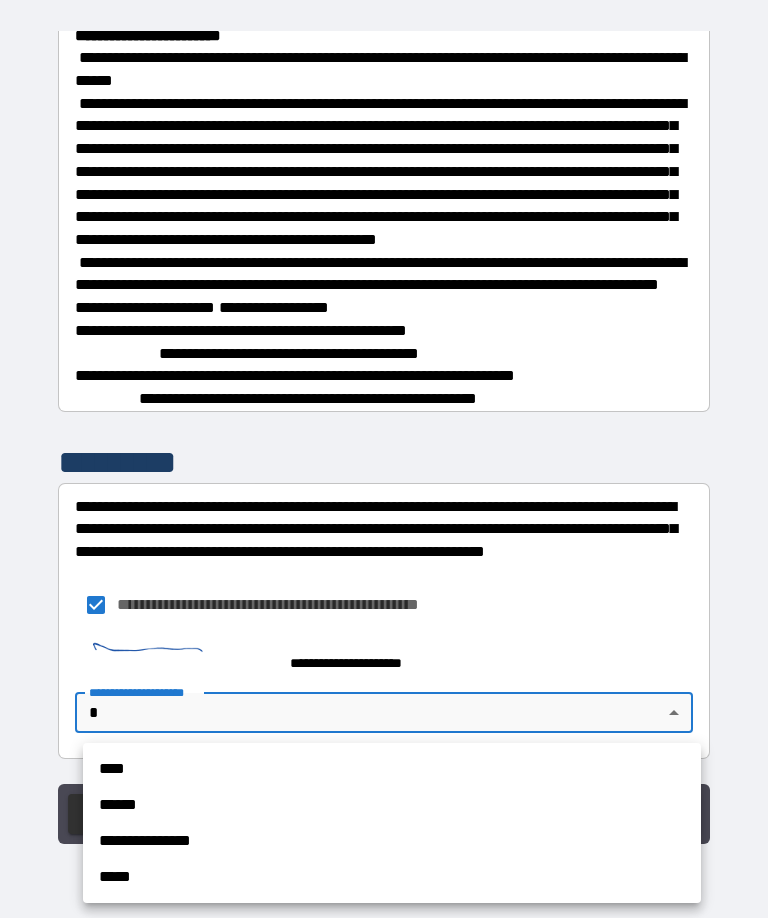 click on "****" at bounding box center (392, 769) 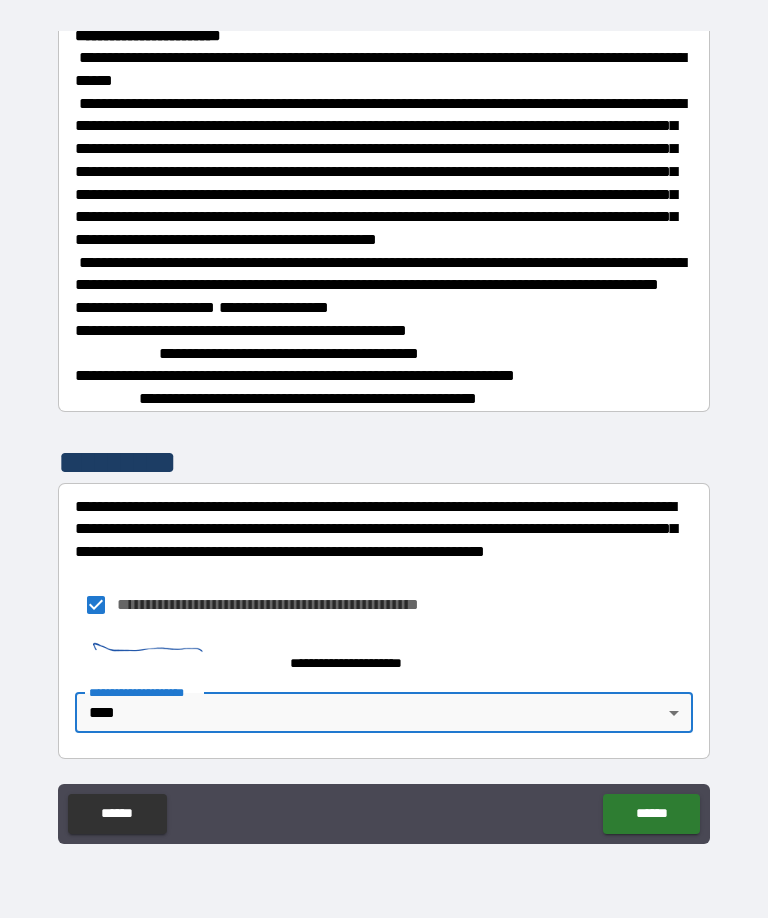 click on "******" at bounding box center (651, 814) 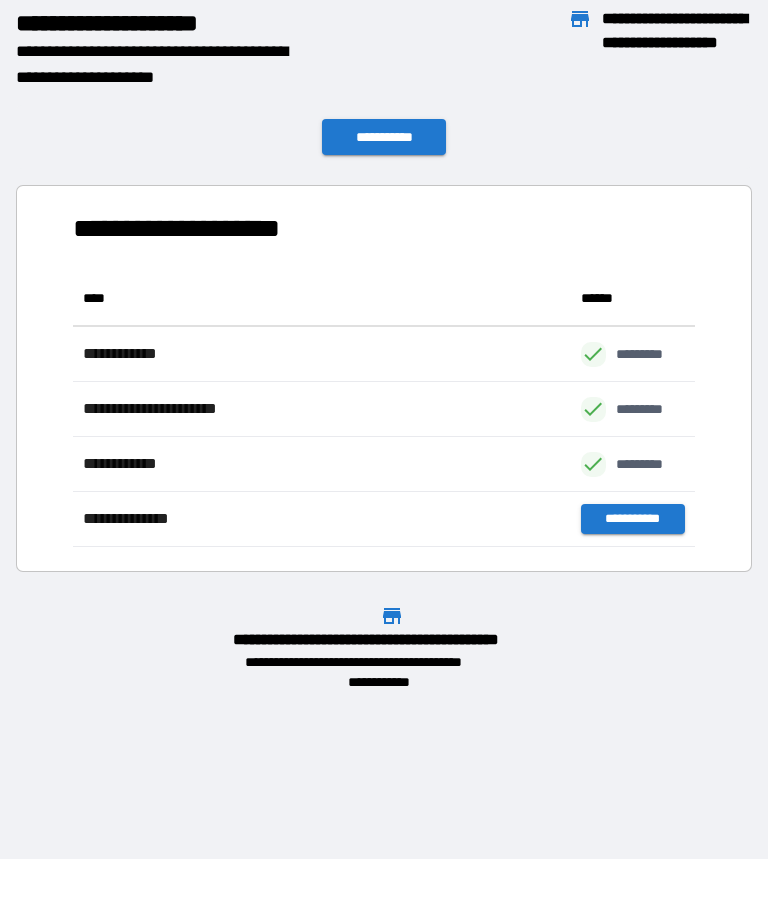 scroll, scrollTop: 1, scrollLeft: 1, axis: both 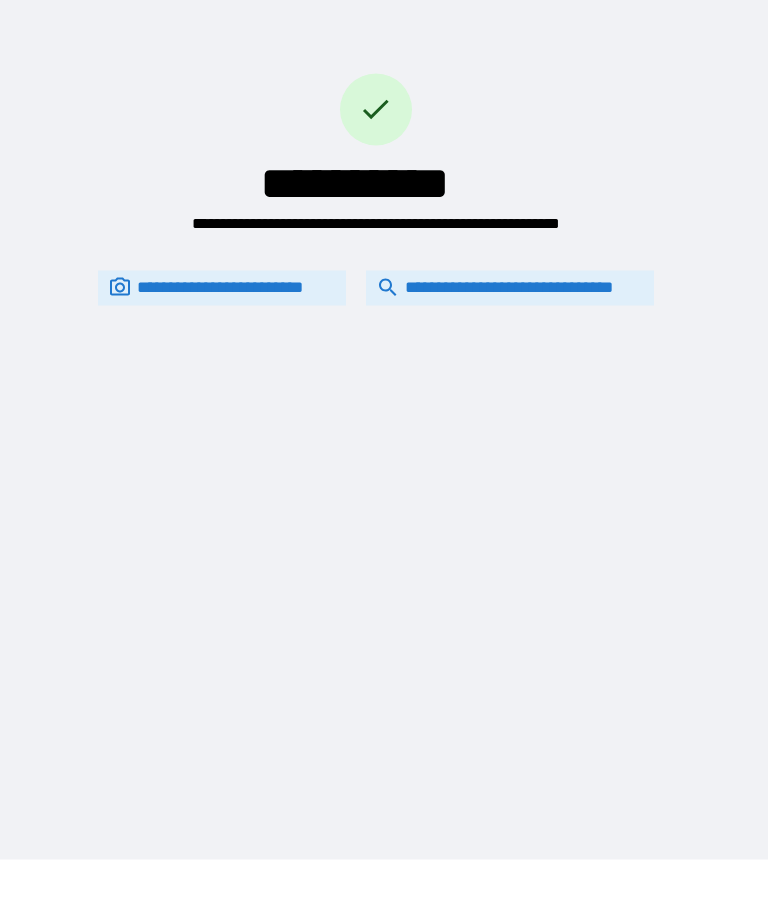 click on "**********" at bounding box center [510, 288] 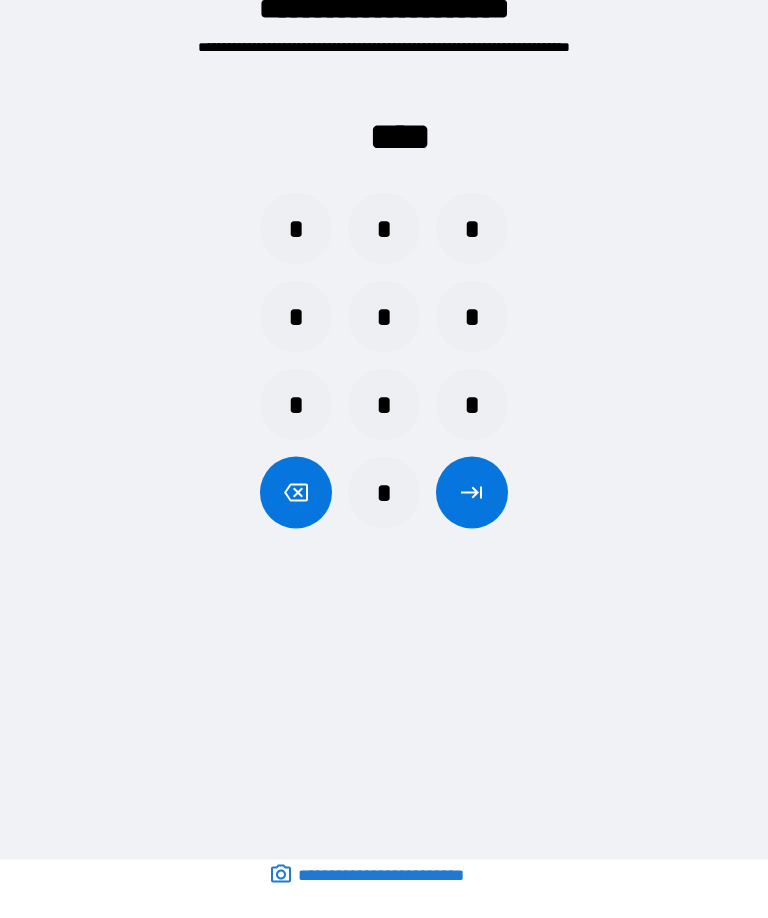scroll, scrollTop: 59, scrollLeft: 0, axis: vertical 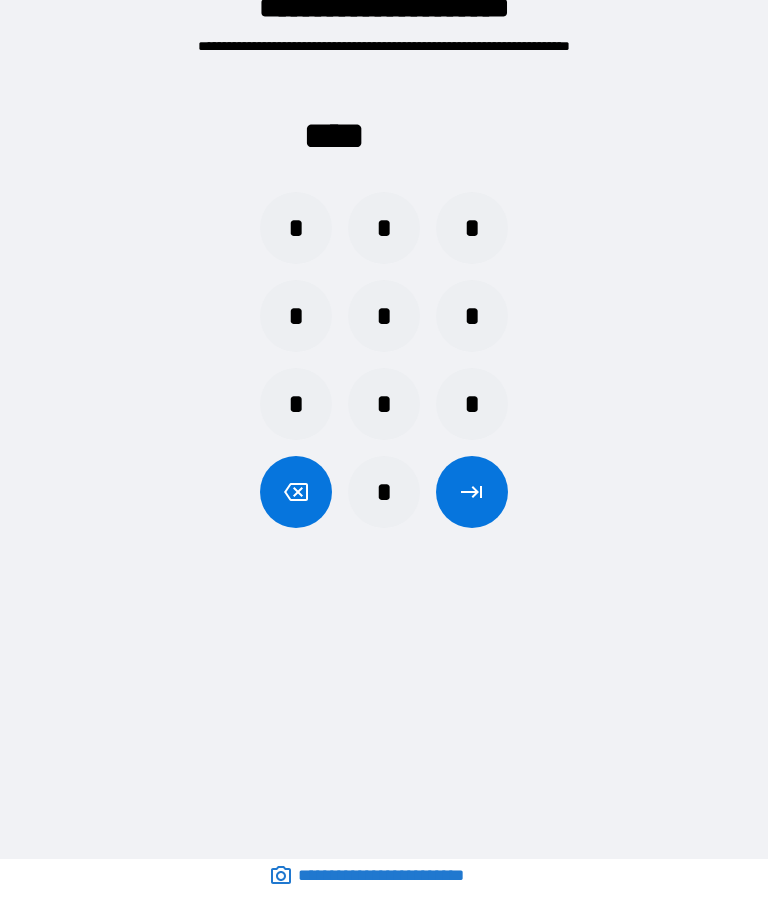 click on "*" at bounding box center (296, 316) 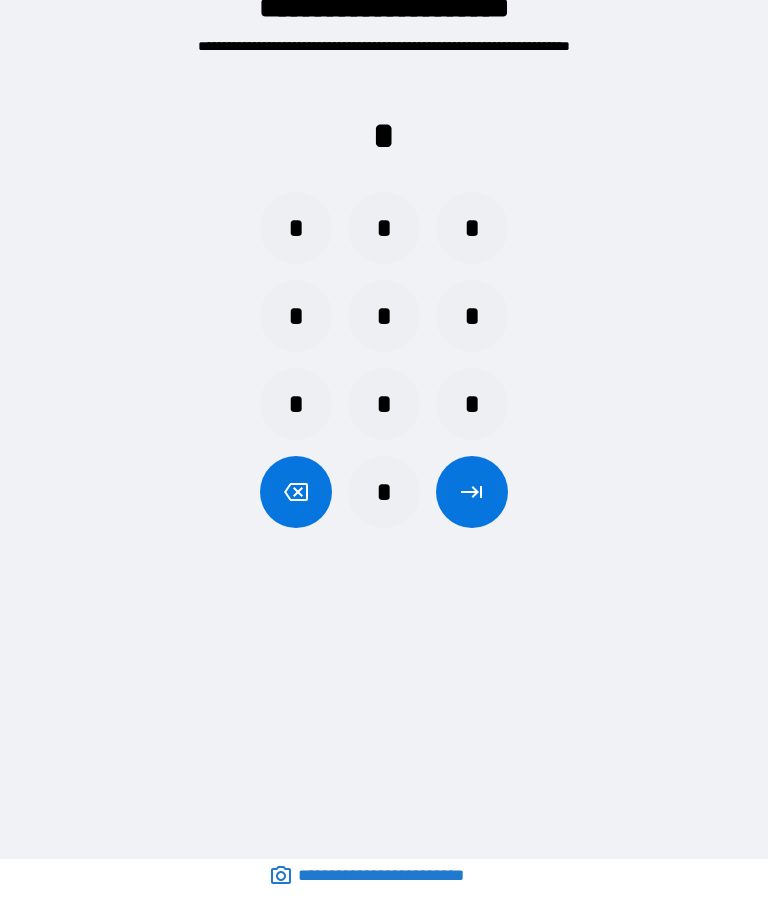 click on "*" at bounding box center (296, 316) 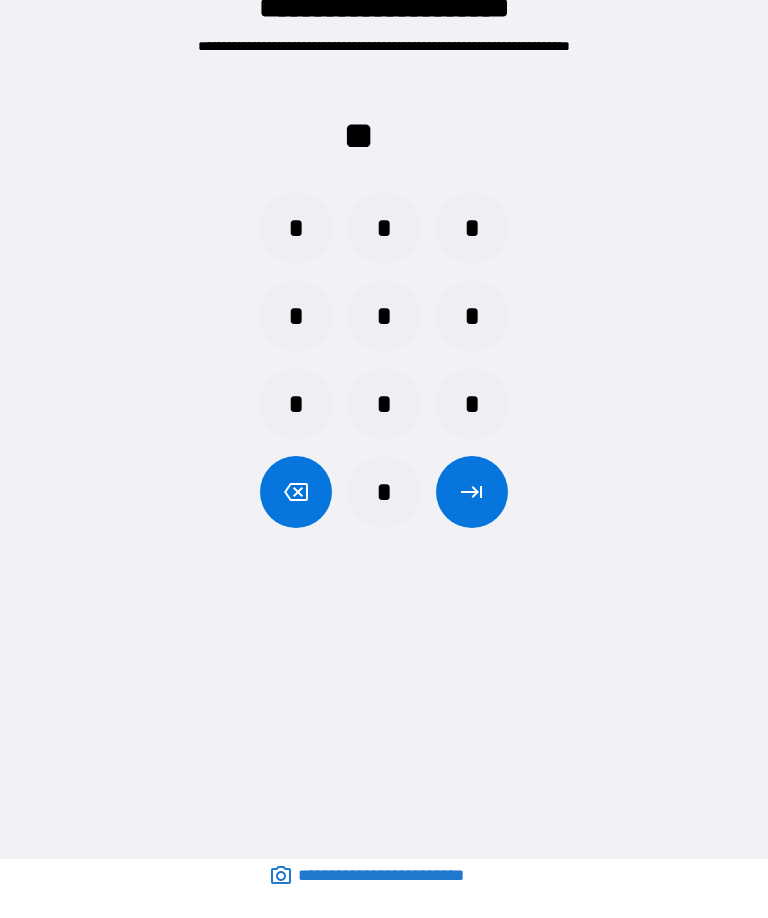 click on "*" at bounding box center [384, 316] 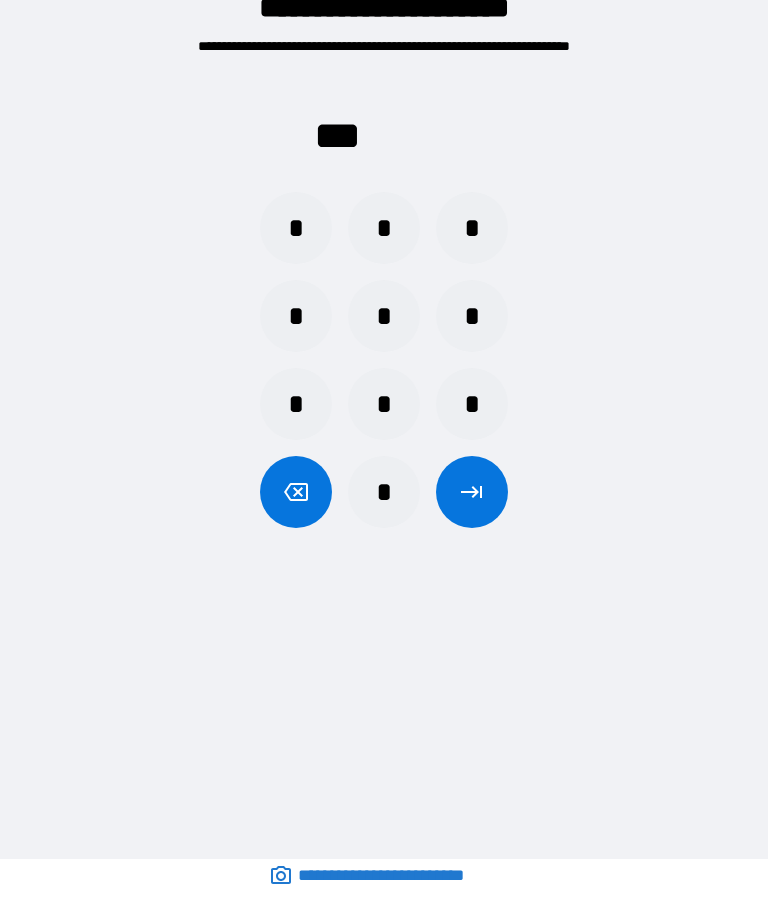 click on "*" at bounding box center [384, 316] 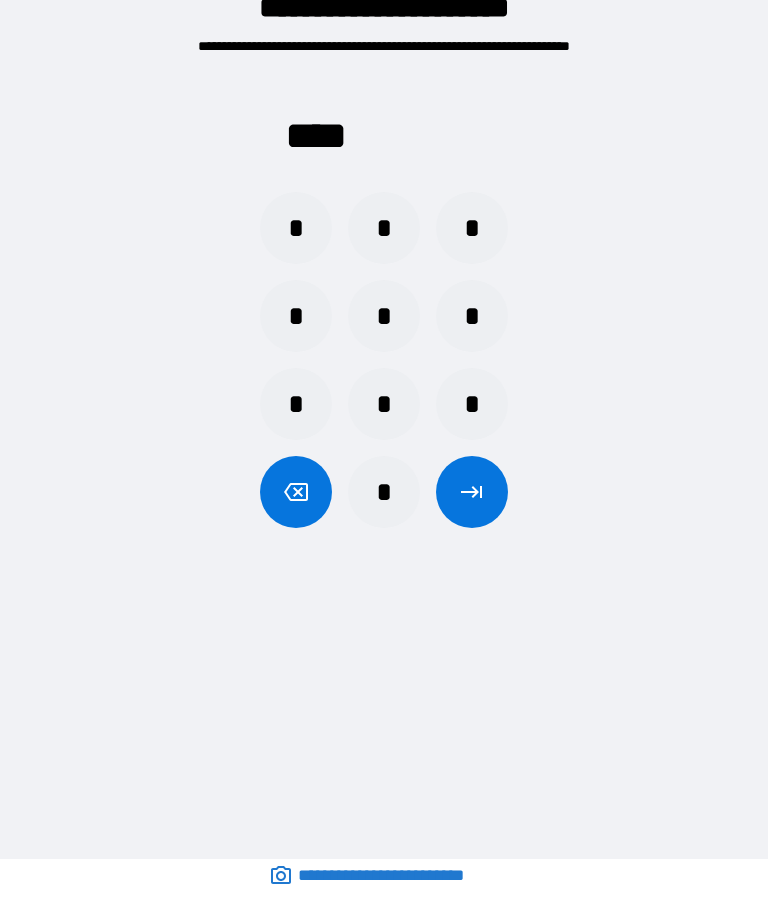 click 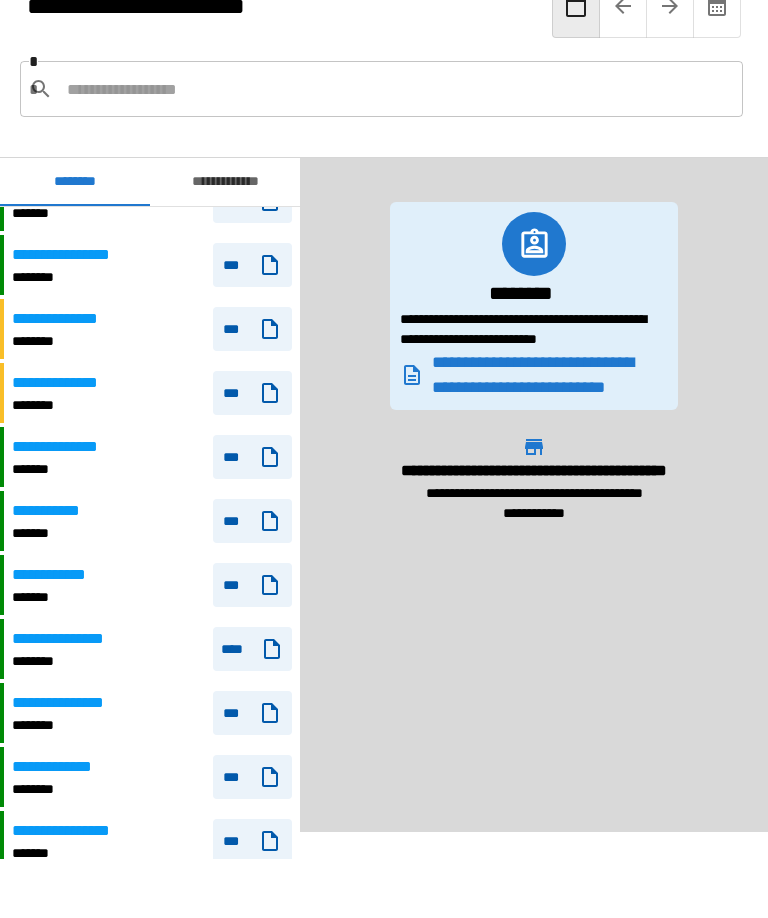 scroll, scrollTop: 946, scrollLeft: 0, axis: vertical 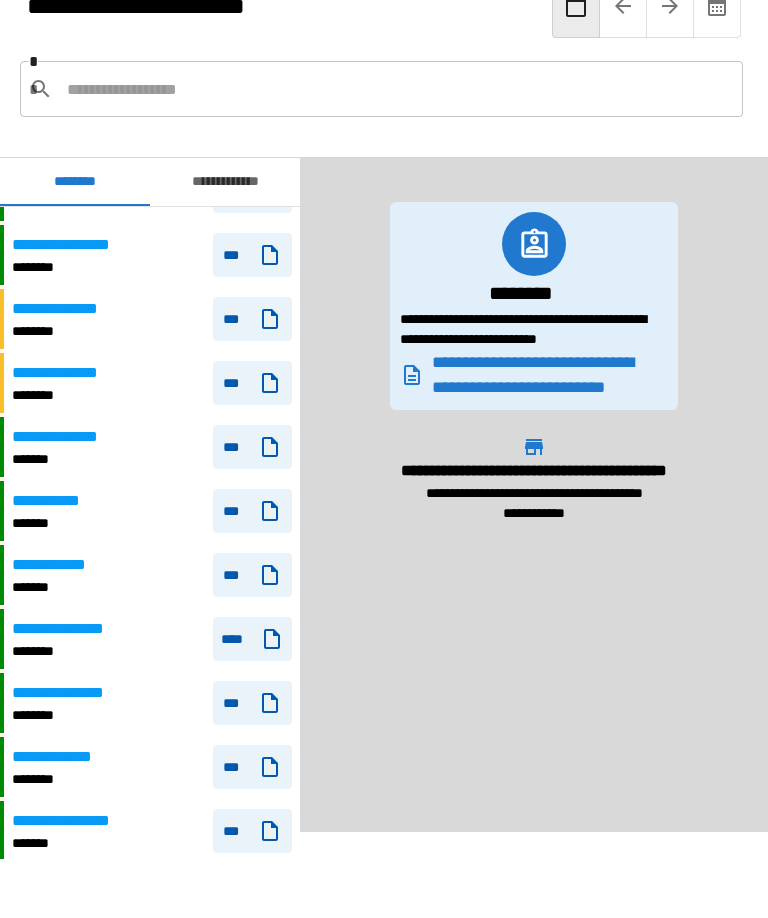 click on "**********" at bounding box center (152, 639) 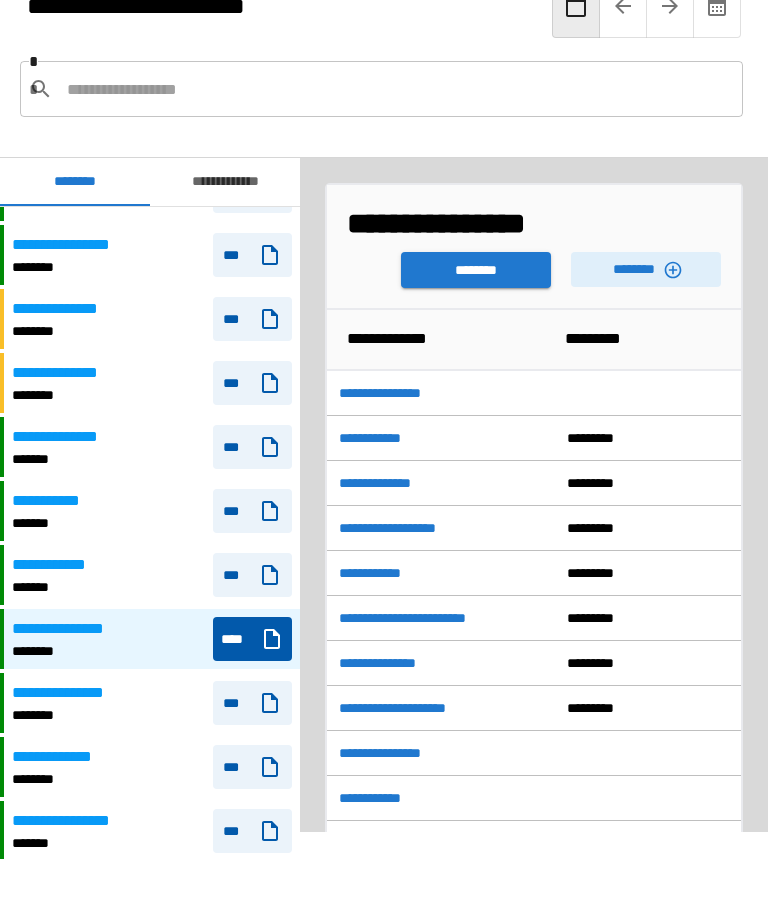 click on "********" at bounding box center (476, 270) 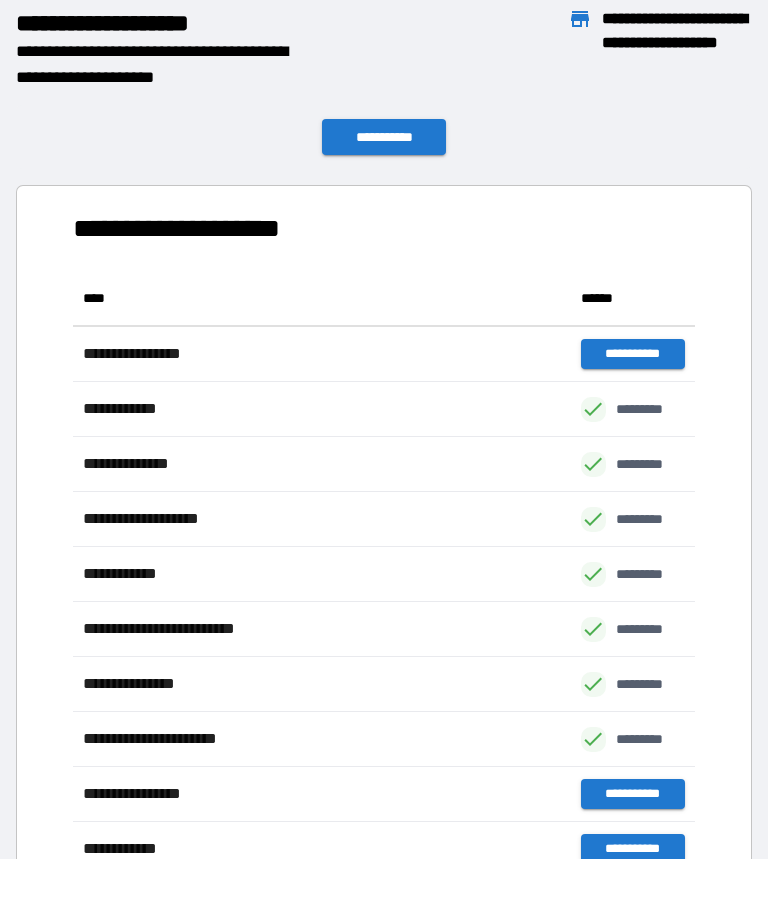 scroll, scrollTop: 1, scrollLeft: 1, axis: both 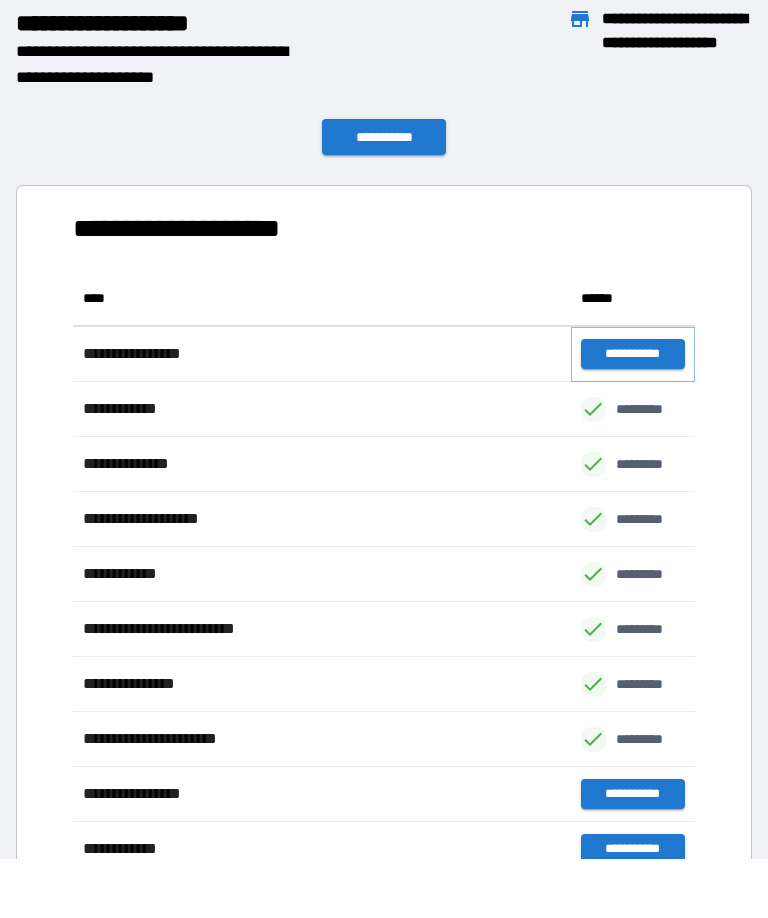click on "**********" at bounding box center (633, 354) 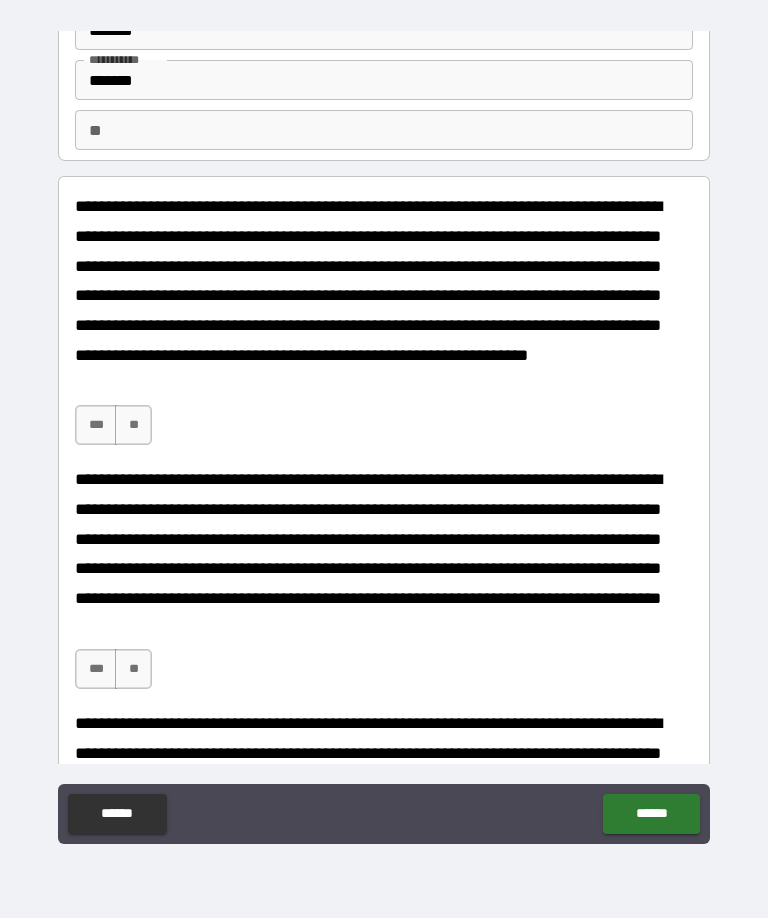 scroll, scrollTop: 117, scrollLeft: 0, axis: vertical 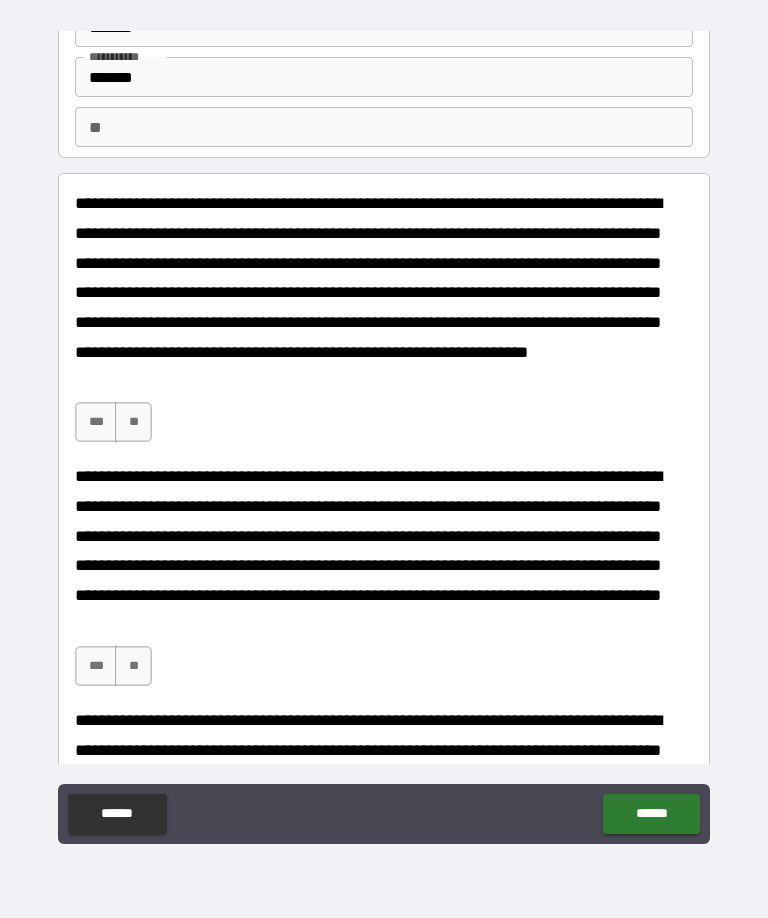 click on "***" at bounding box center (96, 422) 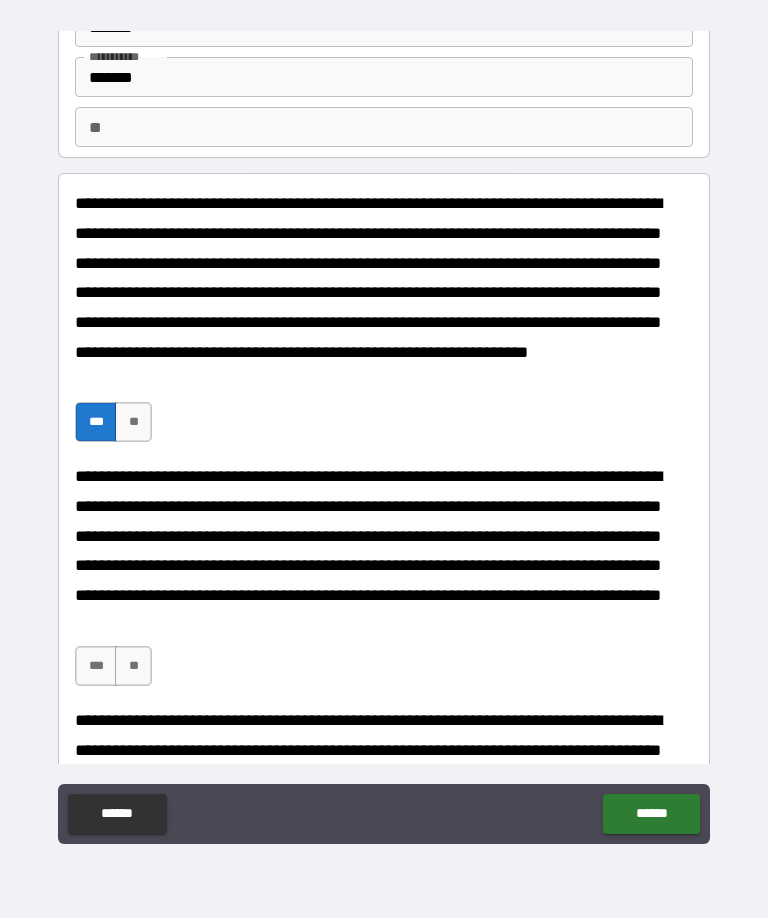 click on "***" at bounding box center (96, 666) 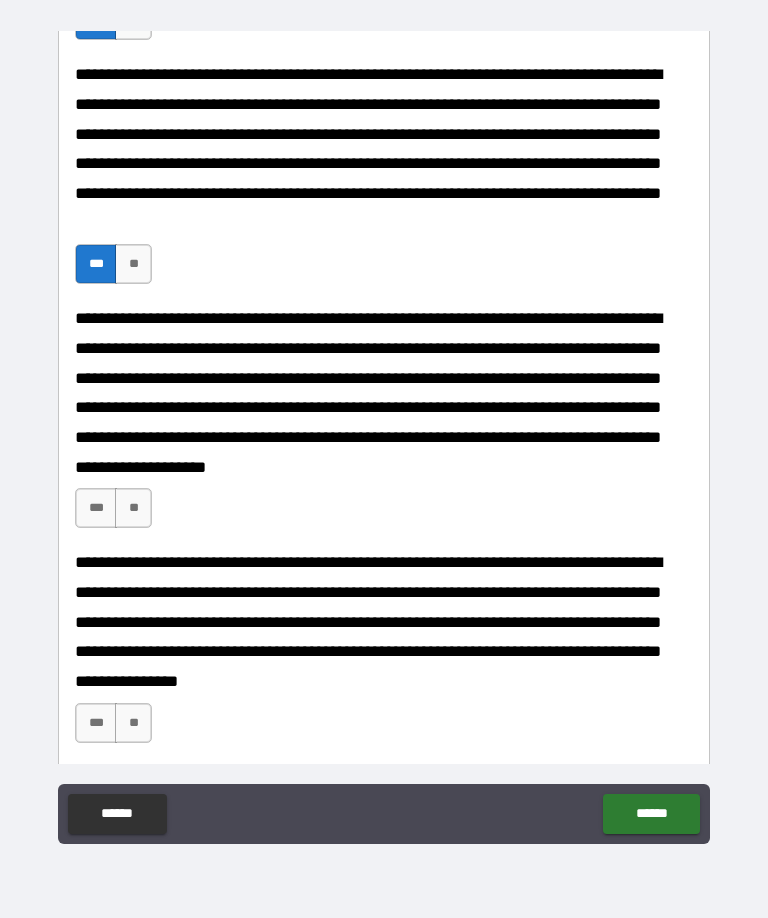 scroll, scrollTop: 521, scrollLeft: 0, axis: vertical 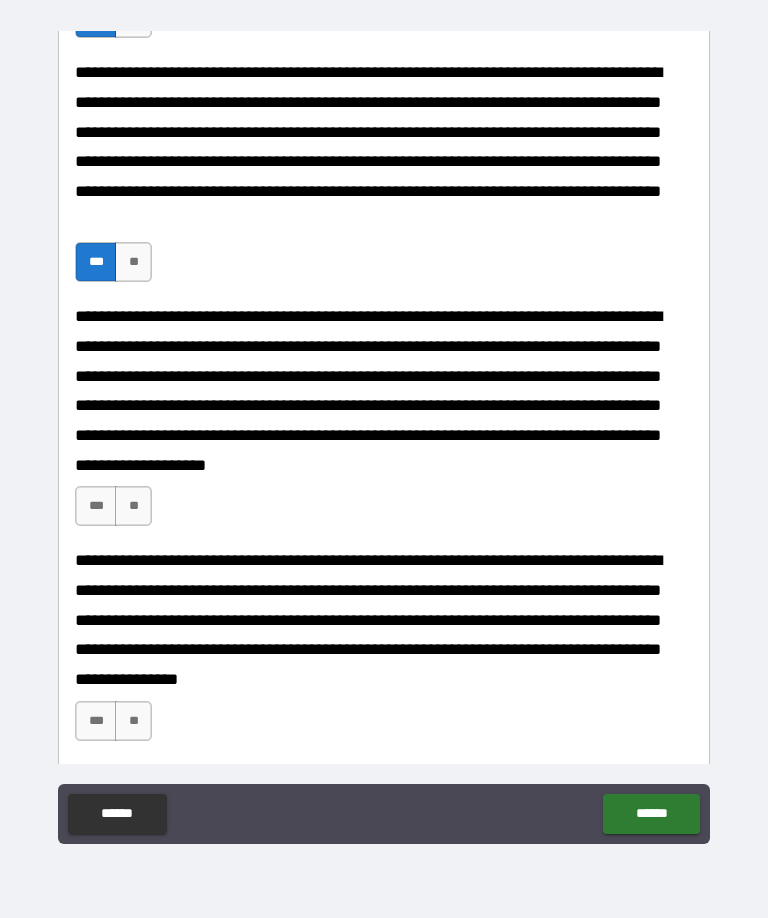 click on "***" at bounding box center [96, 506] 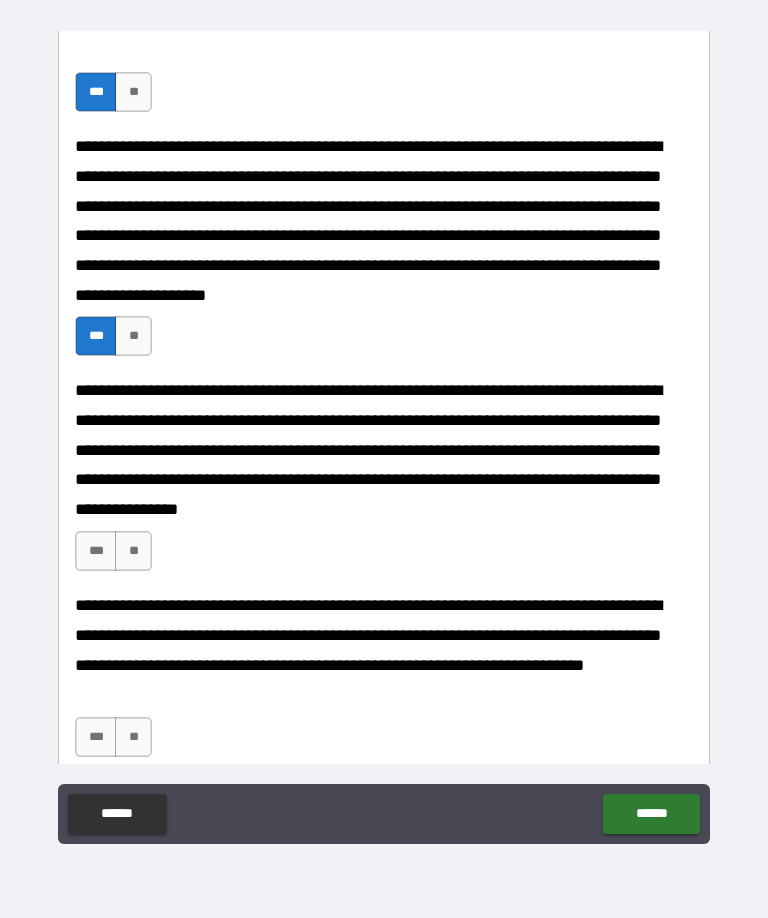 click on "***" at bounding box center (96, 551) 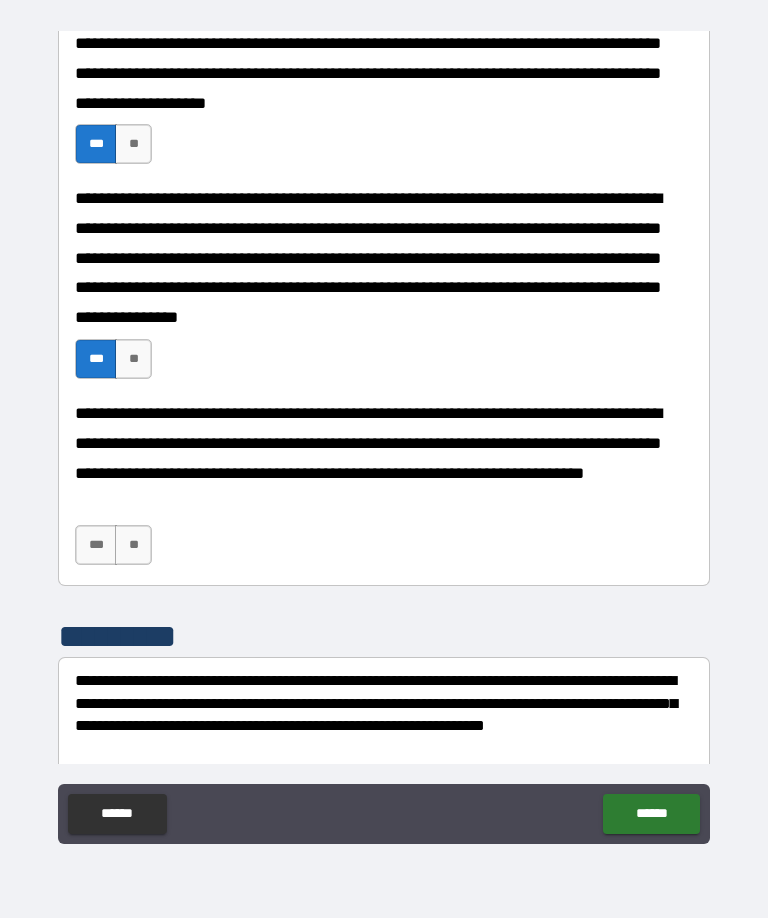 click on "***" at bounding box center (96, 545) 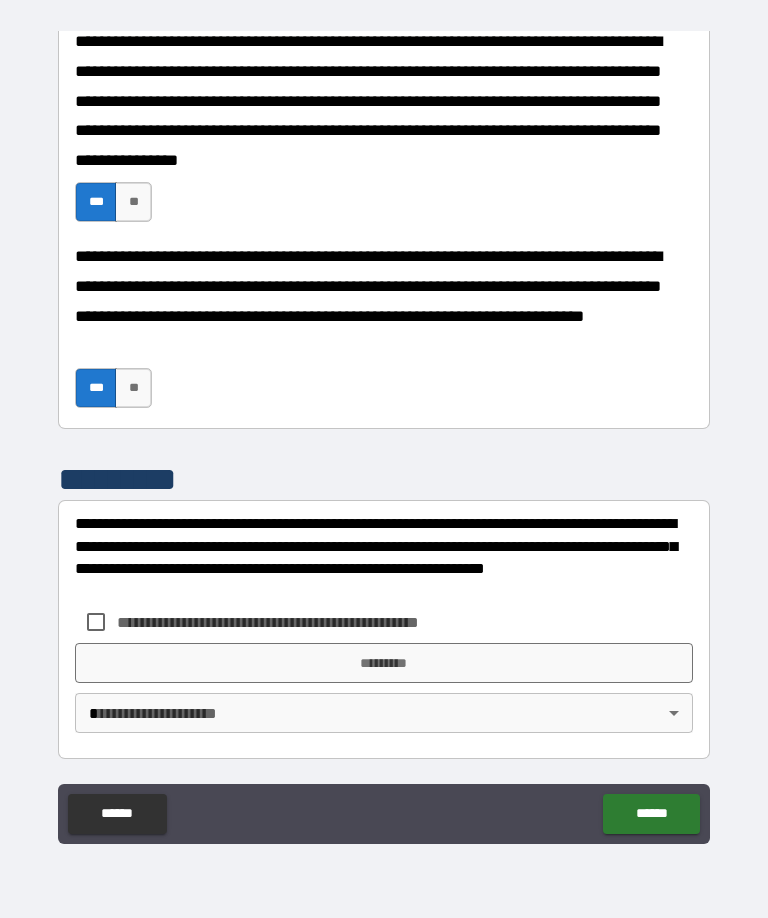 scroll, scrollTop: 1040, scrollLeft: 0, axis: vertical 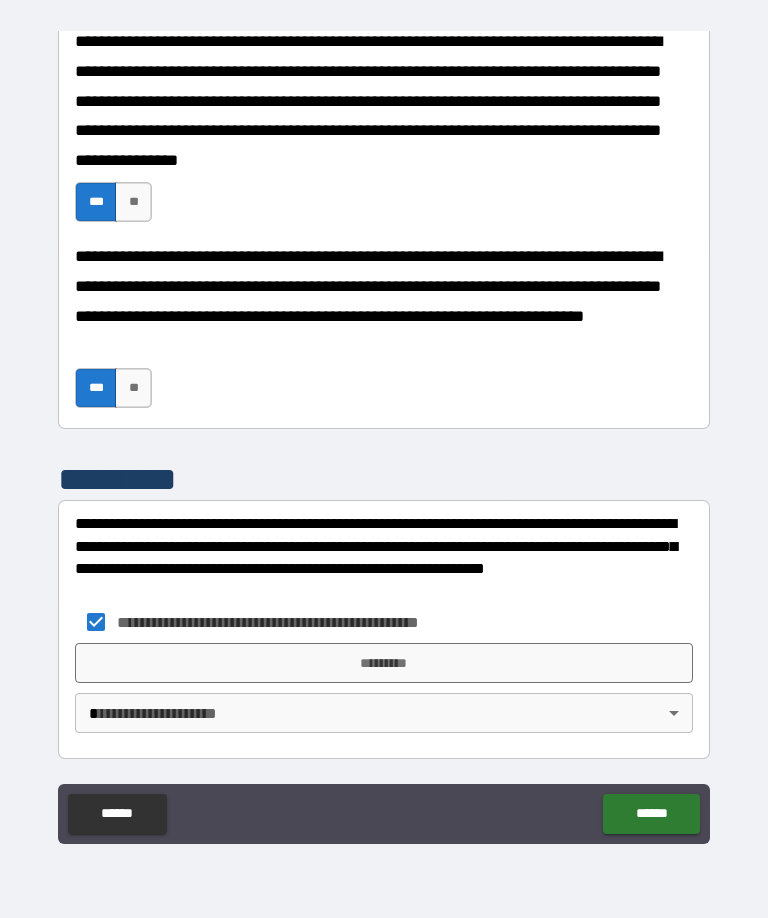 click on "*********" at bounding box center (384, 663) 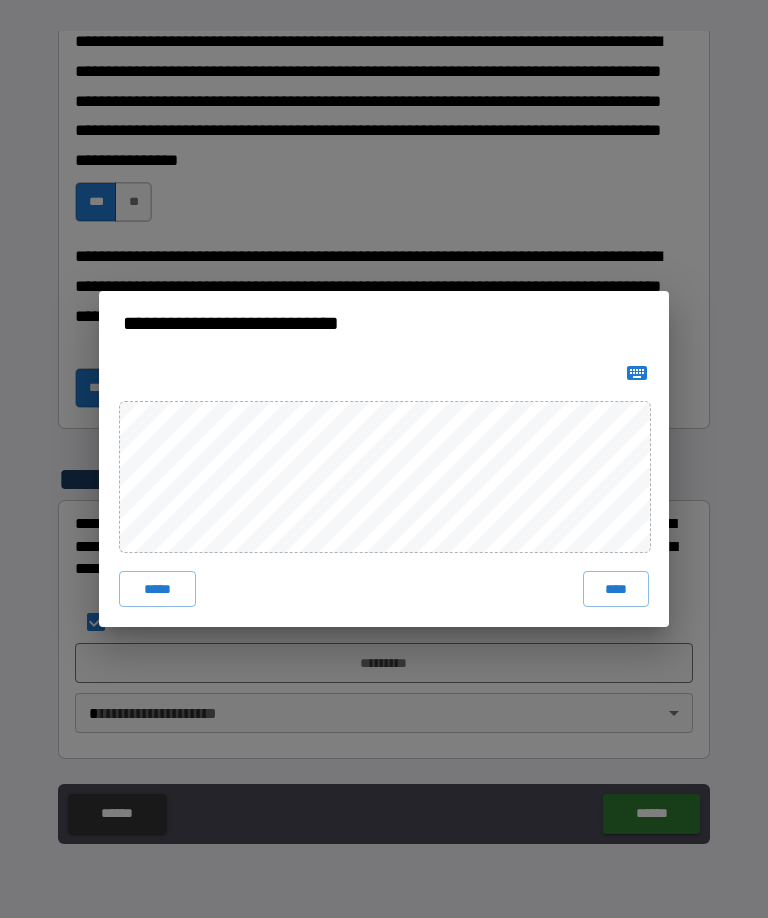 click on "****" at bounding box center (616, 589) 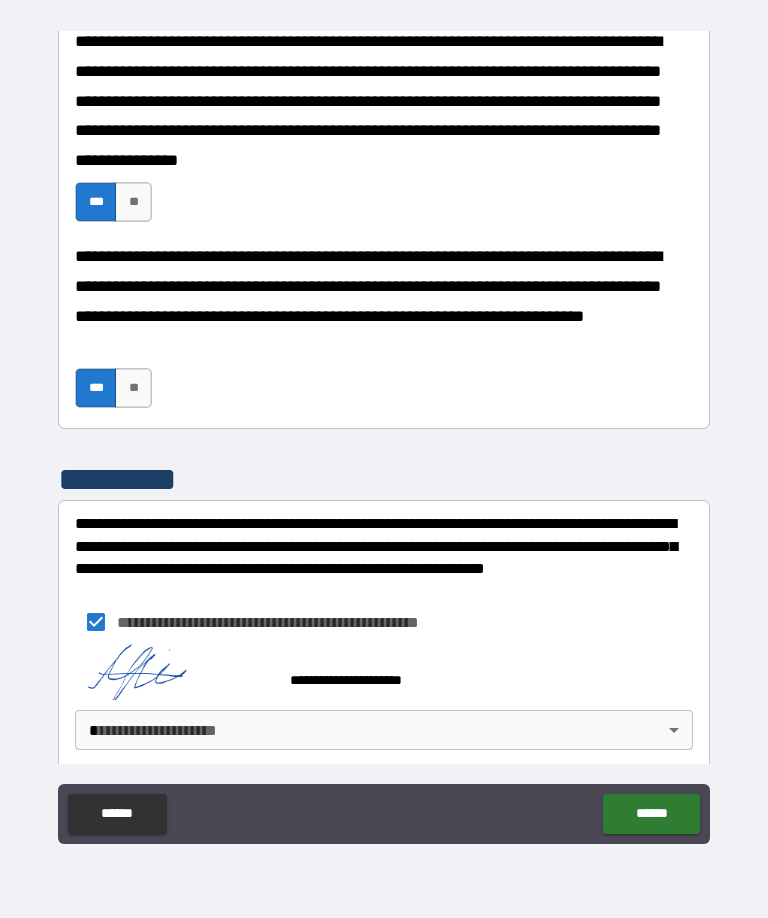 click on "**********" at bounding box center (384, 433) 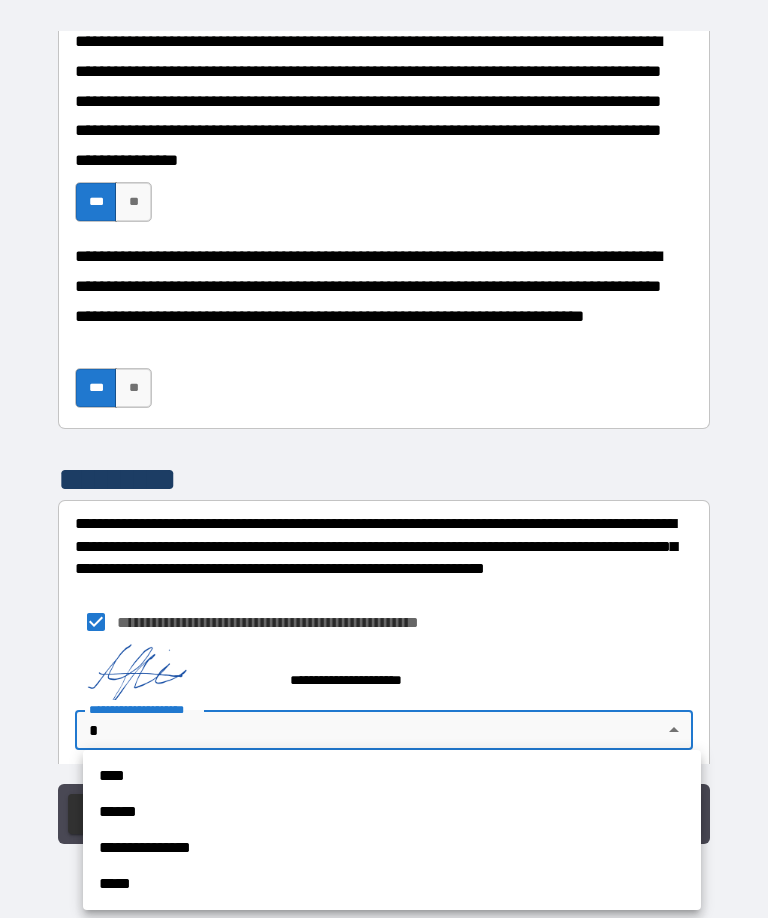 click on "****" at bounding box center [392, 776] 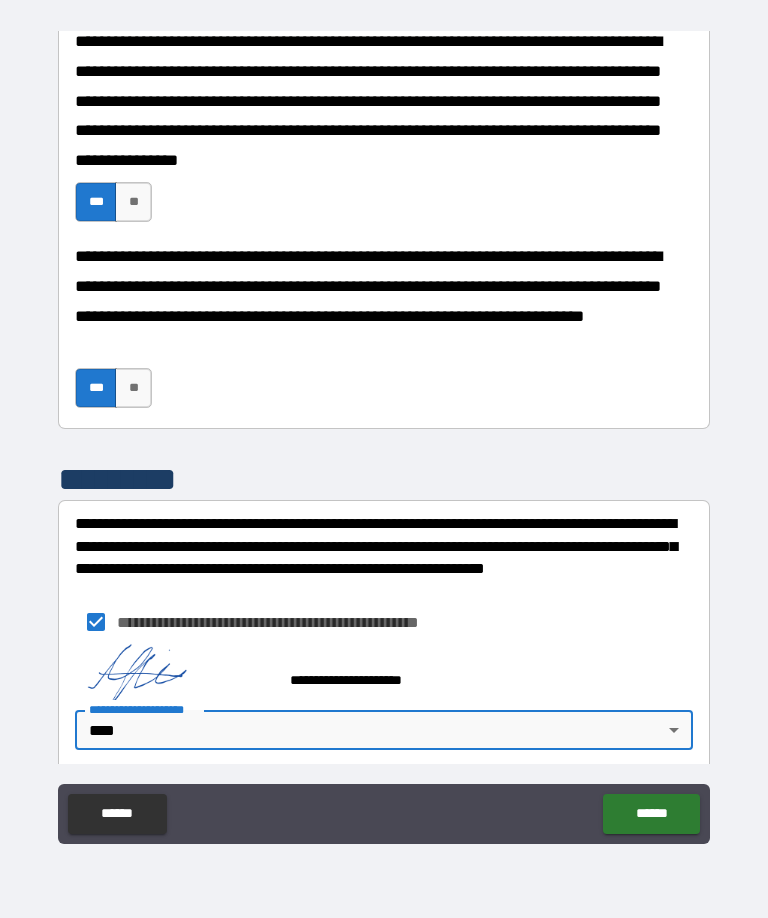 click on "******" at bounding box center [651, 814] 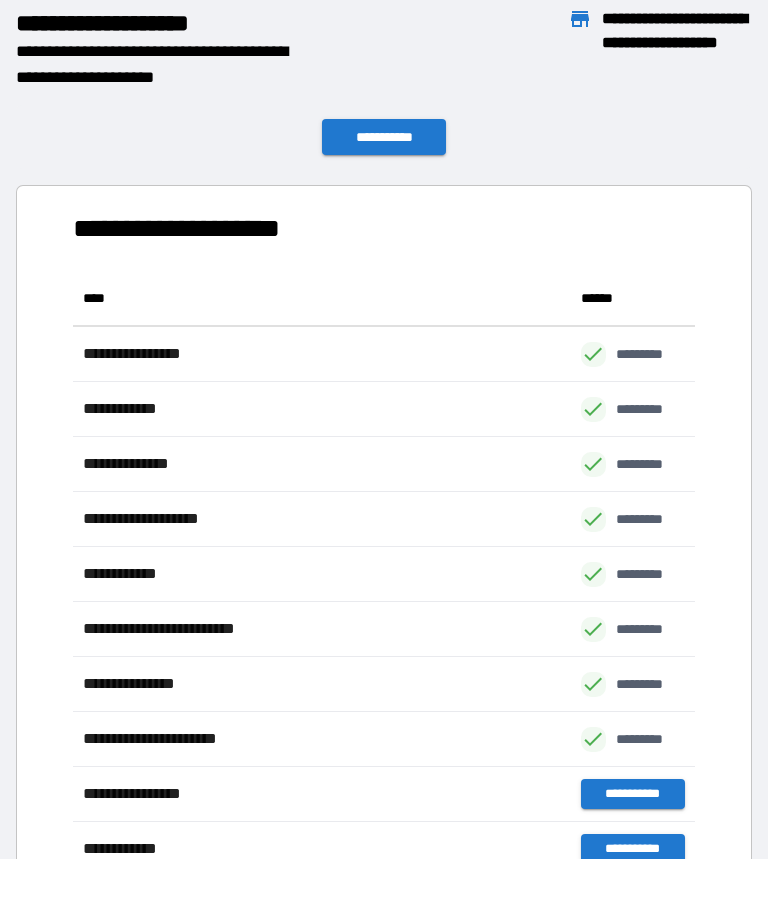 scroll, scrollTop: 1, scrollLeft: 1, axis: both 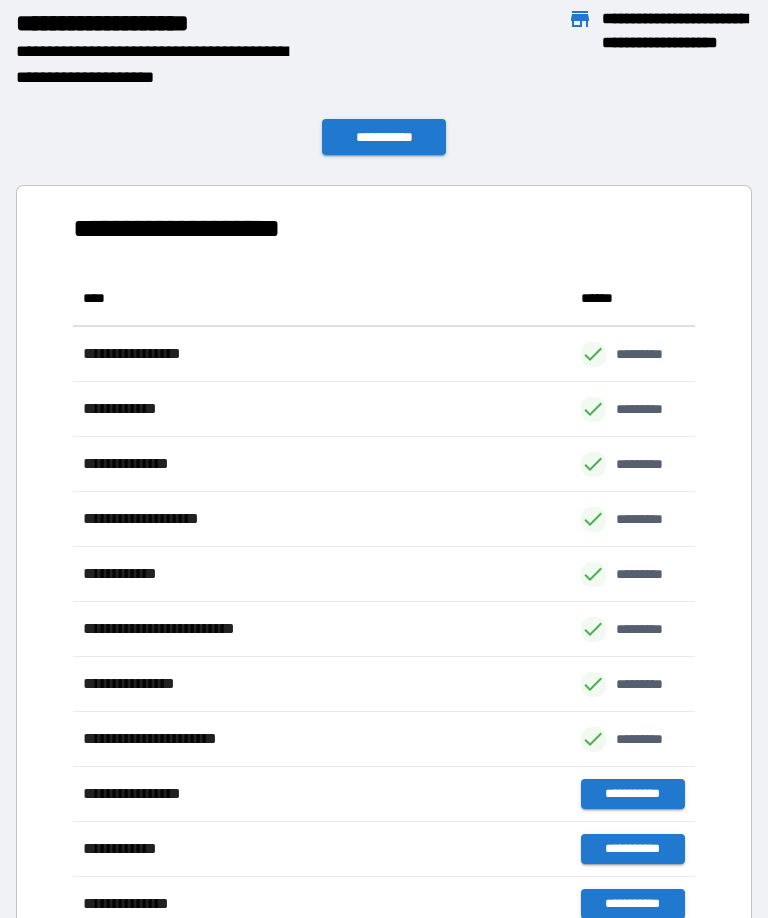 click on "**********" at bounding box center (384, 137) 